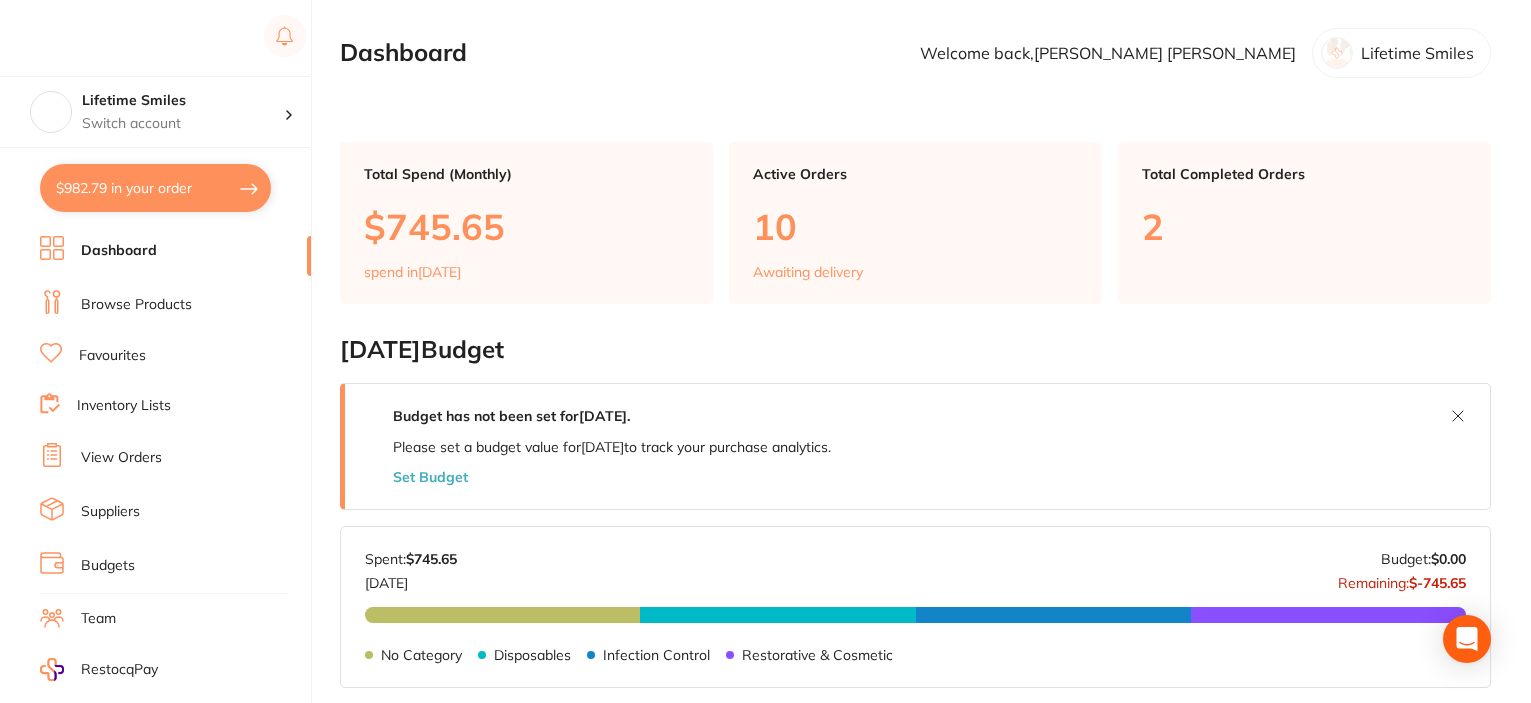 scroll, scrollTop: 0, scrollLeft: 0, axis: both 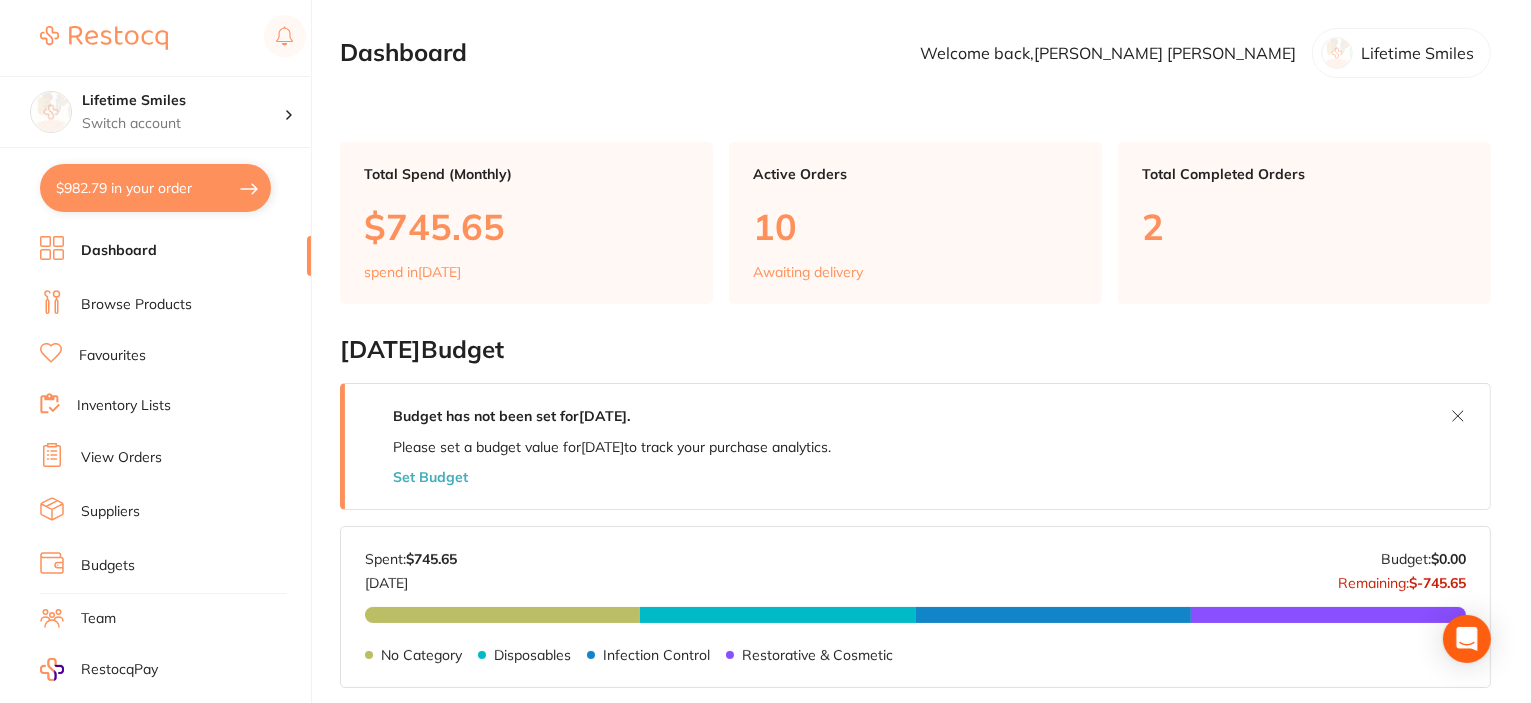 click on "$982.79   in your order" at bounding box center [155, 188] 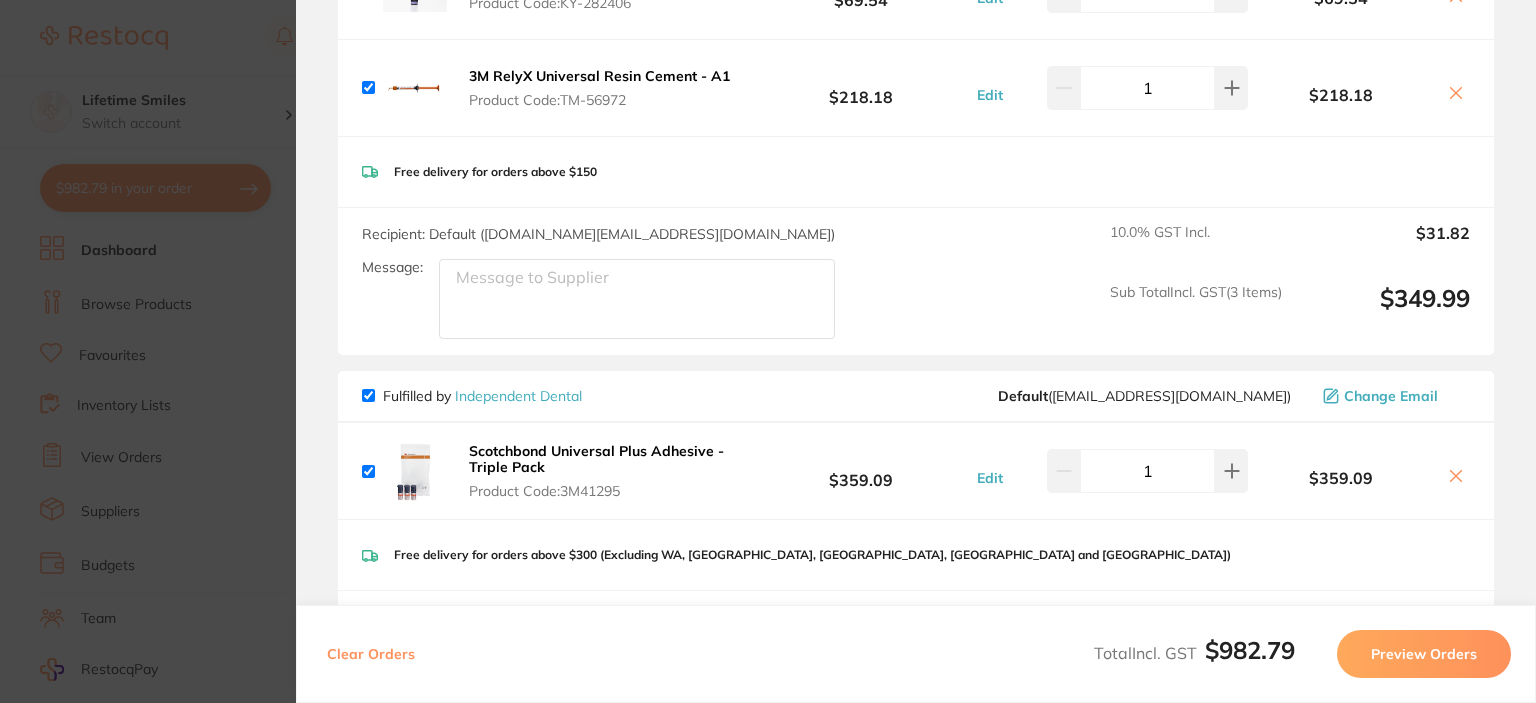 scroll, scrollTop: 500, scrollLeft: 0, axis: vertical 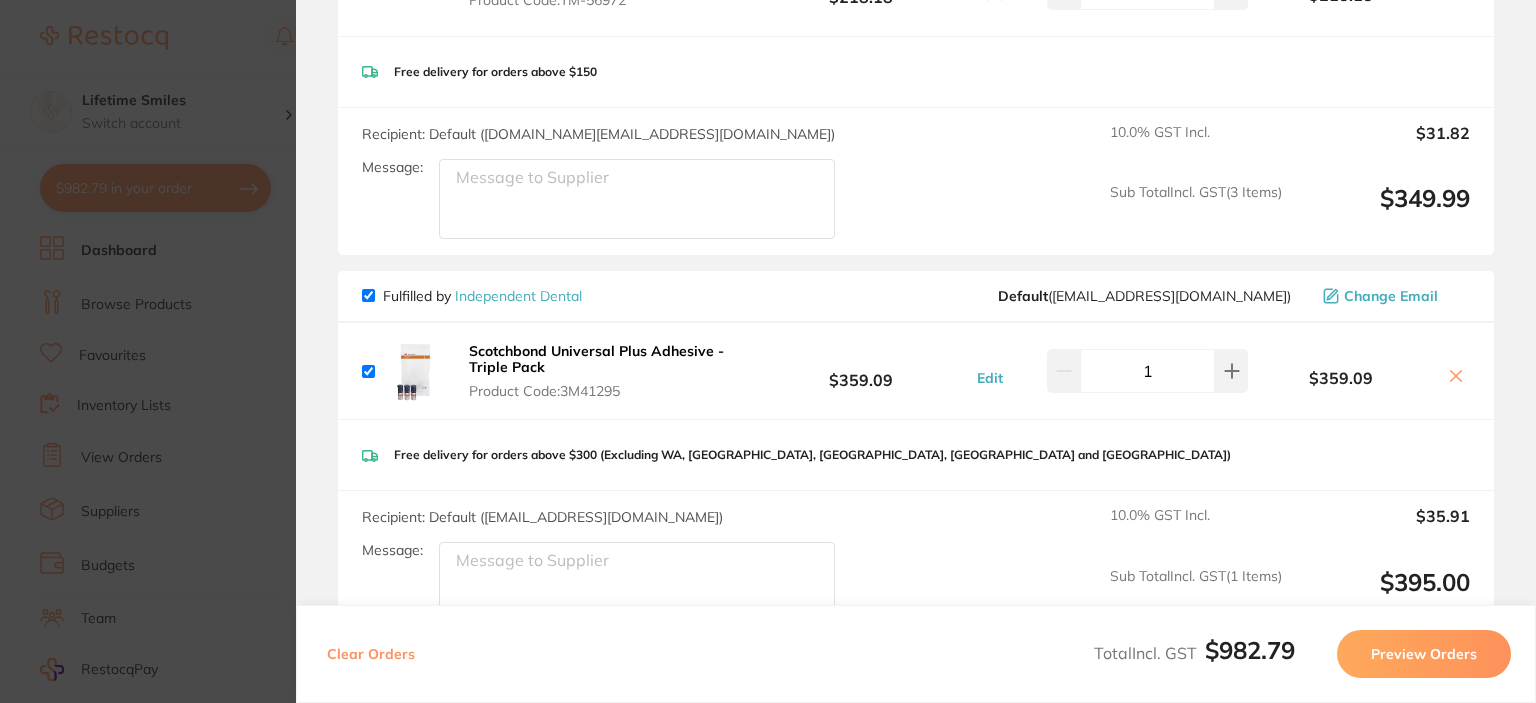 click at bounding box center (368, 295) 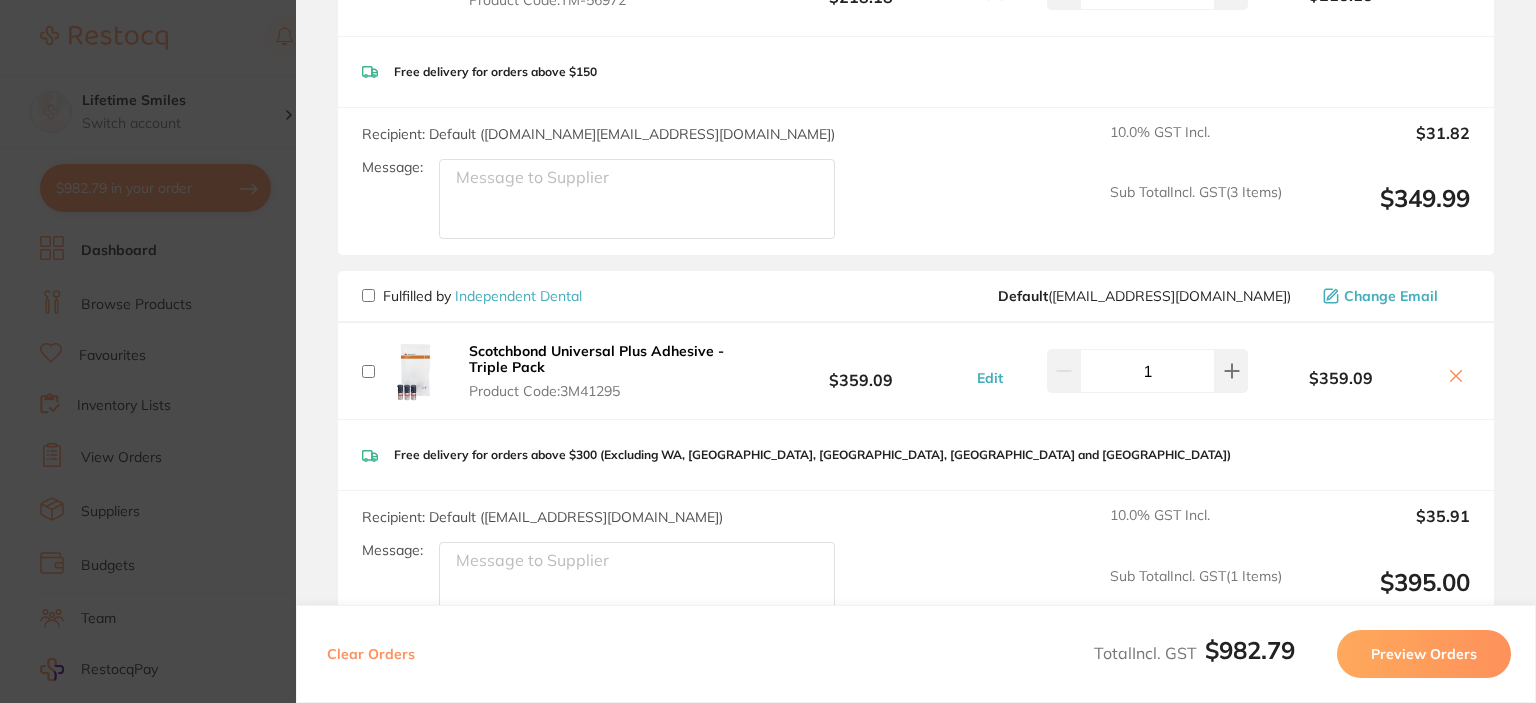 checkbox on "false" 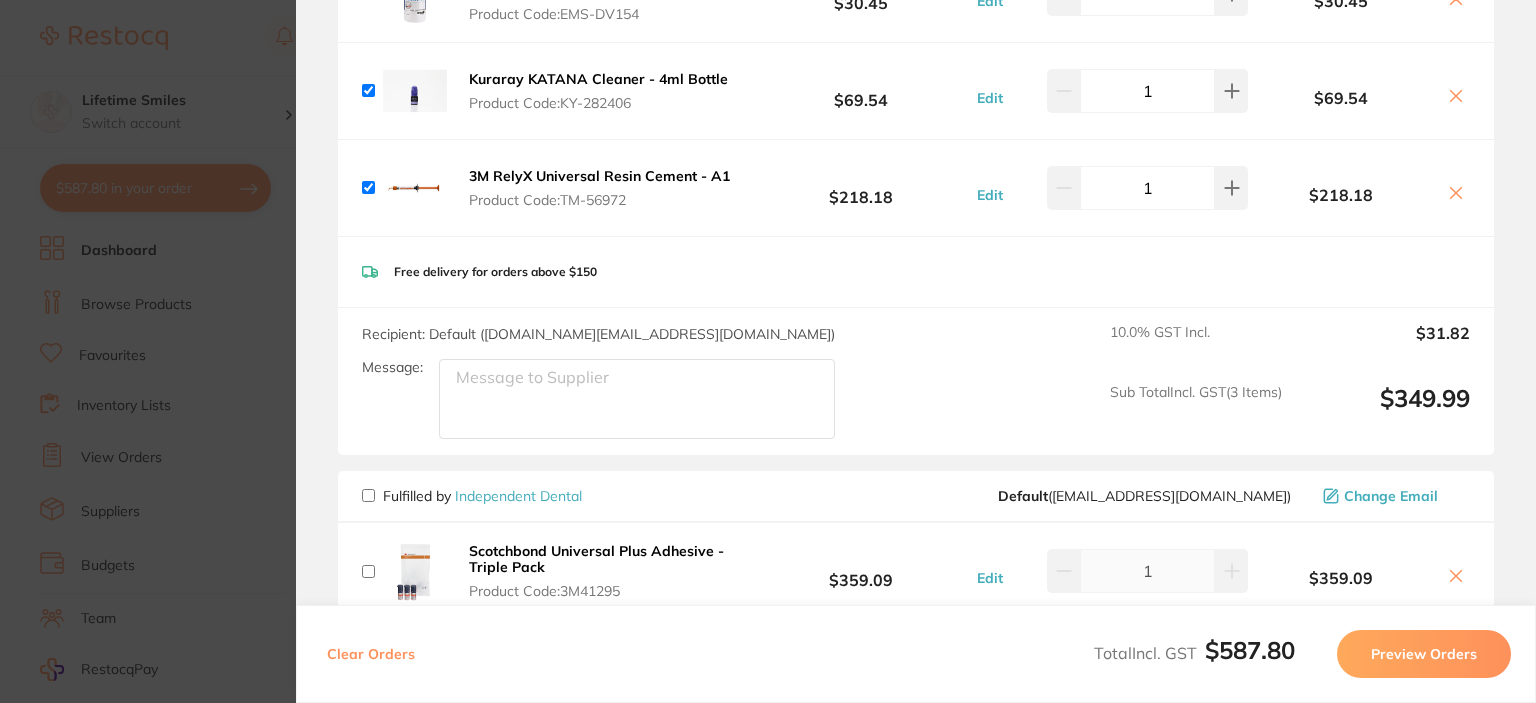 scroll, scrollTop: 0, scrollLeft: 0, axis: both 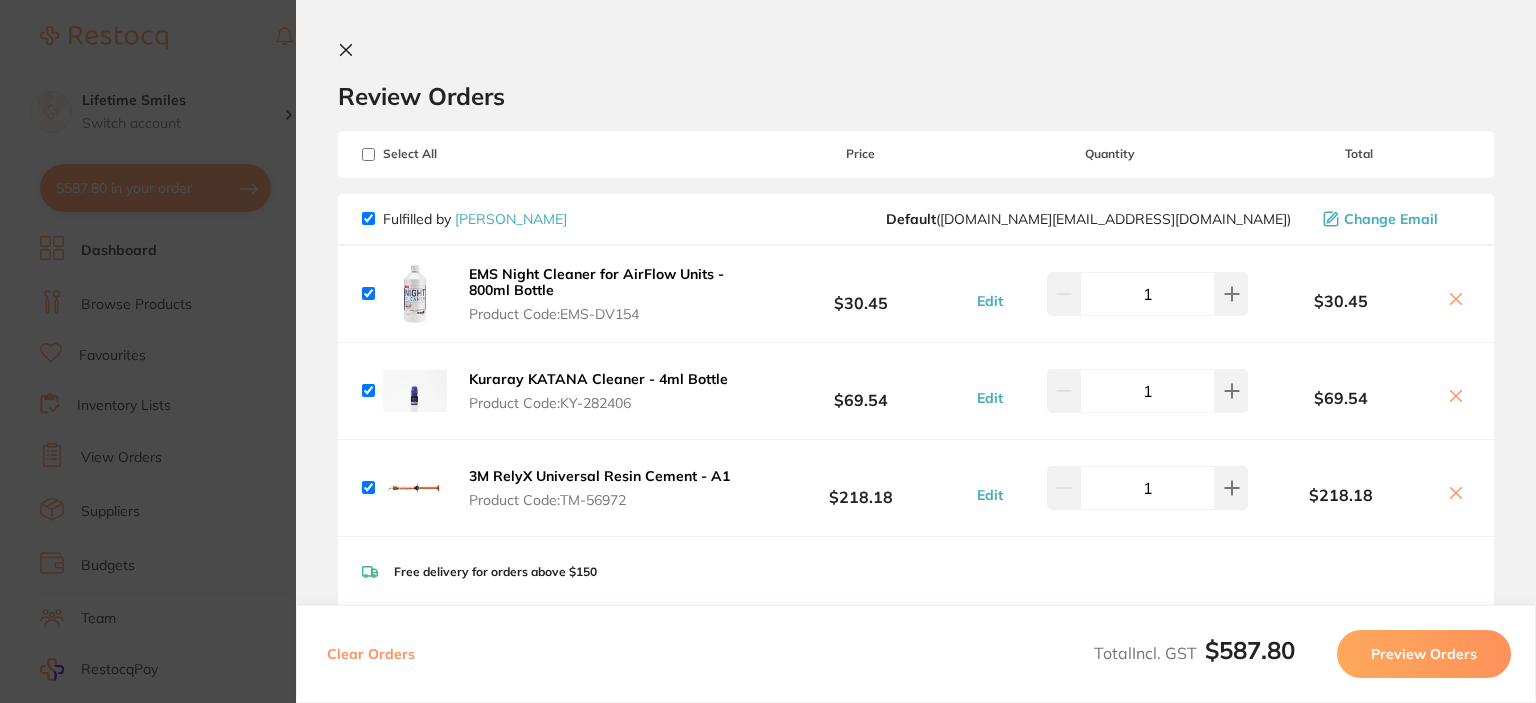 click on "Update RRP Set your pre negotiated price for this item. Item Agreed RRP (excl. GST) --   Update as new default RRP Update RRP Review Orders Your orders are being processed and we will notify you once we have placed the orders. You may close this window Back to Preview Orders [DATE] 14:07 [PERSON_NAME] # 87280 Dental Zone # 87223 Deliver To [PERSON_NAME] ( Lifetime Smiles ) [STREET_ADDRESS]  0432219679 [EMAIL_ADDRESS][DOMAIN_NAME] Select All Price Quantity Total Fulfilled by   [PERSON_NAME] Default ( [DOMAIN_NAME][EMAIL_ADDRESS][DOMAIN_NAME] ) Change Email   EMS Night Cleaner for AirFlow Units - 800ml Bottle   Product Code:  EMS-DV154     $30.45 Edit     1         $30.45   Kuraray KATANA Cleaner - 4ml Bottle   Product Code:  KY-282406     $69.54 Edit     1         $69.54   3M RelyX Universal Resin Cement - A1   Product Code:  TM-56972     $218.18 Edit     1         $218.18   EMS Night Cleaner for AirFlow Units - 800ml Bottle   Product Code:  EMS-DV154     $30.45 Edit     1" at bounding box center [768, 351] 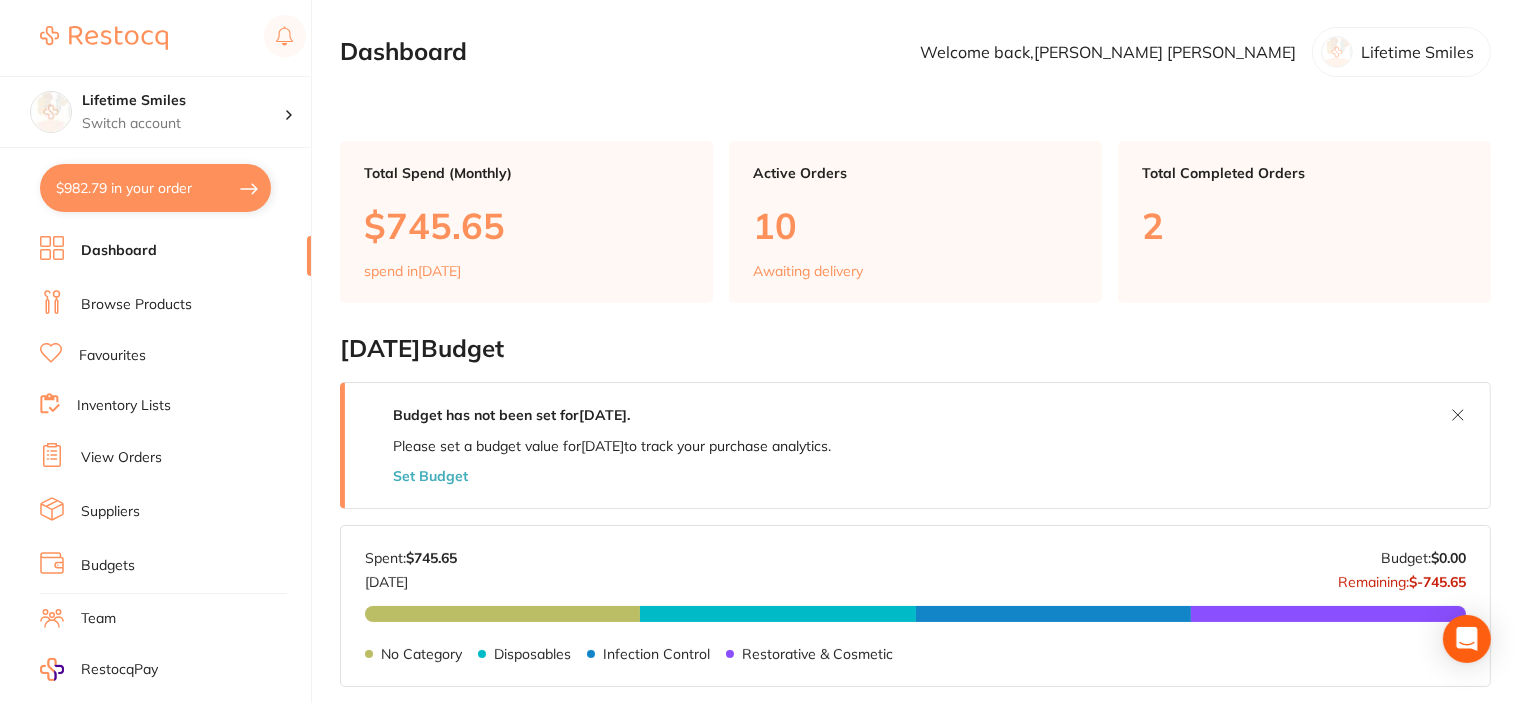scroll, scrollTop: 0, scrollLeft: 0, axis: both 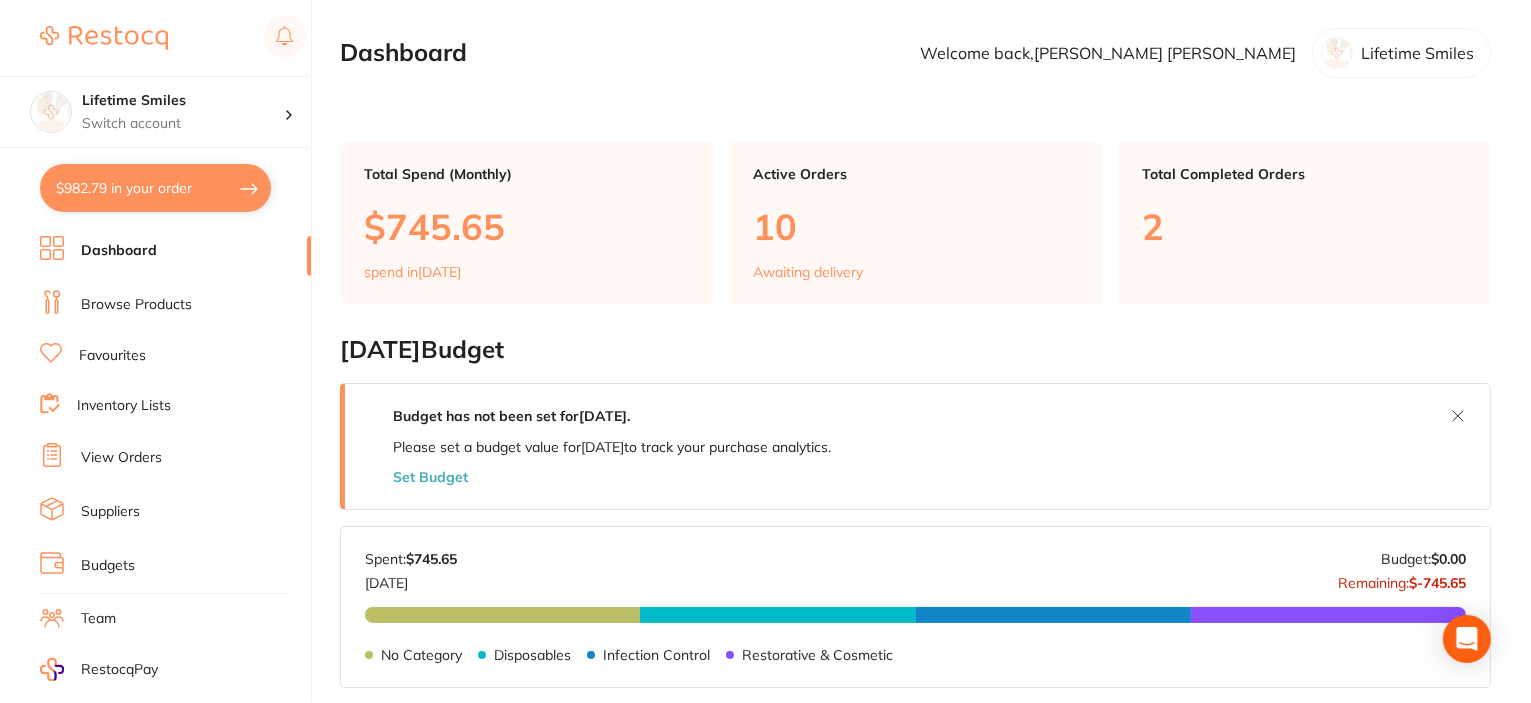 click on "Browse Products" at bounding box center [136, 305] 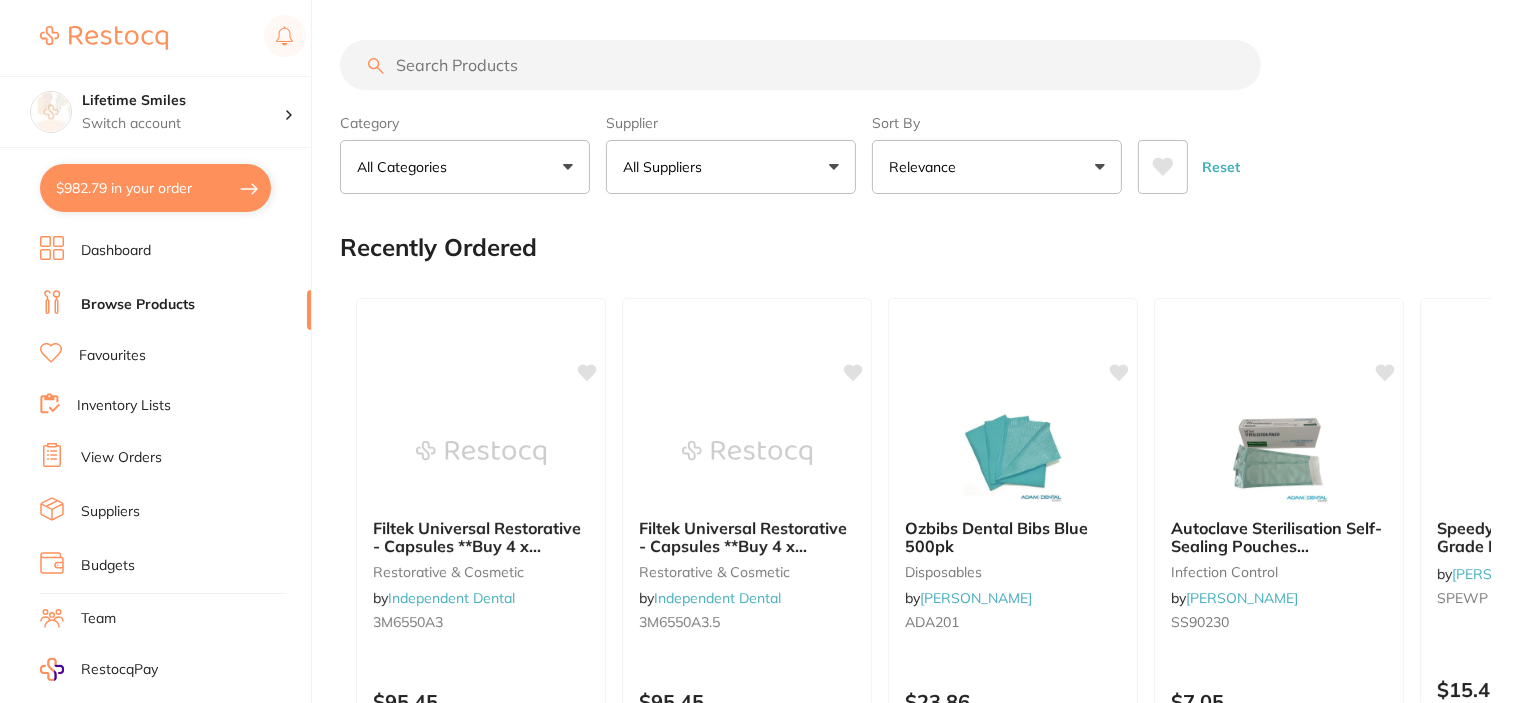 click at bounding box center (800, 65) 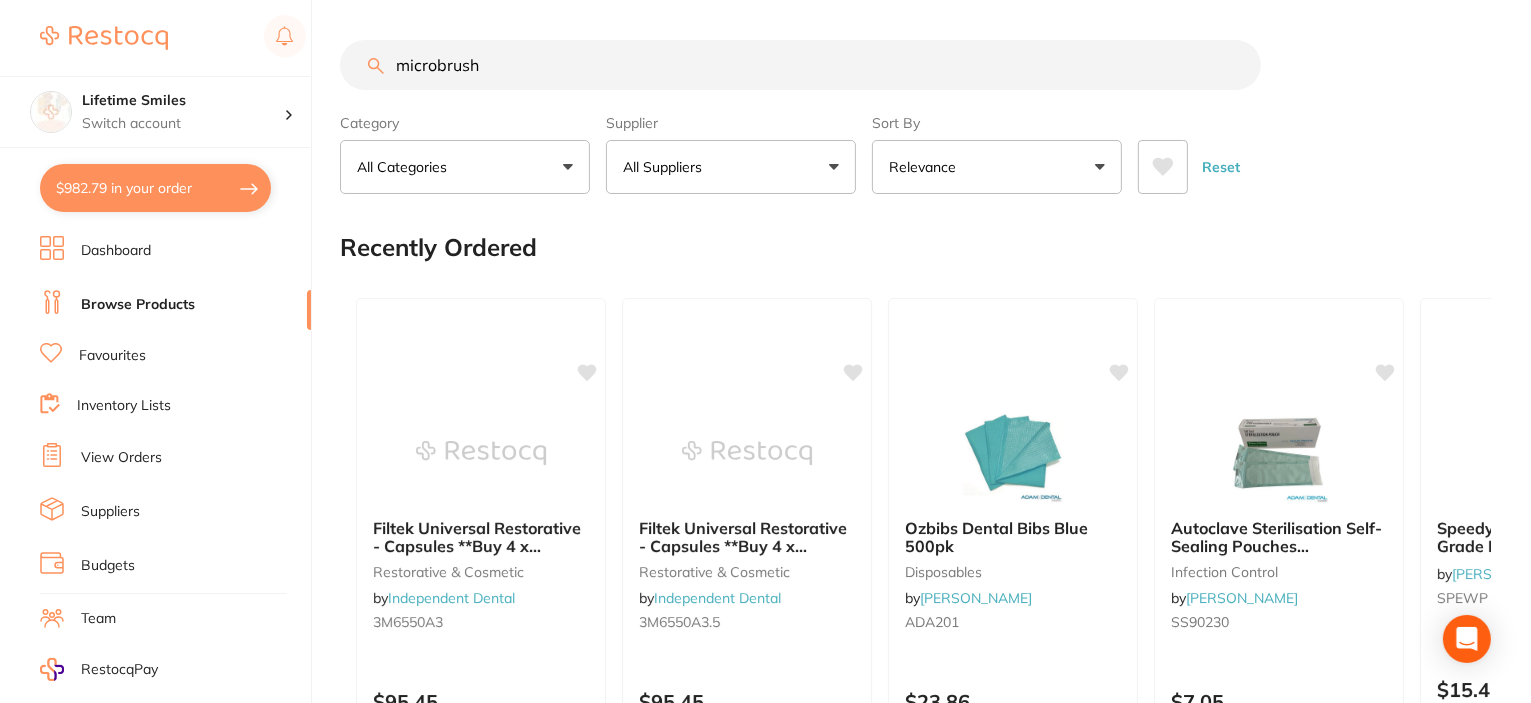 type on "microbrush" 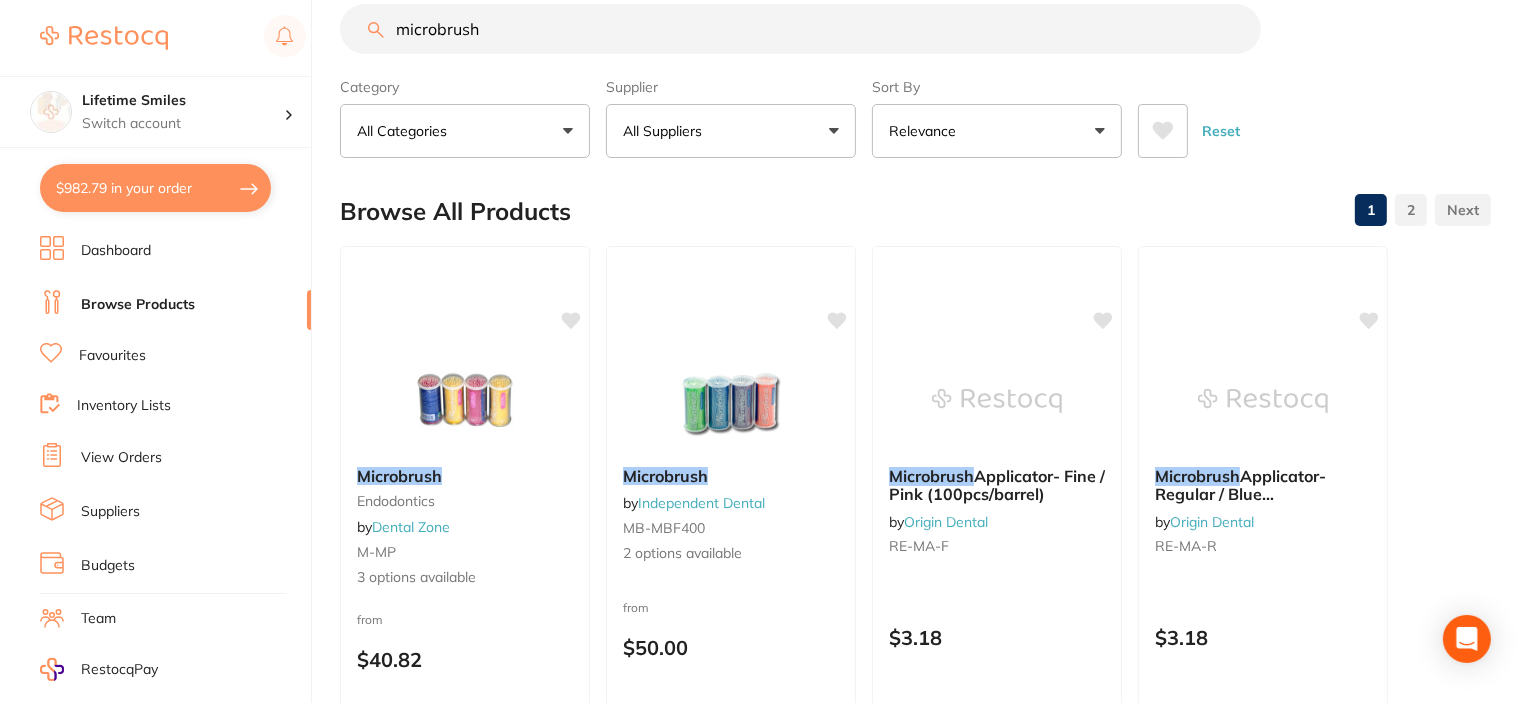scroll, scrollTop: 100, scrollLeft: 0, axis: vertical 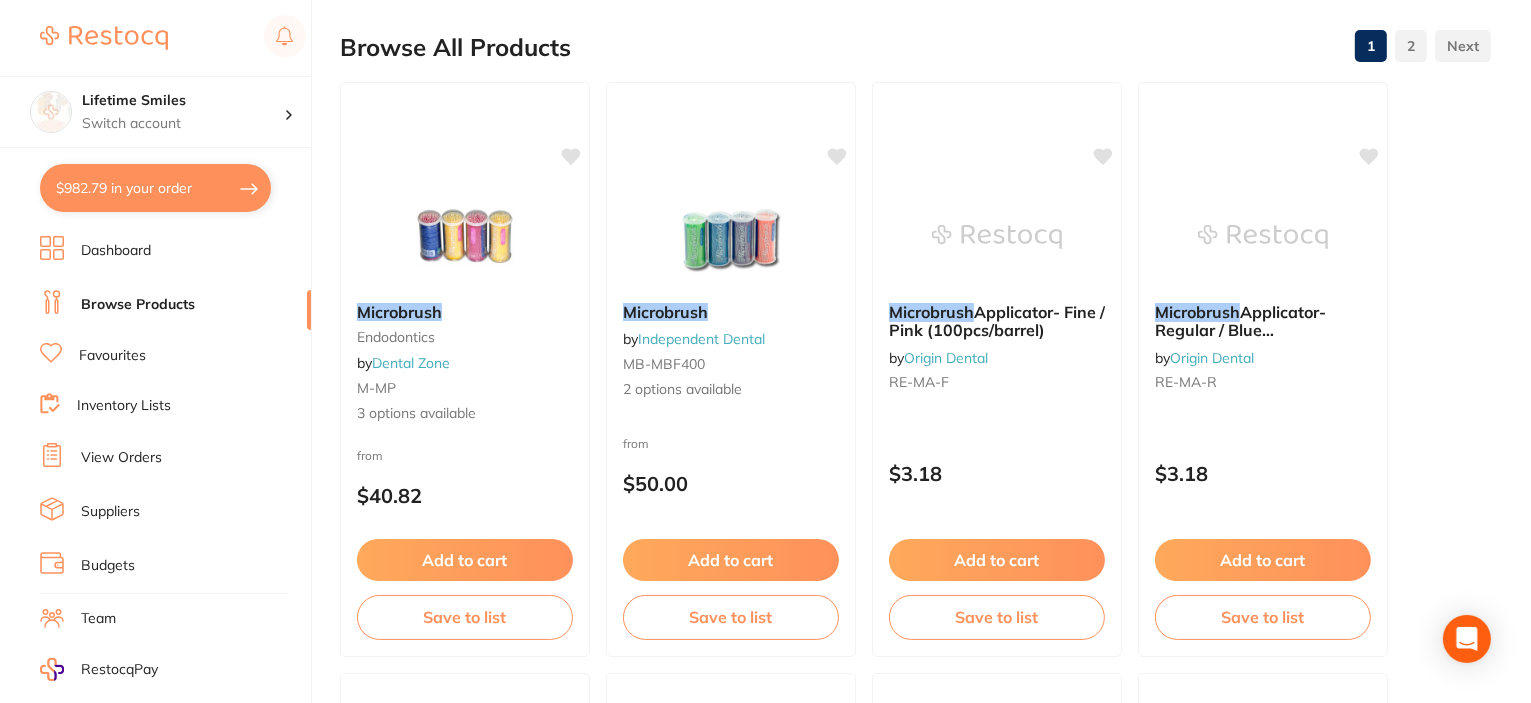 click on "Applicator- Fine / Pink  (100pcs/barrel)" at bounding box center (997, 321) 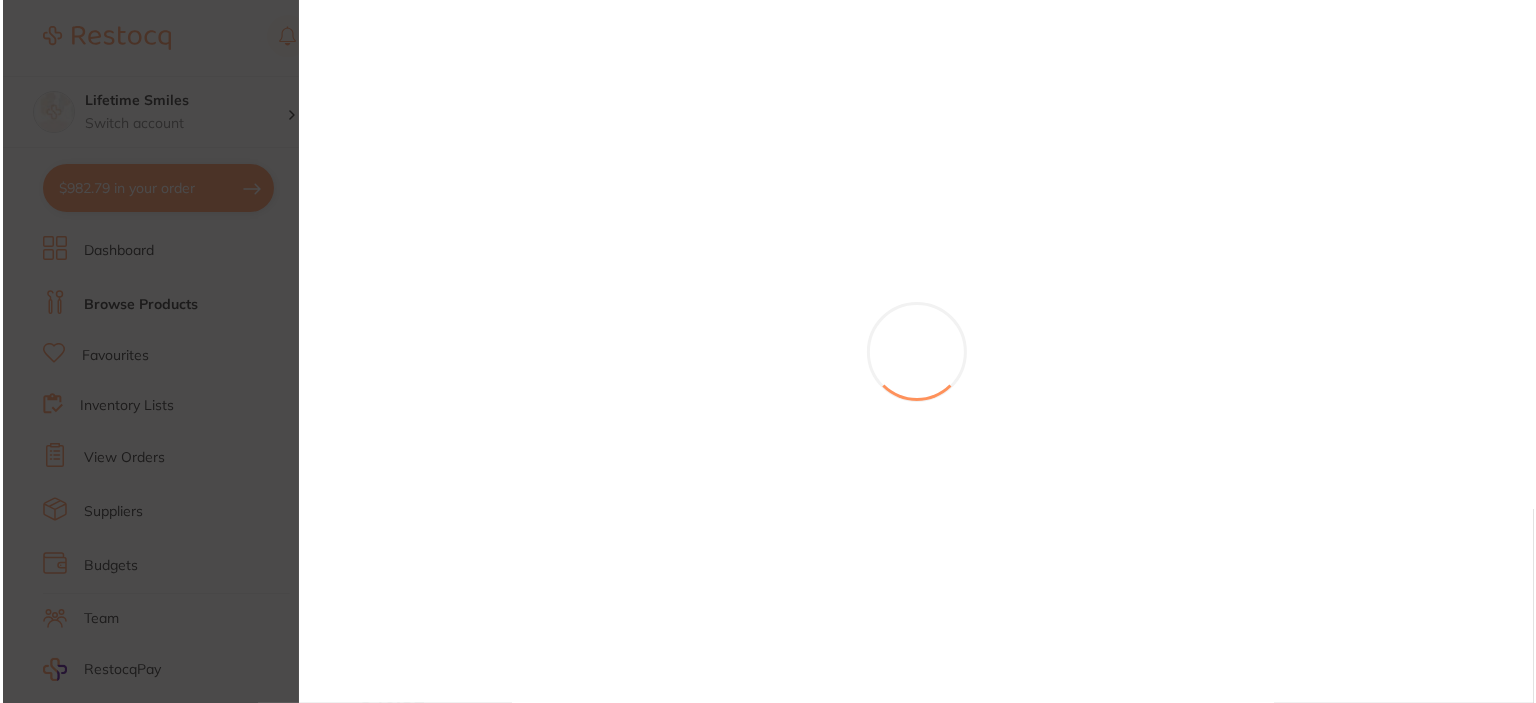 scroll, scrollTop: 0, scrollLeft: 0, axis: both 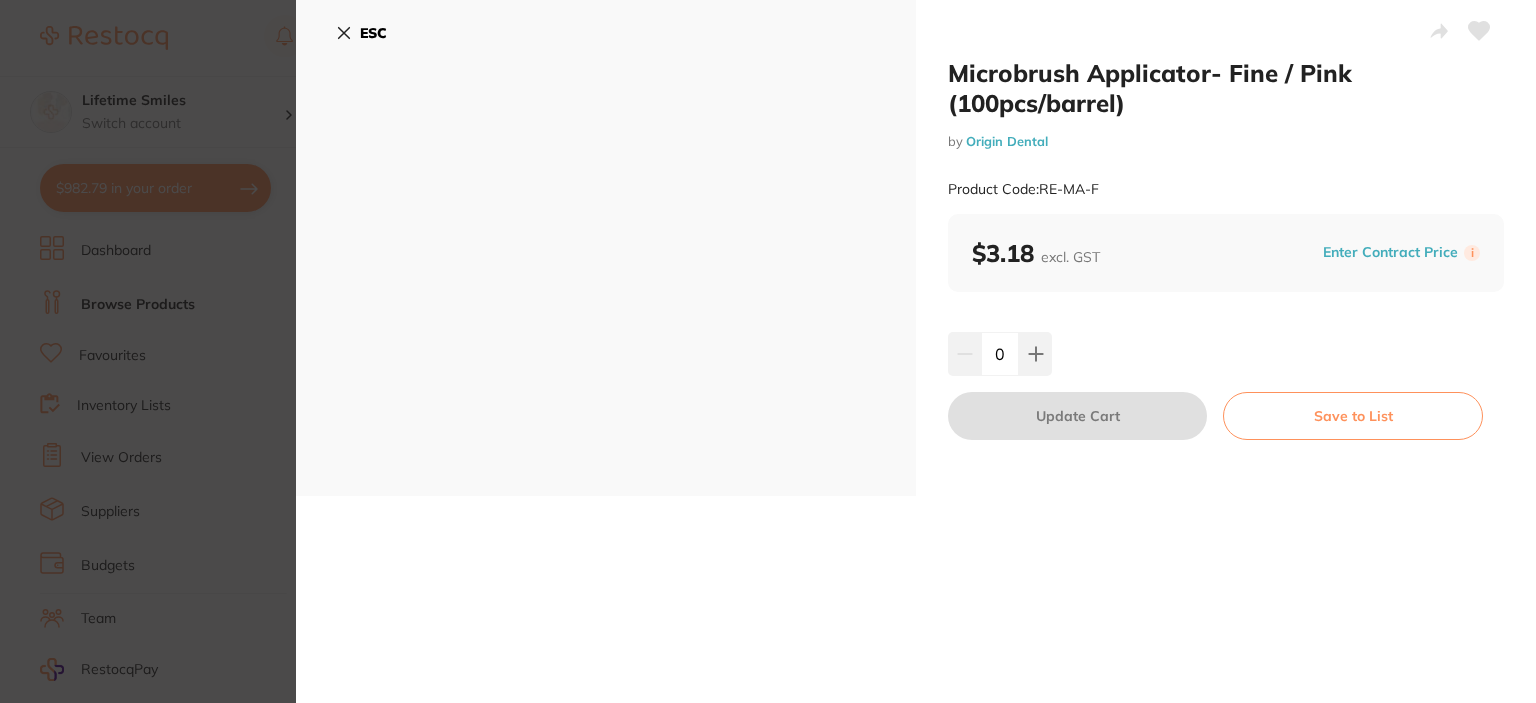 click on "Microbrush Applicator- Fine / Pink  (100pcs/barrel) by   Origin Dental Product Code:  RE-MA-F $3.18     excl. GST Enter Contract Price i     0         Update Cart Save to List" at bounding box center [1226, 248] 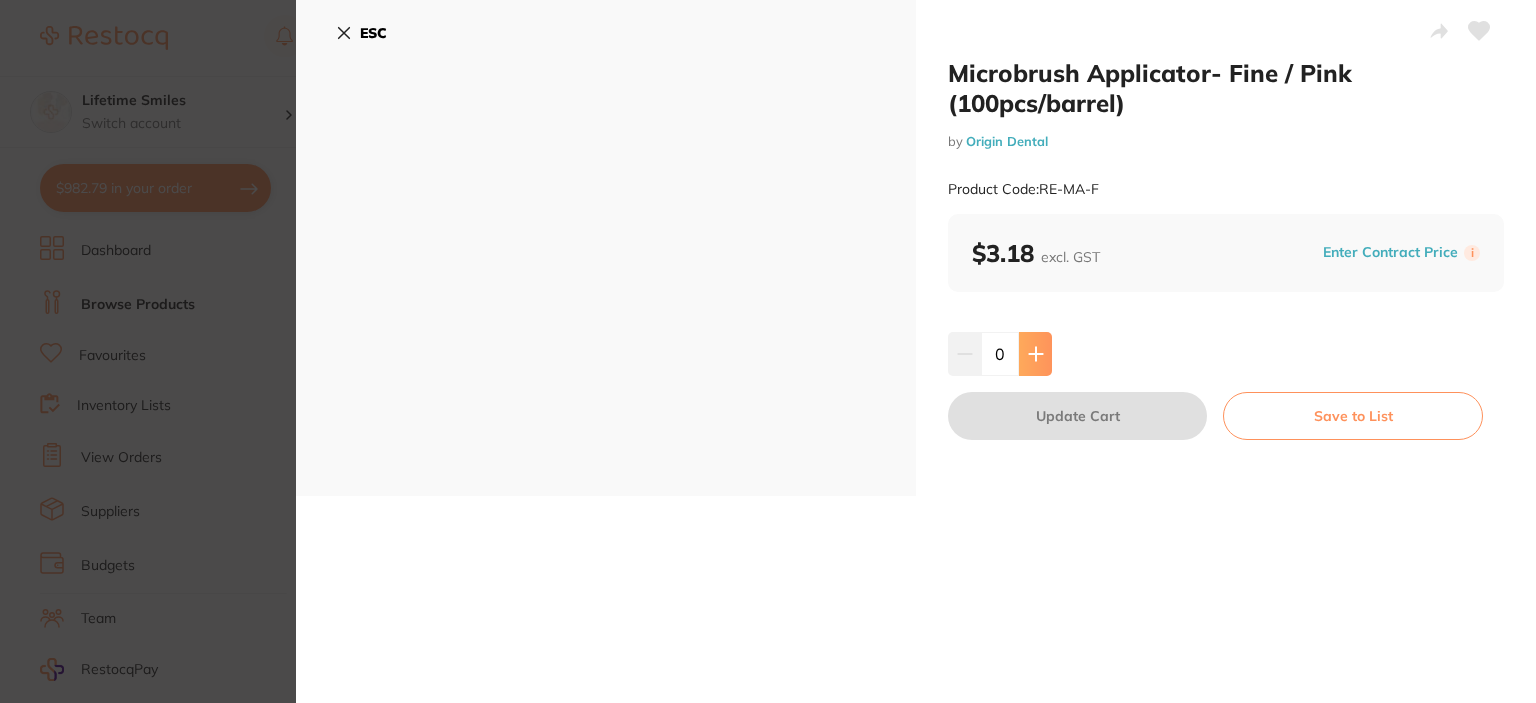 click at bounding box center [1035, 354] 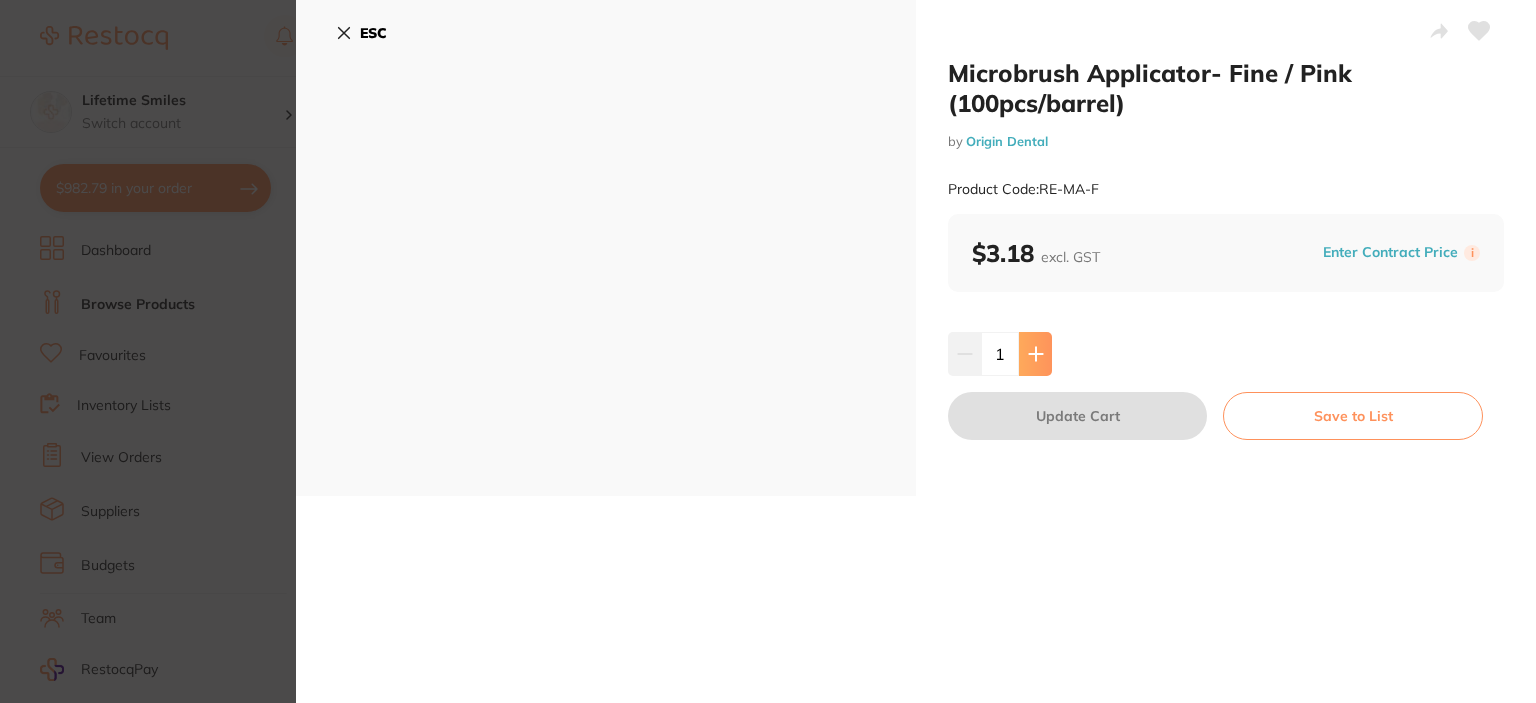 click at bounding box center [1035, 354] 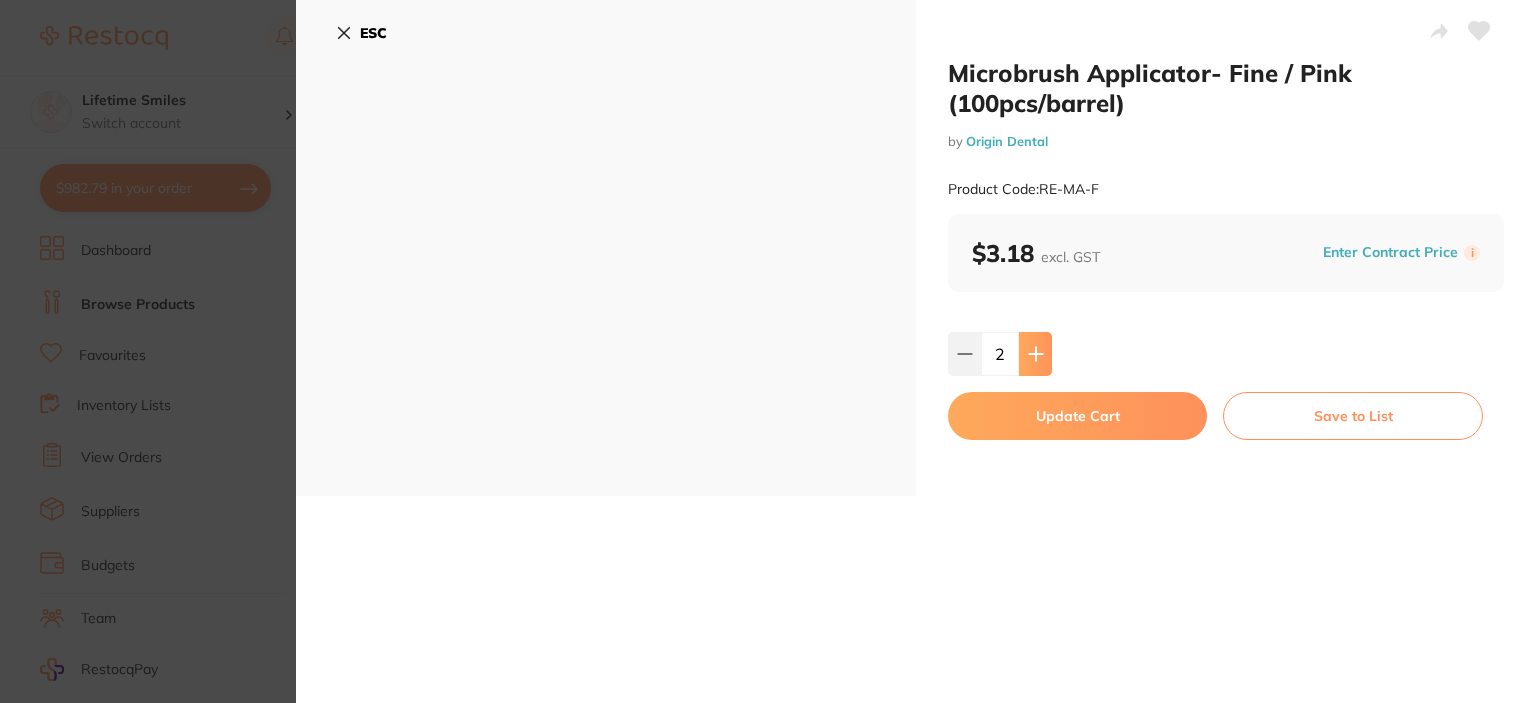 click at bounding box center (1035, 354) 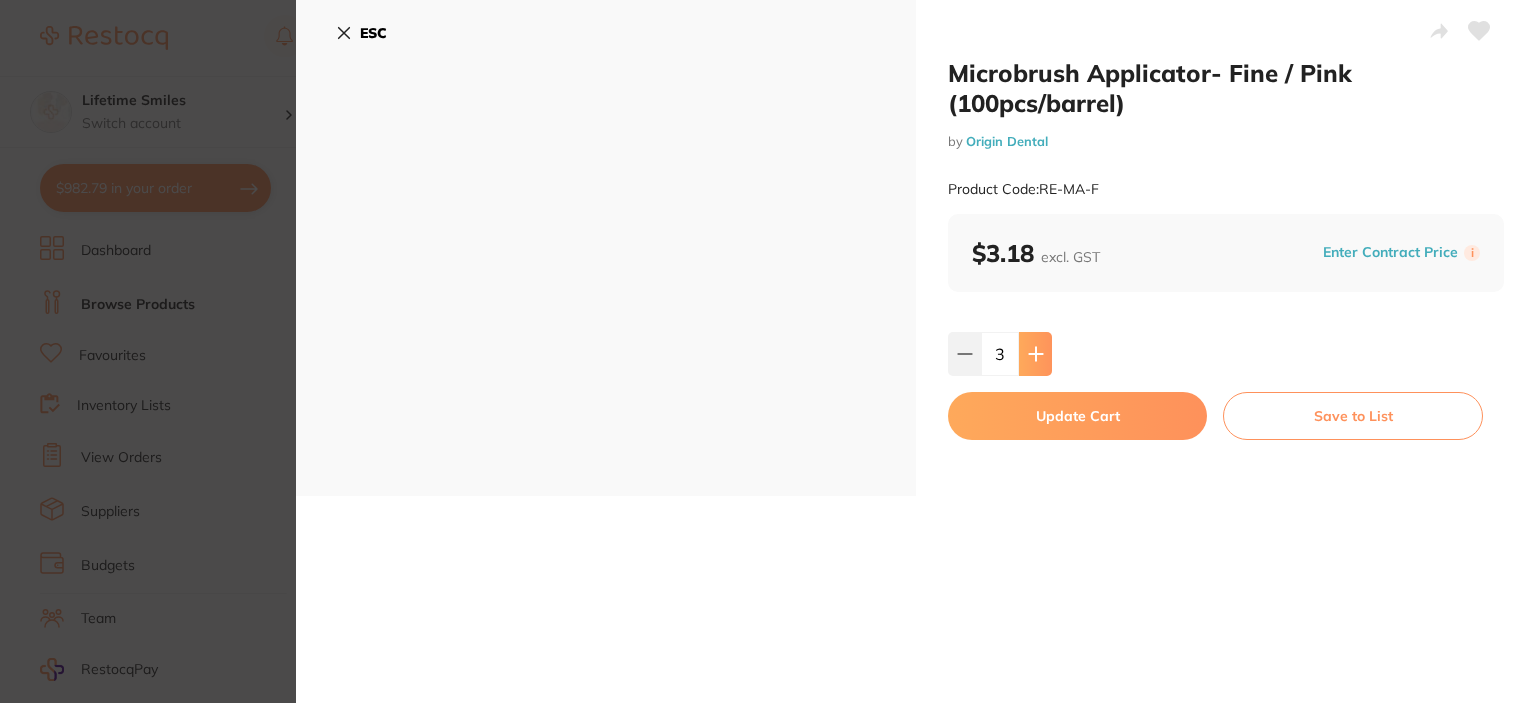 click at bounding box center (1035, 354) 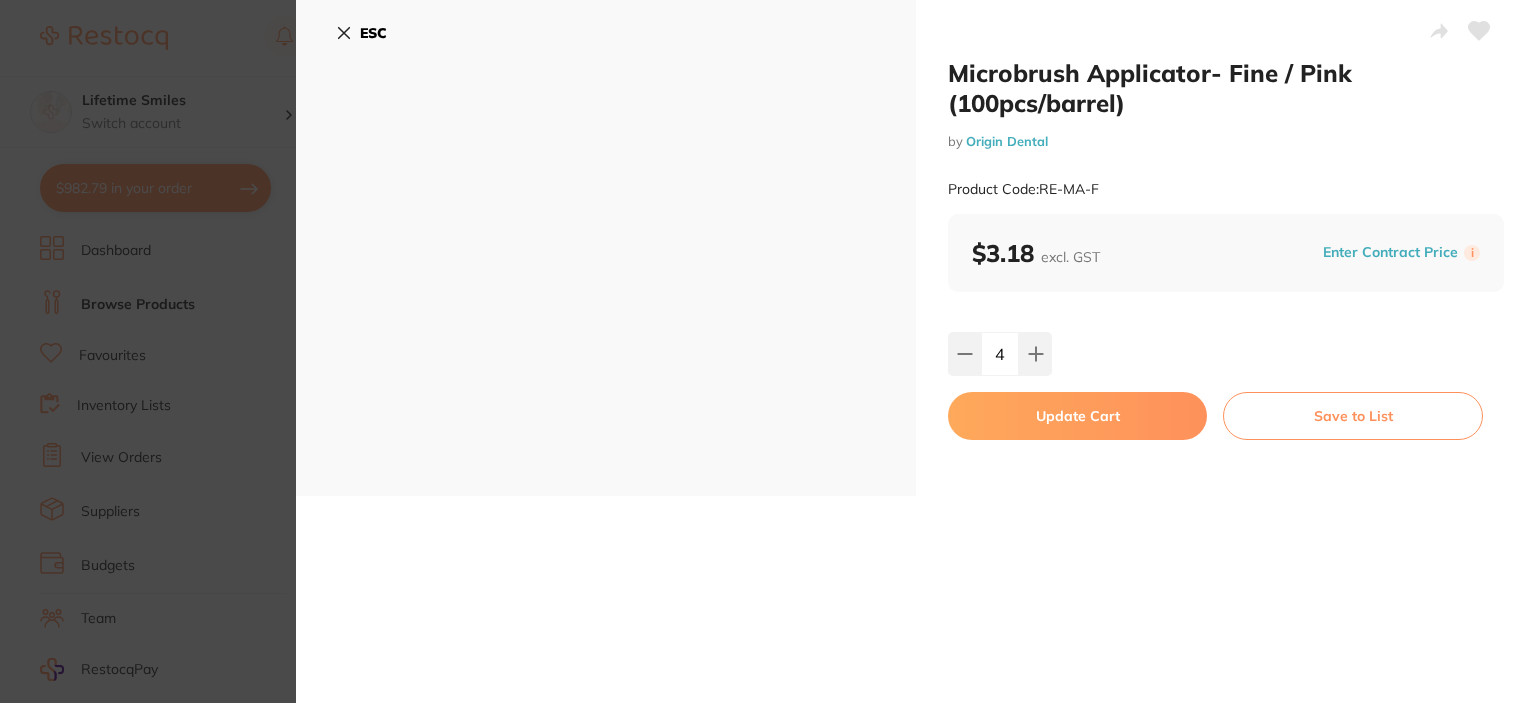 click on "Update Cart" at bounding box center (1077, 416) 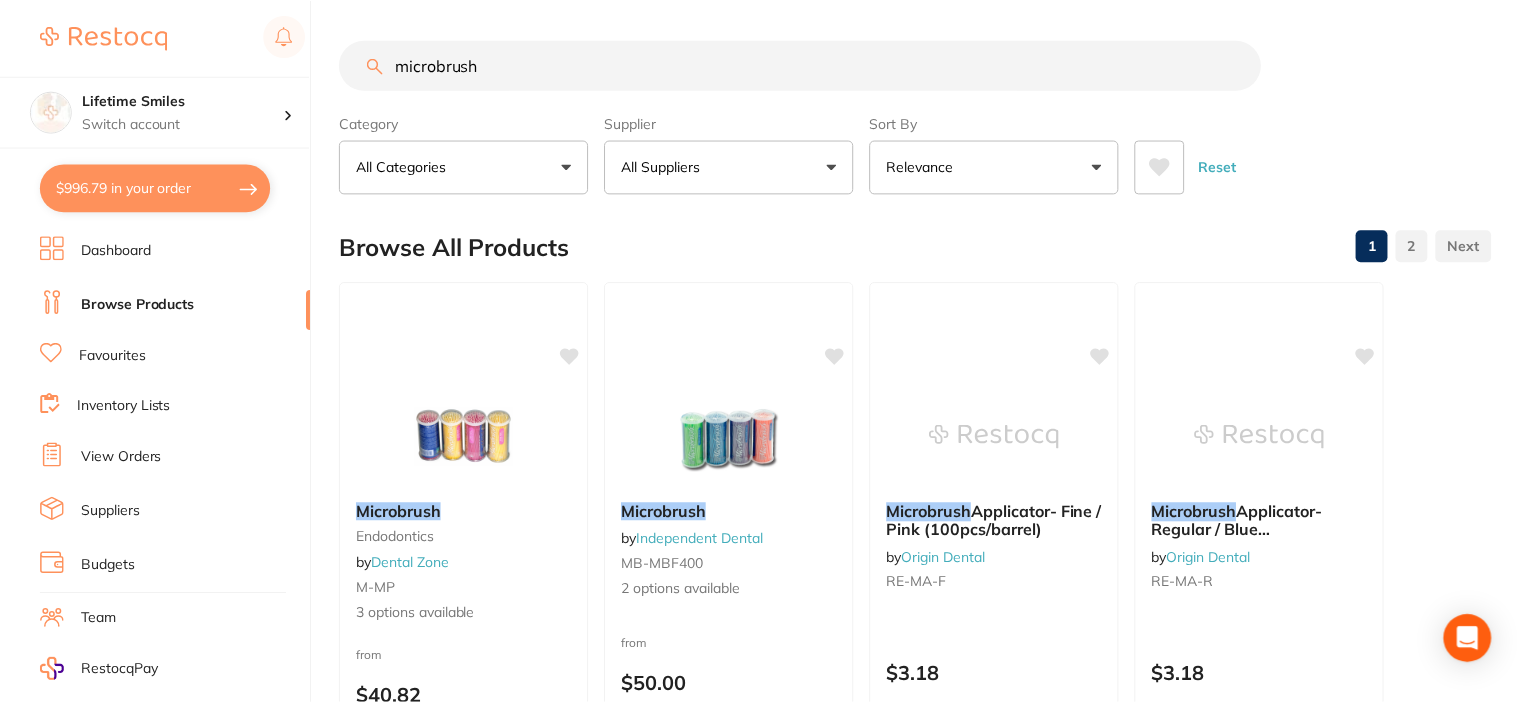 scroll, scrollTop: 200, scrollLeft: 0, axis: vertical 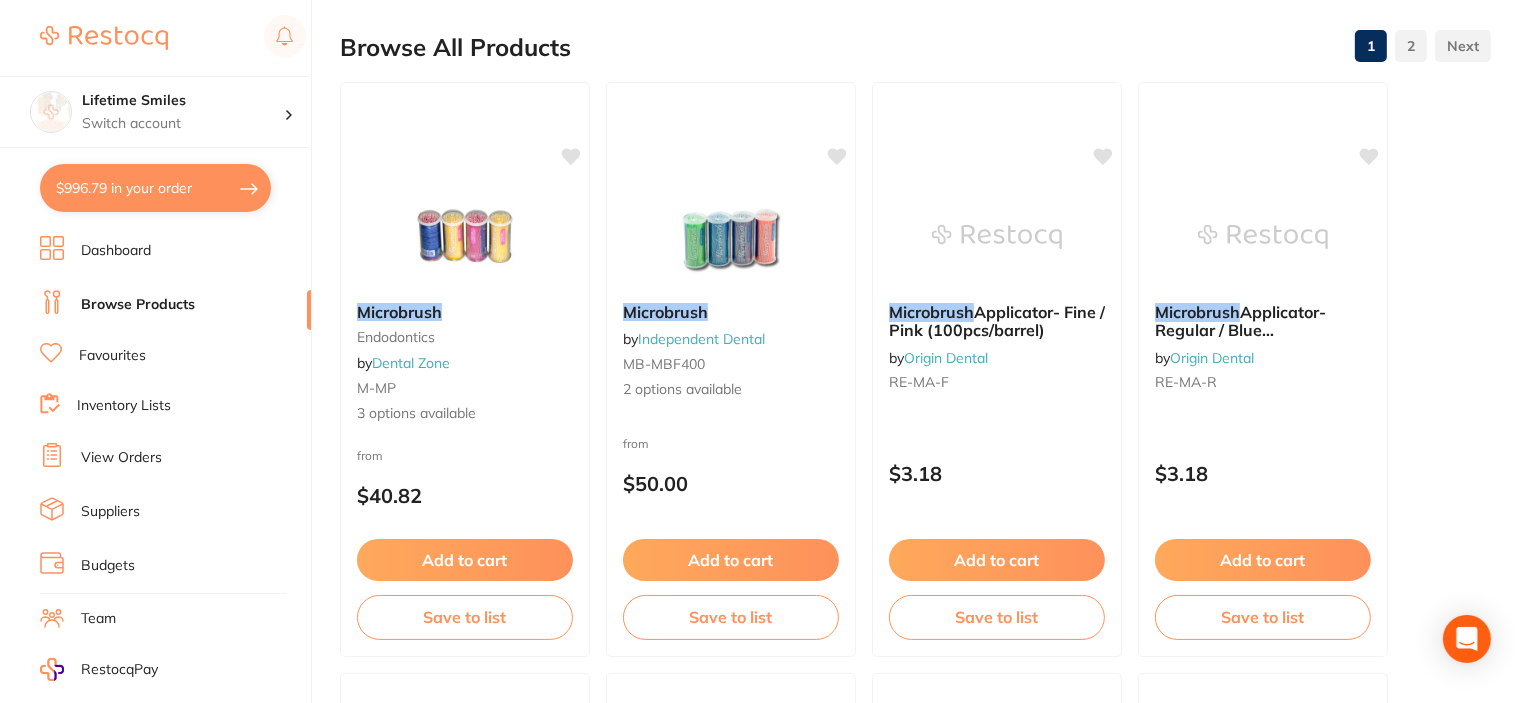 click on "$996.79   in your order" at bounding box center (155, 188) 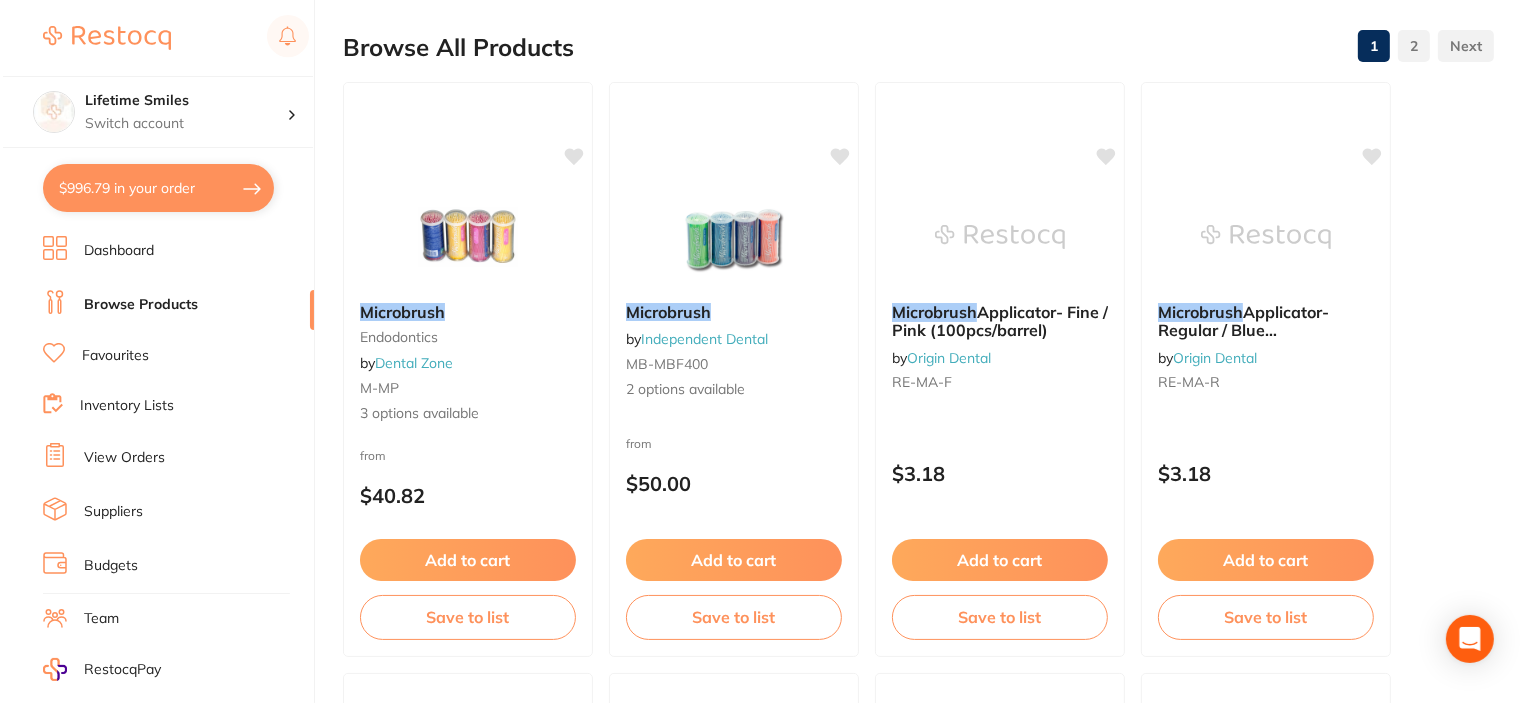scroll, scrollTop: 0, scrollLeft: 0, axis: both 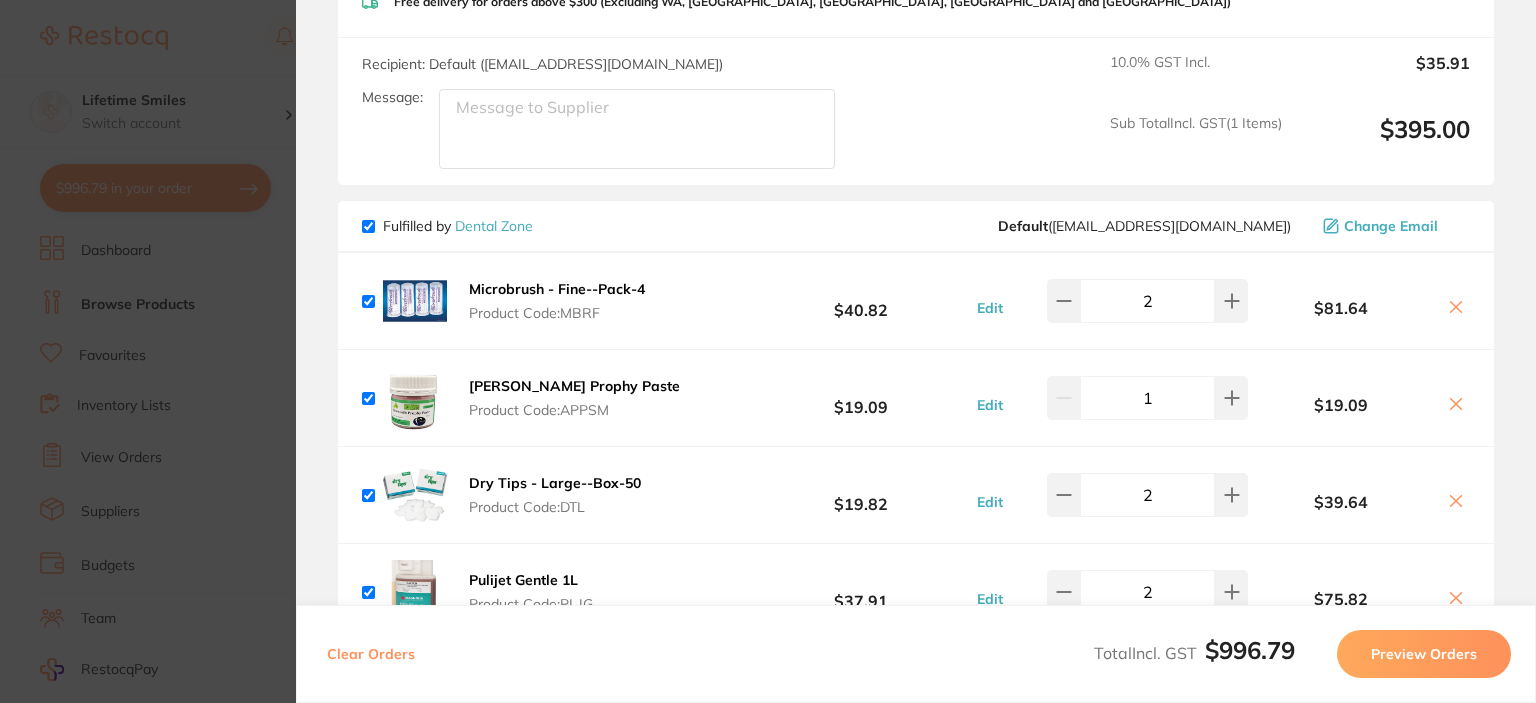 click on "Microbrush - Fine--Pack-4" at bounding box center (557, 289) 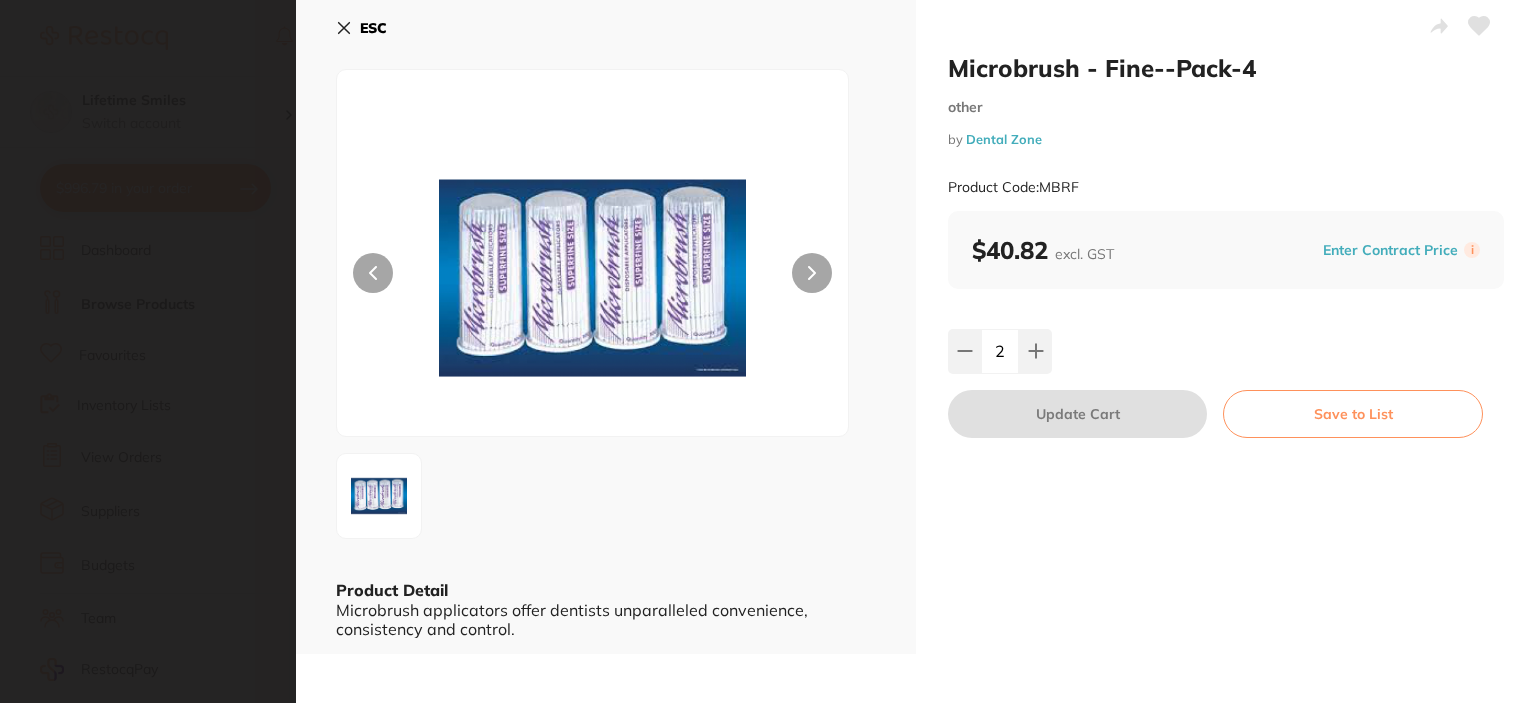 scroll, scrollTop: 0, scrollLeft: 0, axis: both 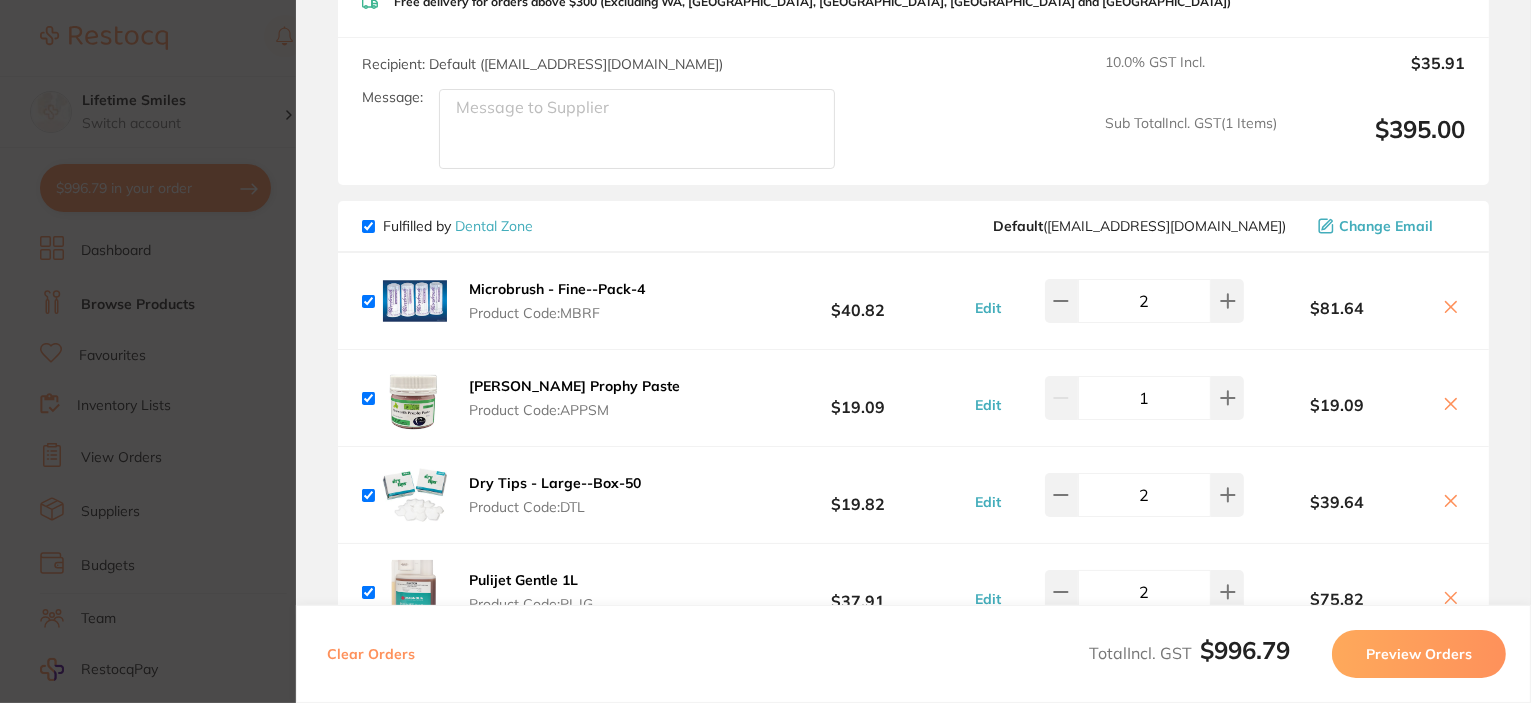 click on "Update RRP Set your pre negotiated price for this item. Item Agreed RRP (excl. GST) --   Update as new default RRP Update RRP Review Orders Your orders are being processed and we will notify you once we have placed the orders. You may close this window Back to Preview Orders [DATE] 14:08 [PERSON_NAME] # 87280 Independent Dental # 85952 Dental Zone # 87223 Origin Dental # 87447 Deliver To [PERSON_NAME] ( Lifetime Smiles ) [STREET_ADDRESS]  0432219679 [EMAIL_ADDRESS][DOMAIN_NAME] Select All Price Quantity Total Fulfilled by   [PERSON_NAME] Default ( [DOMAIN_NAME][EMAIL_ADDRESS][DOMAIN_NAME] ) Change Email   EMS Night Cleaner for AirFlow Units - 800ml Bottle   Product Code:  EMS-DV154     $30.45 Edit     1         $30.45   Kuraray KATANA Cleaner - 4ml Bottle   Product Code:  KY-282406     $69.54 Edit     1         $69.54   3M RelyX Universal Resin Cement - A1   Product Code:  TM-56972     $218.18 Edit     1         $218.18   EMS Night Cleaner for AirFlow Units - 800ml Bottle" at bounding box center [765, 351] 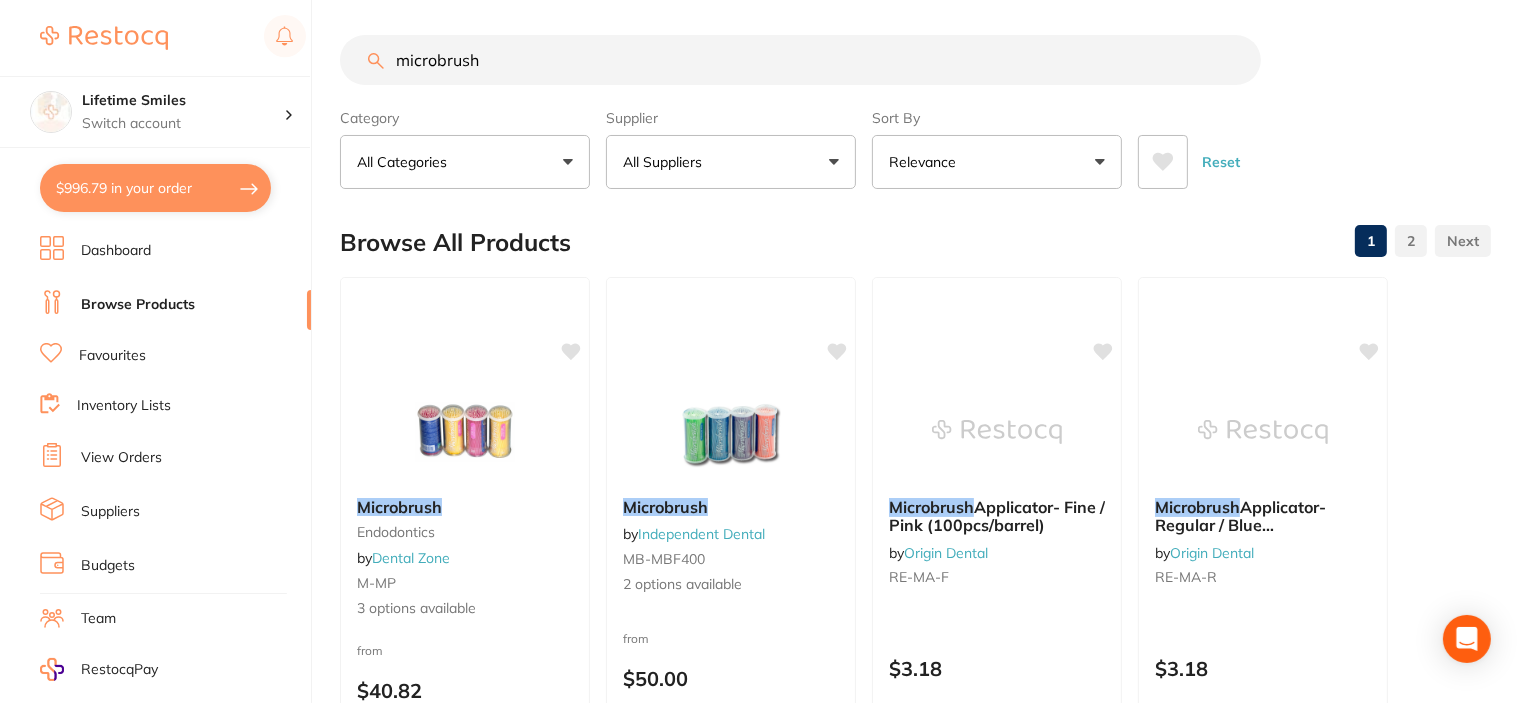 scroll, scrollTop: 0, scrollLeft: 0, axis: both 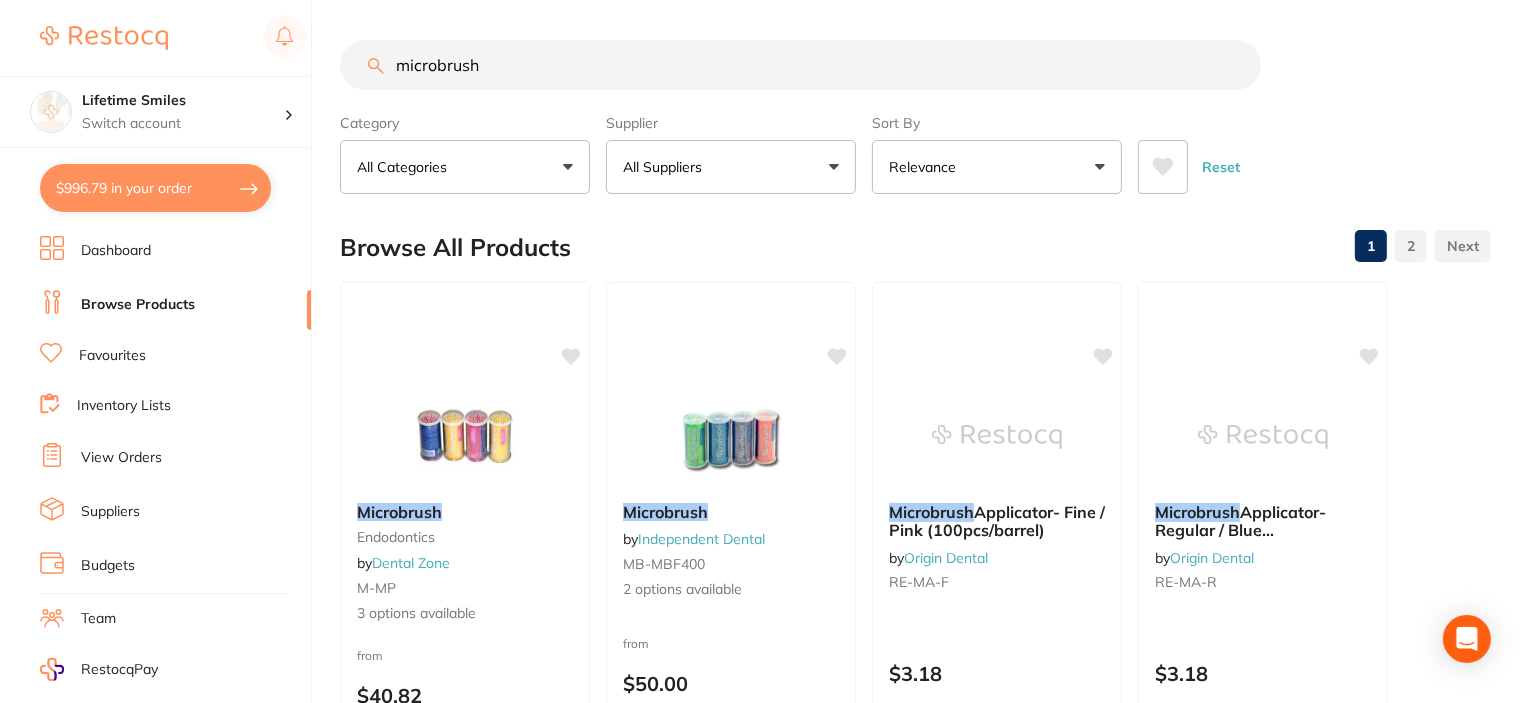 click on "Relevance" at bounding box center (997, 167) 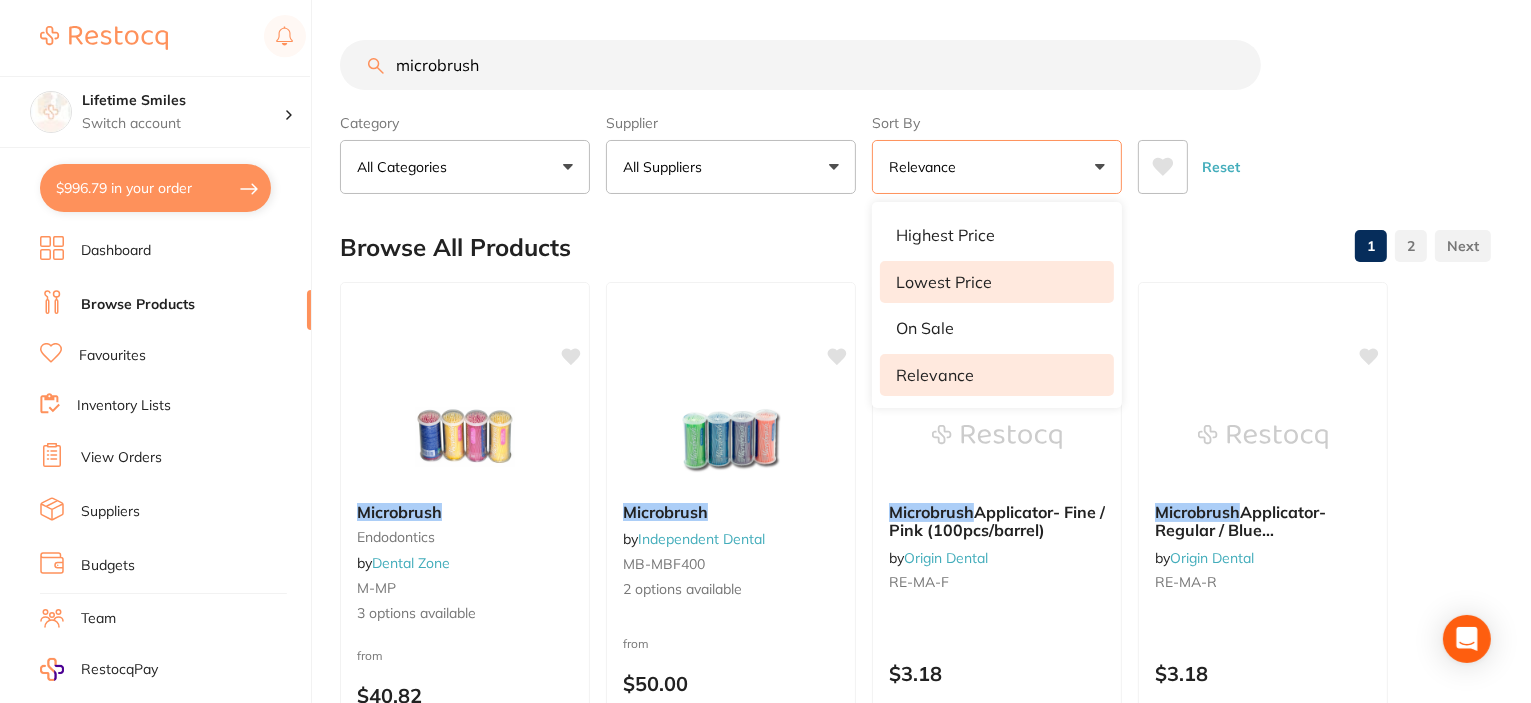 click on "Lowest Price" at bounding box center [944, 282] 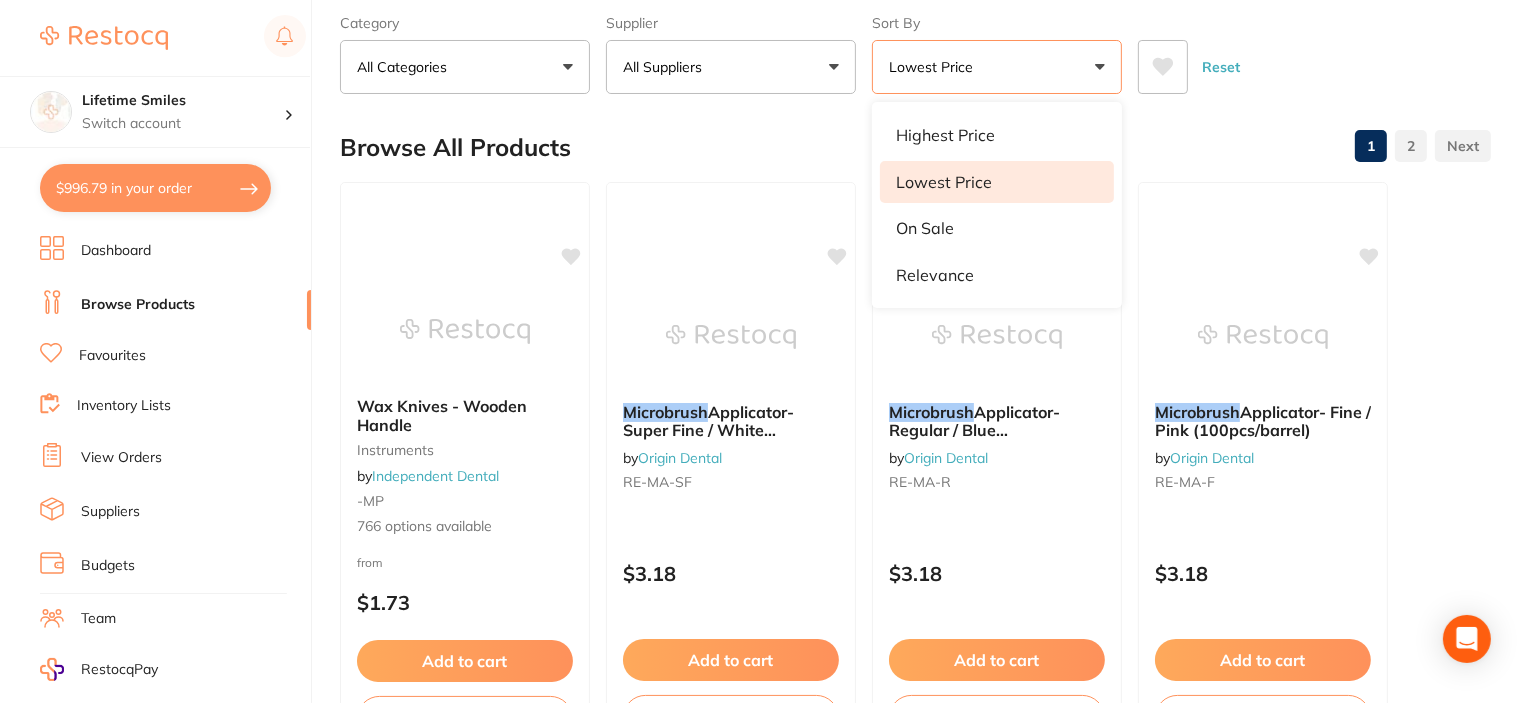 click on "Wax Knives - Wooden Handle   instruments by  Independent Dental -MP   766 options available   from $1.73 Add to cart Save to list Microbrush  Applicator- Super Fine / White (100pcs/barrel)   by  Origin Dental RE-MA-SF $3.18 Add to cart Save to list Microbrush  Applicator- Regular / Blue (100pcs/barrel)   by  Origin Dental RE-MA-R $3.18 Add to cart Save to list Microbrush  Applicator- Fine / Pink  (100pcs/barrel)   by  Origin Dental RE-MA-F $3.18 Add to cart Save to list [PERSON_NAME]  Microbrush  Applicator Brush, Purple   by  [PERSON_NAME] International MB100V $9.25 Add to cart Save to list [PERSON_NAME]  Microbrush  Applicator Brush, 1.0mm Tip, Super Fine, White   by  [PERSON_NAME] International MB100SF $9.25 Add to cart Save to list [PERSON_NAME]  Microbrush  Applicator Brush, Fine Tip, Yellow   by  [PERSON_NAME] International MB100F $9.25 Add to cart Save to list [PERSON_NAME]  Microbrush  Applicator Brush, Blue   by  [PERSON_NAME] International MB100B $9.25 Add to cart Save to list Microbrush  Dispenser   by  MPD50" at bounding box center (915, 4311) 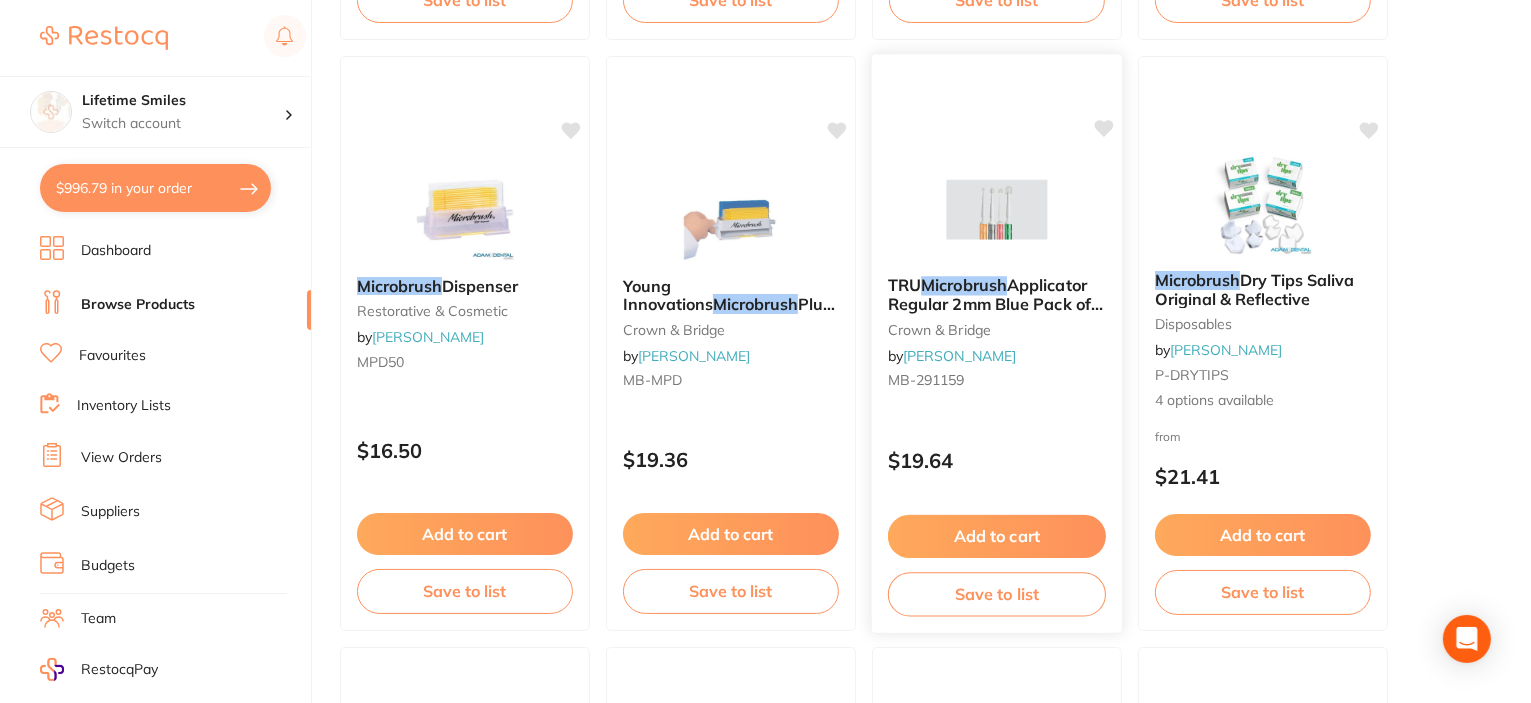 scroll, scrollTop: 1400, scrollLeft: 0, axis: vertical 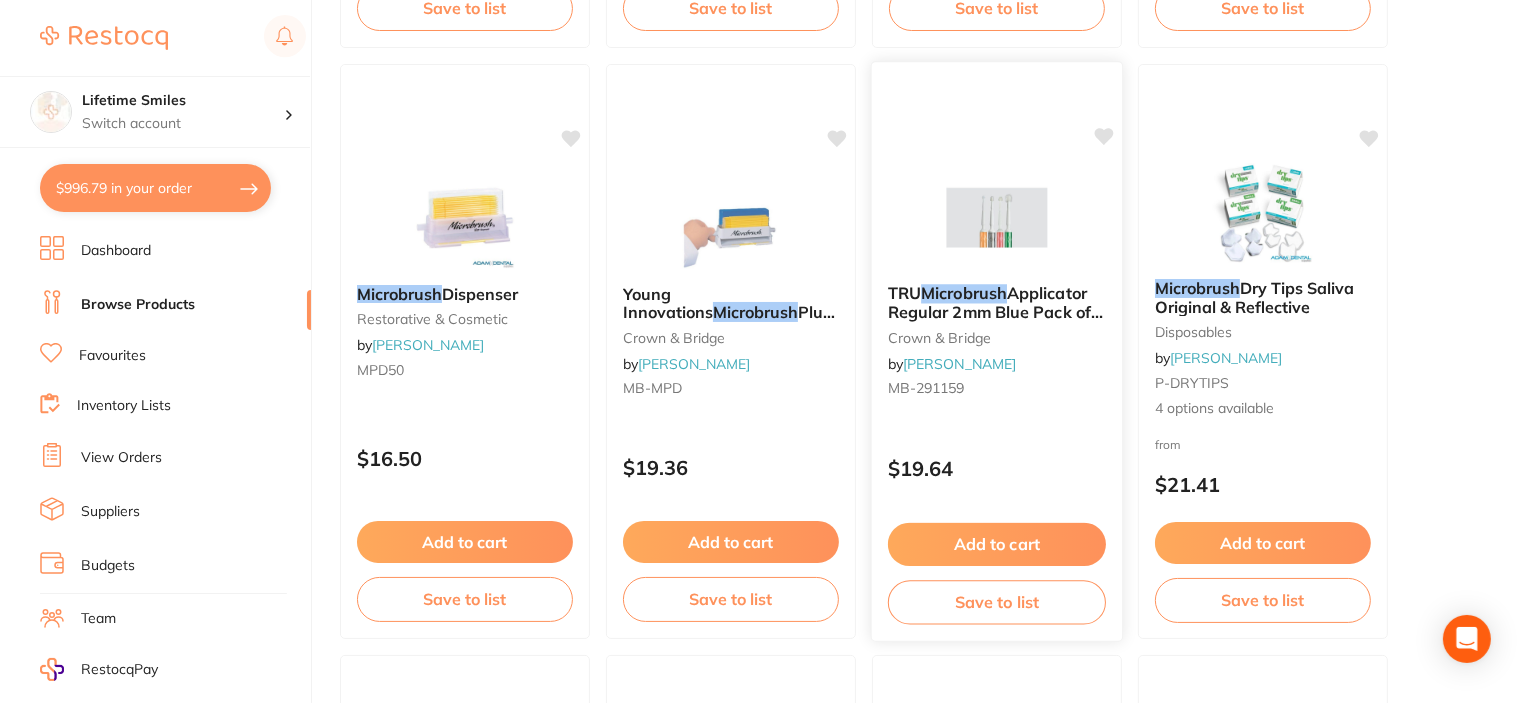 click on "Applicator Regular 2mm Blue Pack of 80" at bounding box center [995, 311] 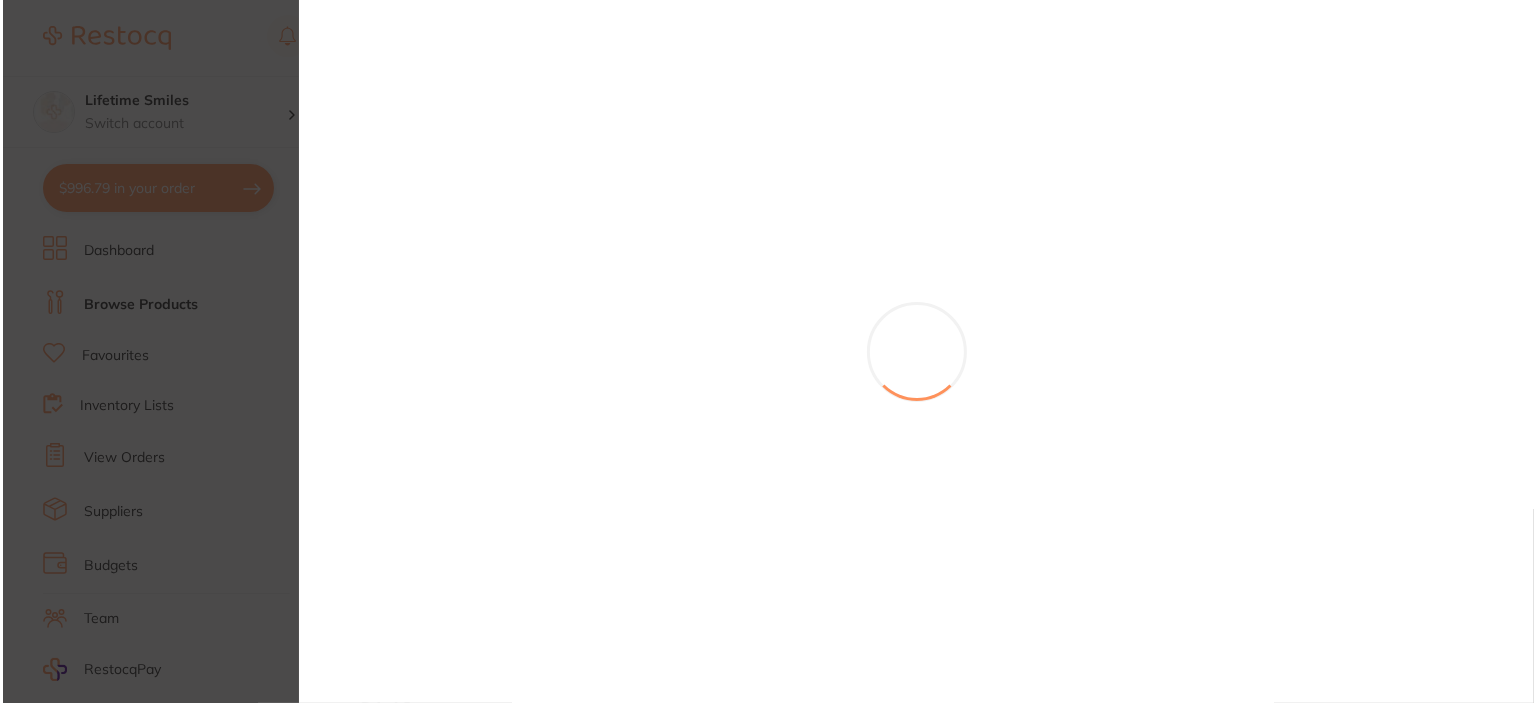 scroll, scrollTop: 0, scrollLeft: 0, axis: both 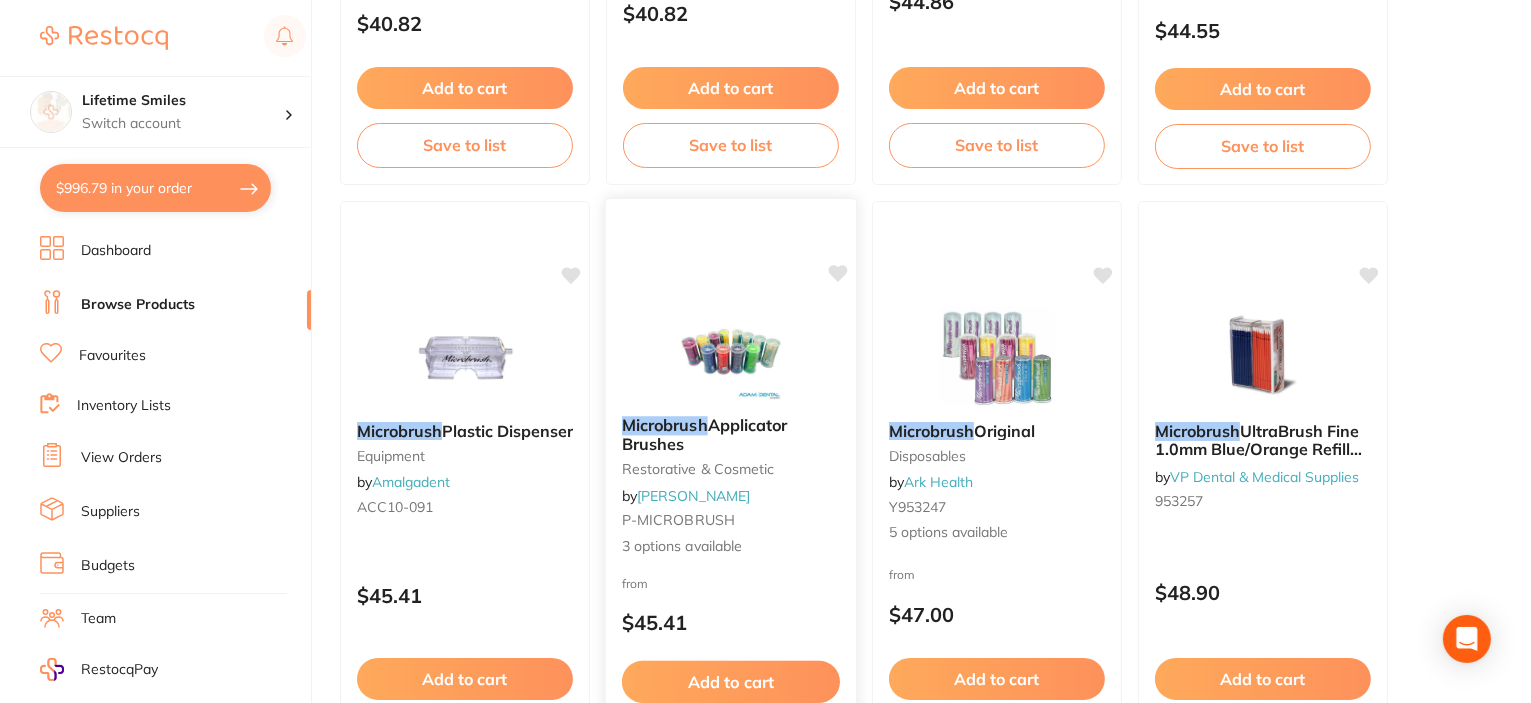 click at bounding box center (730, 349) 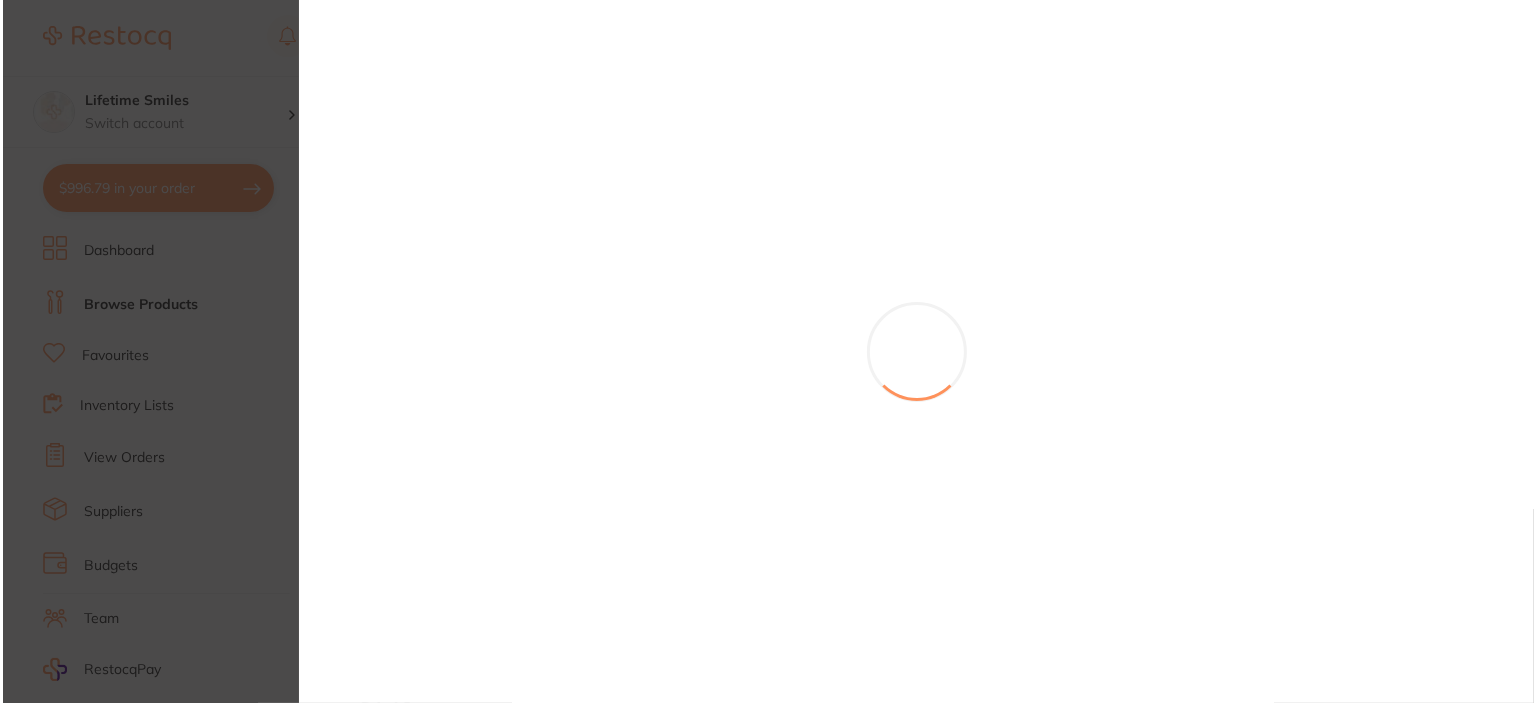 scroll, scrollTop: 0, scrollLeft: 0, axis: both 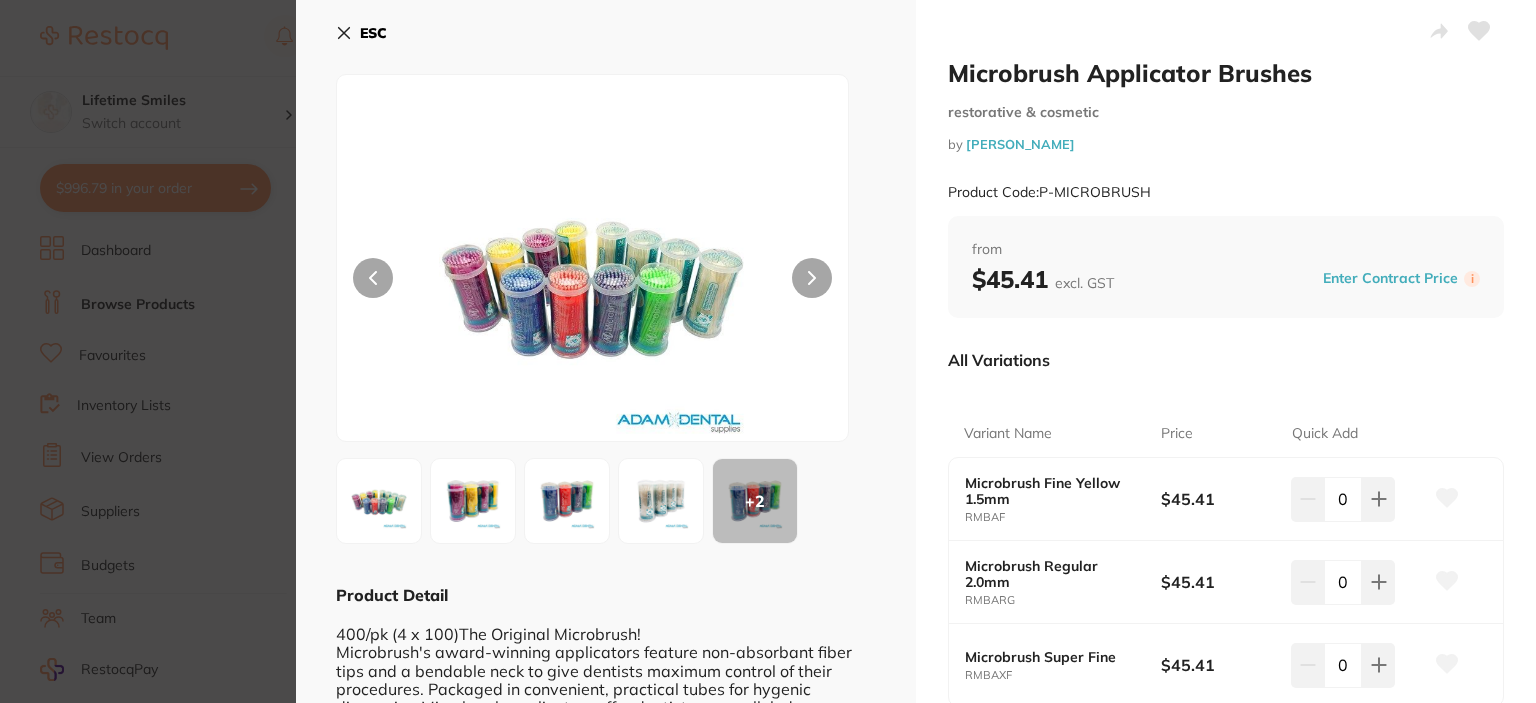 click on "ESC" at bounding box center [361, 33] 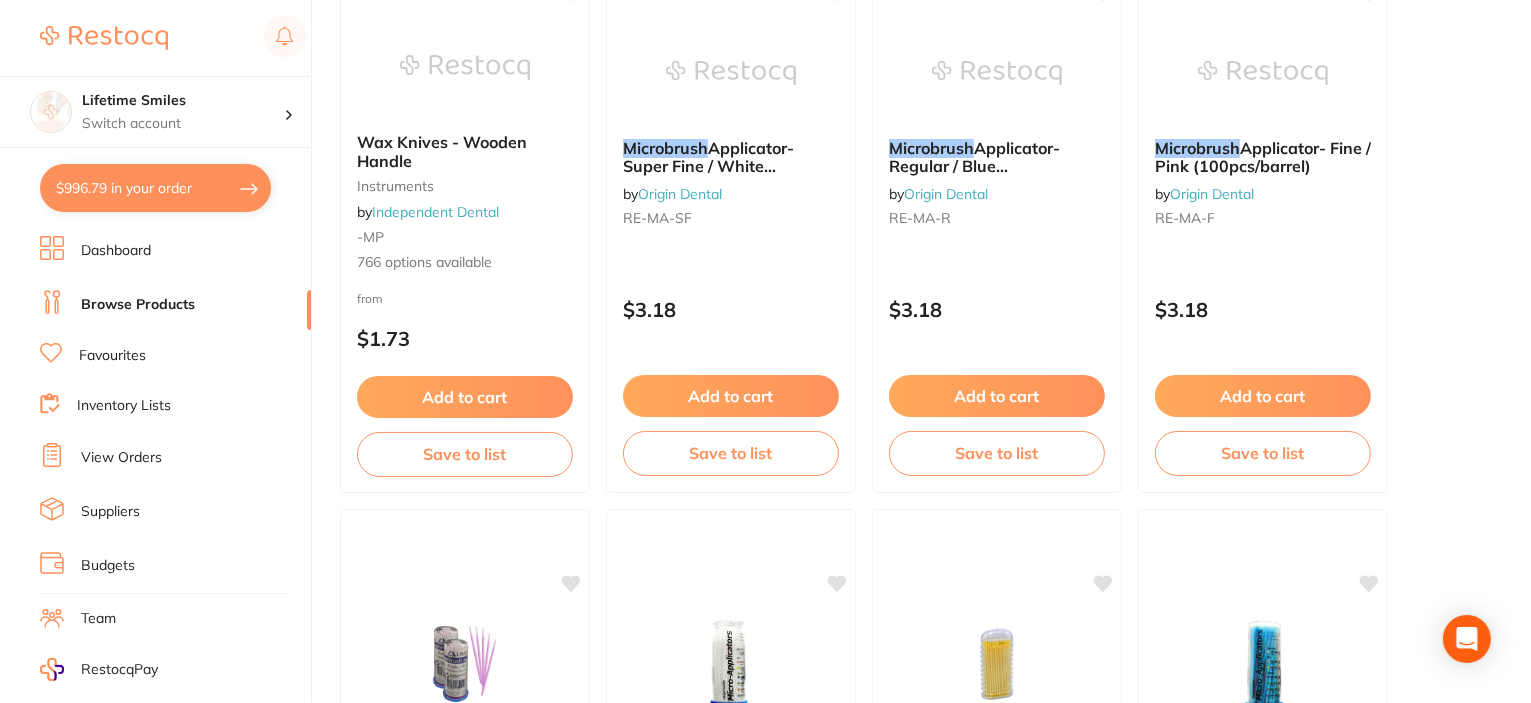 scroll, scrollTop: 200, scrollLeft: 0, axis: vertical 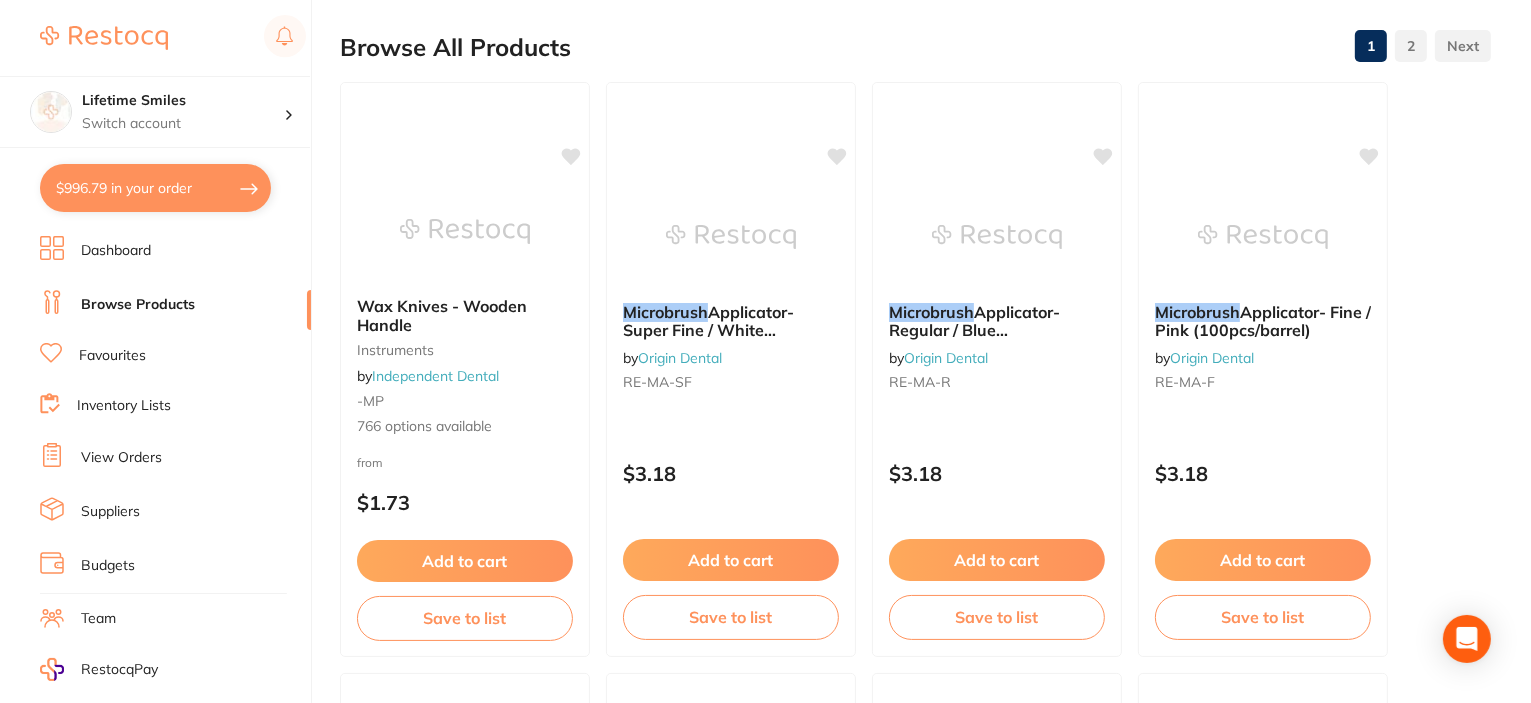click on "Applicator- Regular / Blue (100pcs/barrel)" at bounding box center (974, 330) 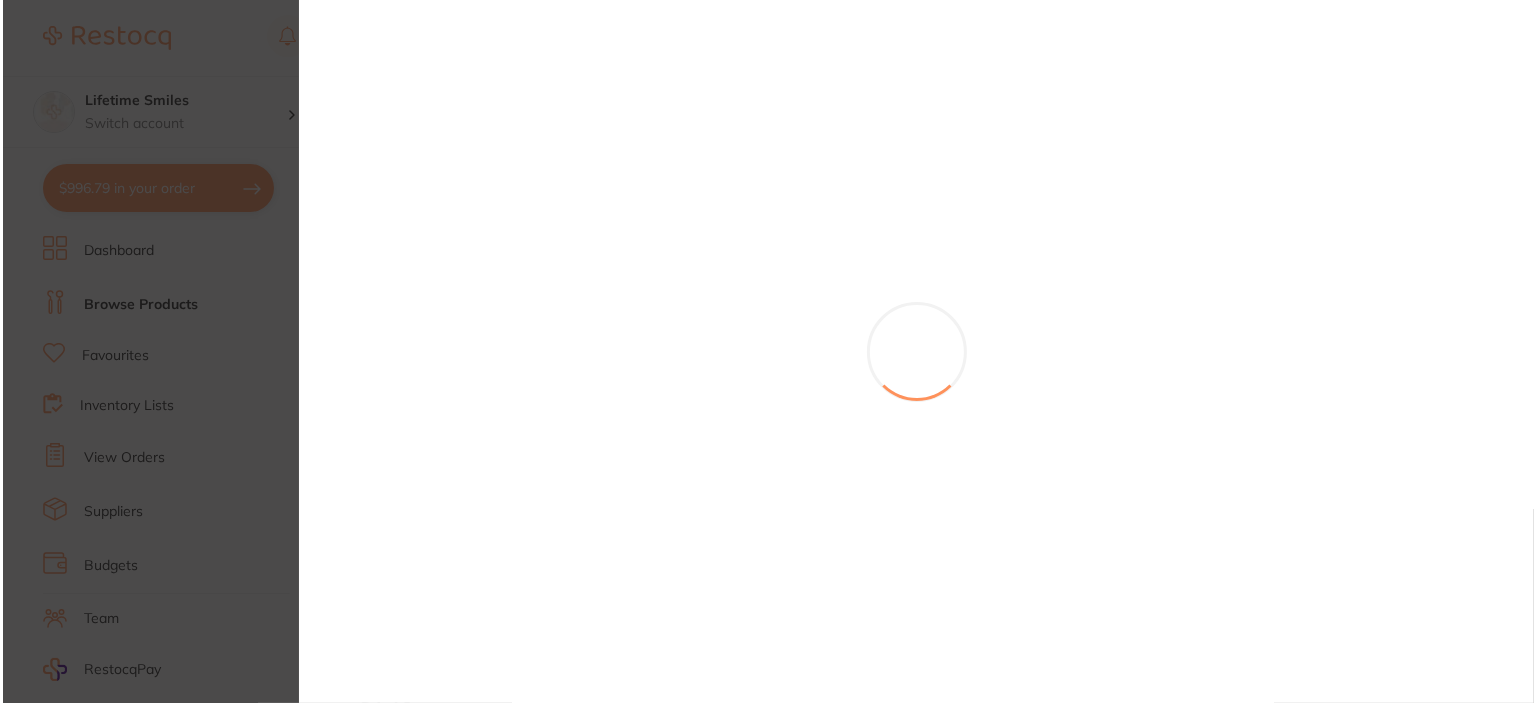 scroll, scrollTop: 0, scrollLeft: 0, axis: both 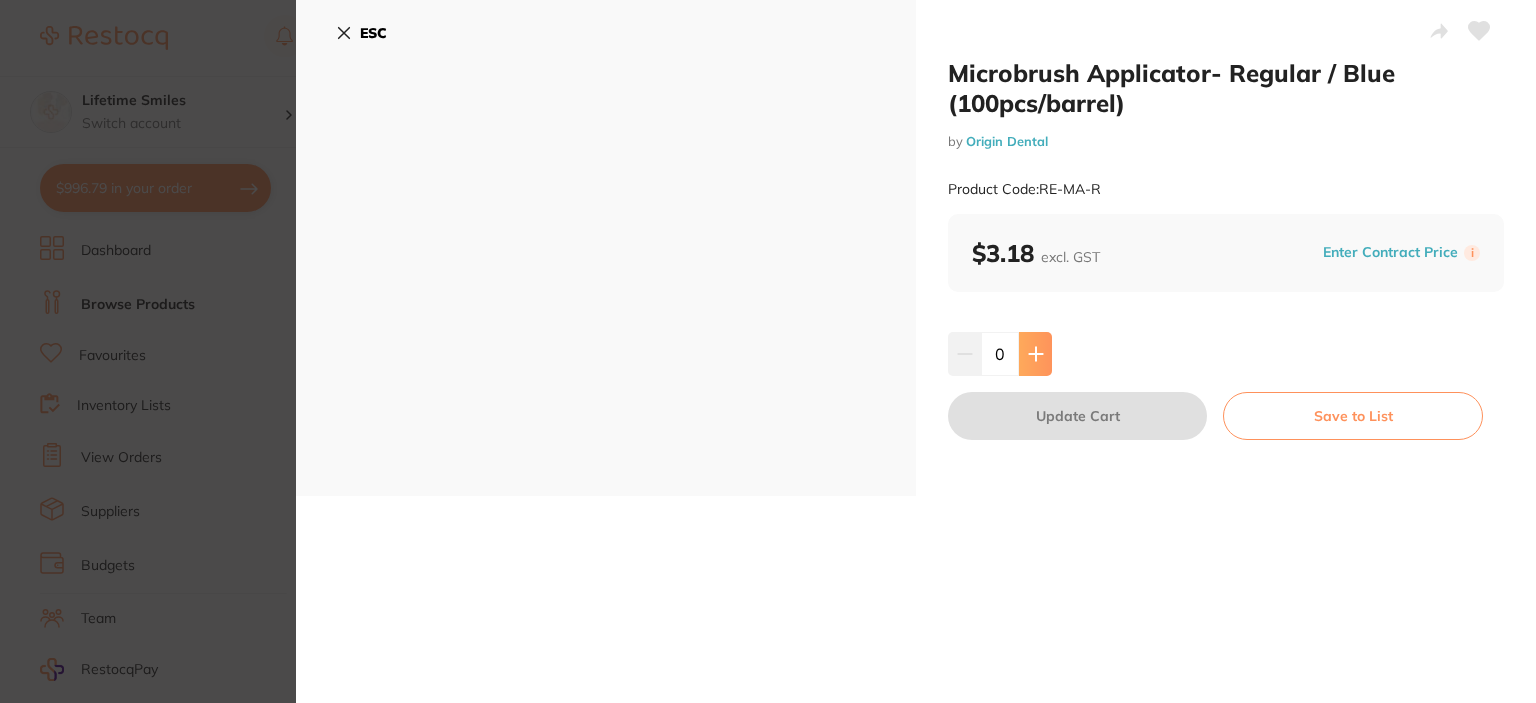 click 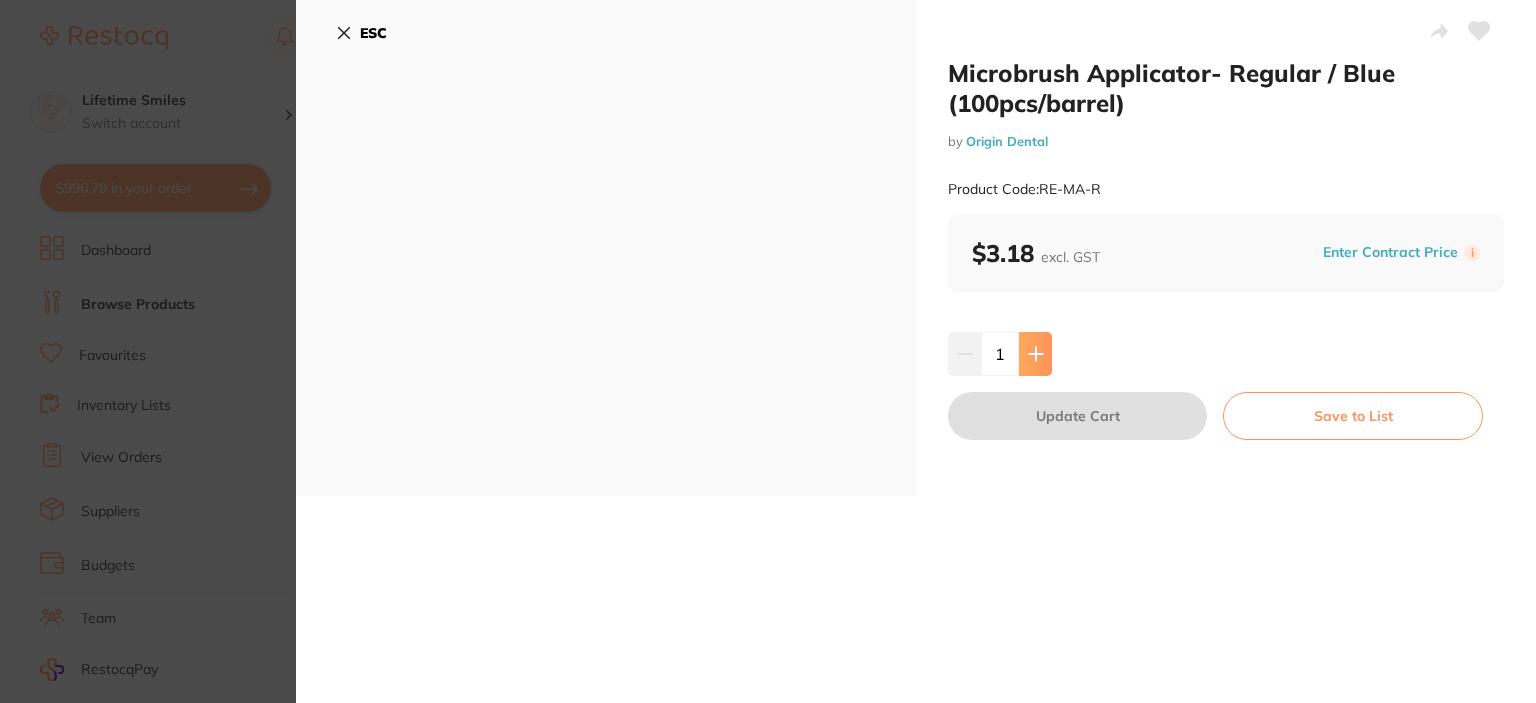 click 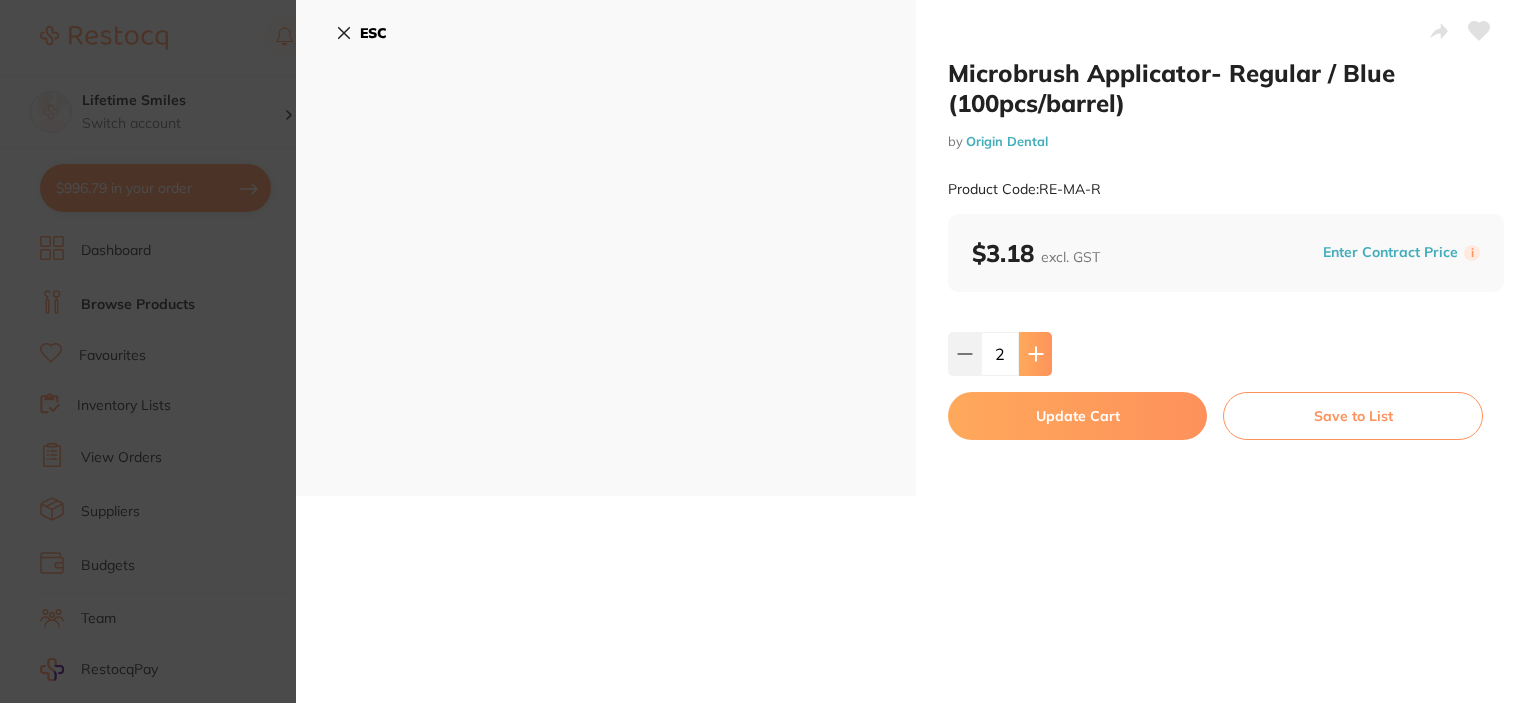 click 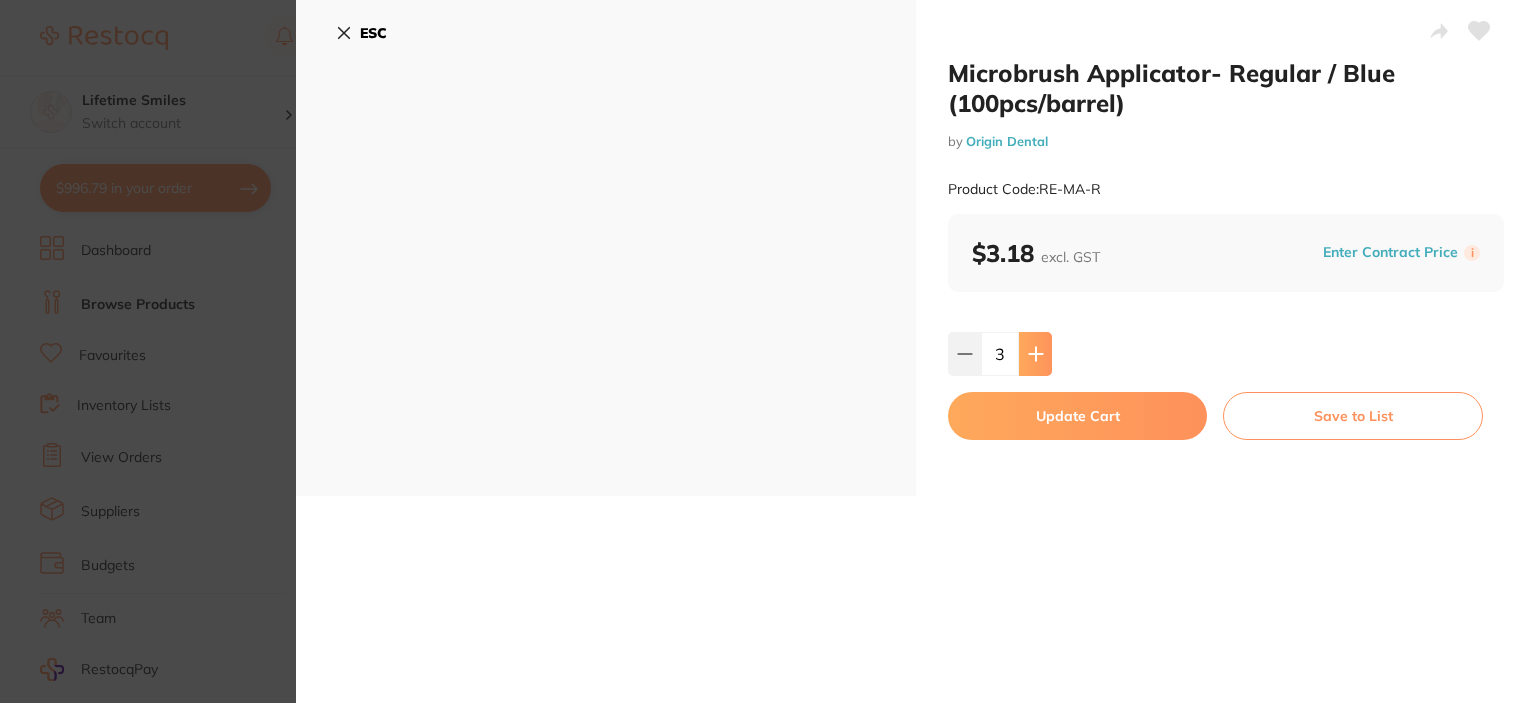 click 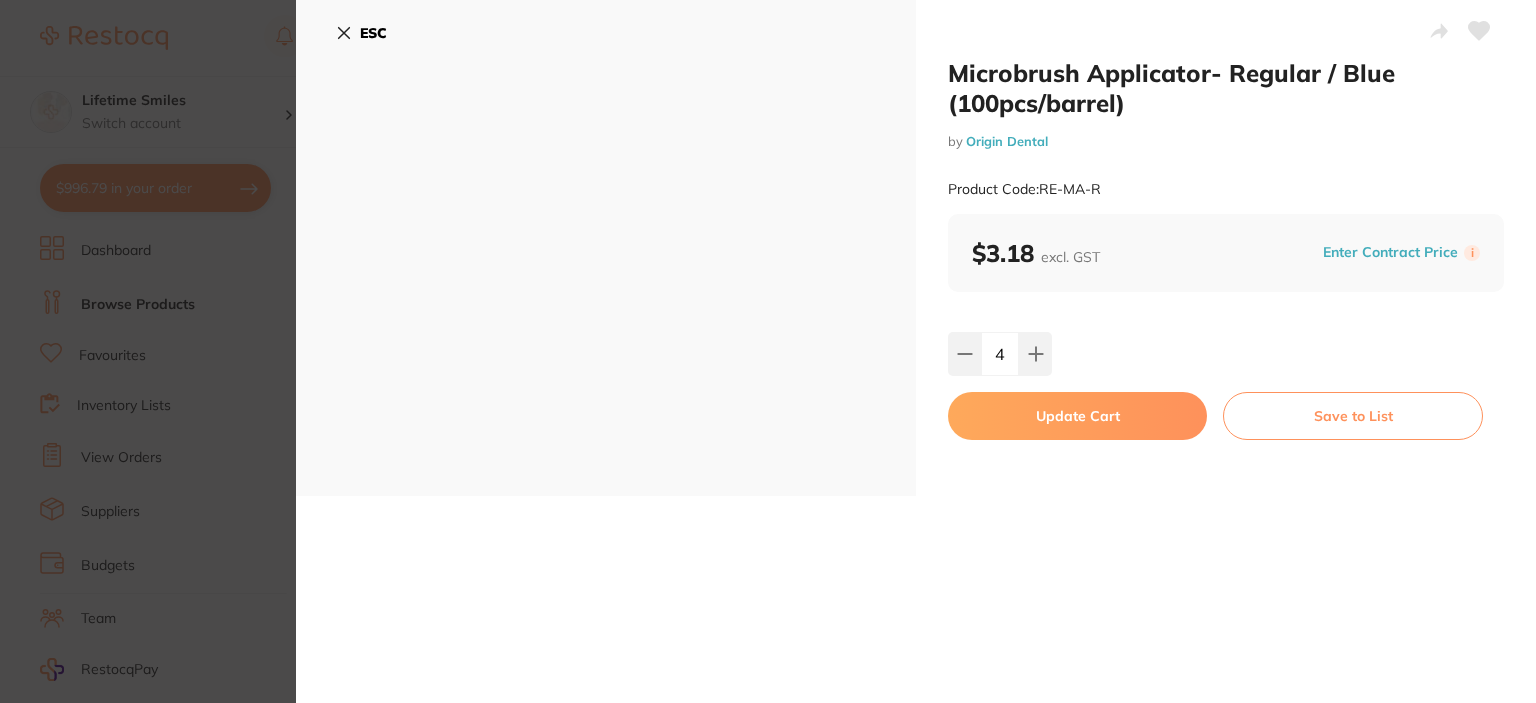 click on "Update Cart" at bounding box center [1077, 416] 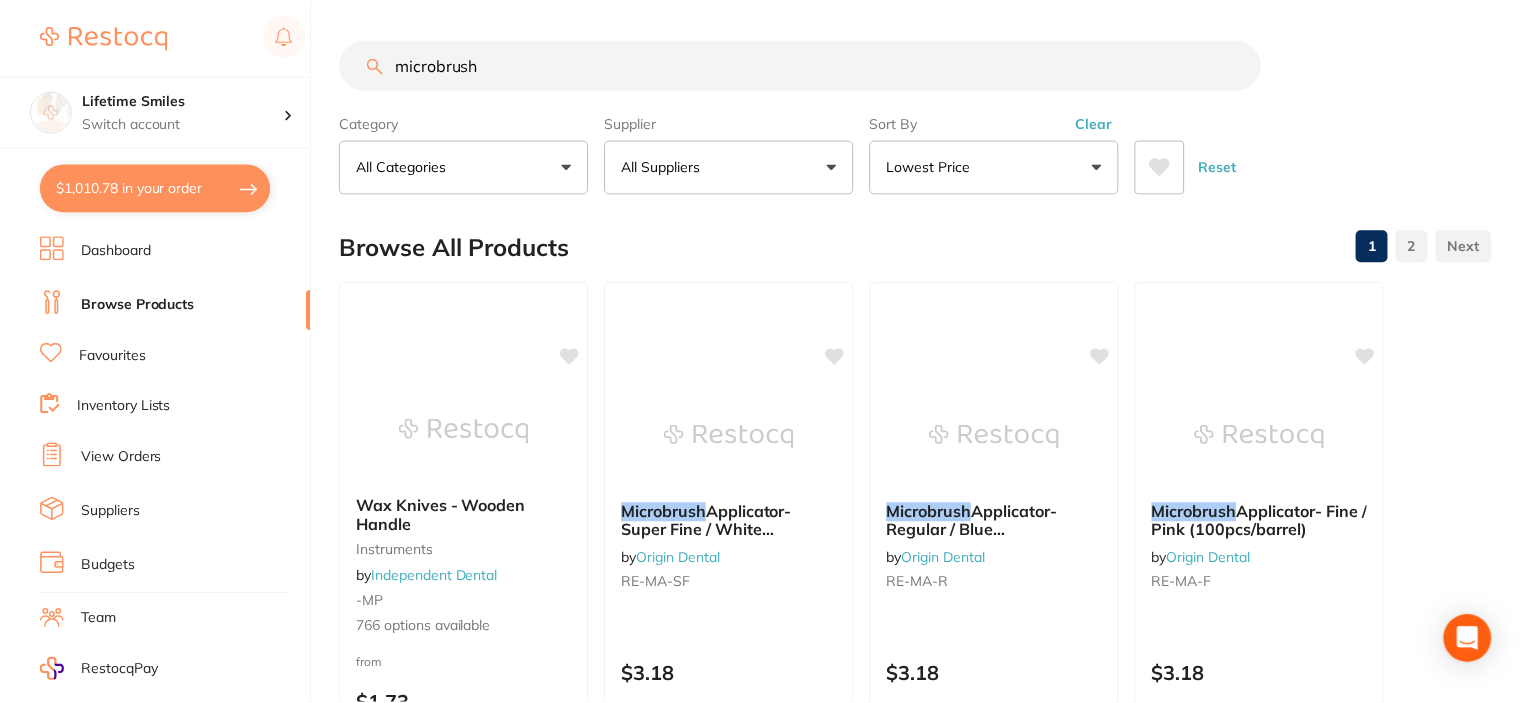 scroll, scrollTop: 200, scrollLeft: 0, axis: vertical 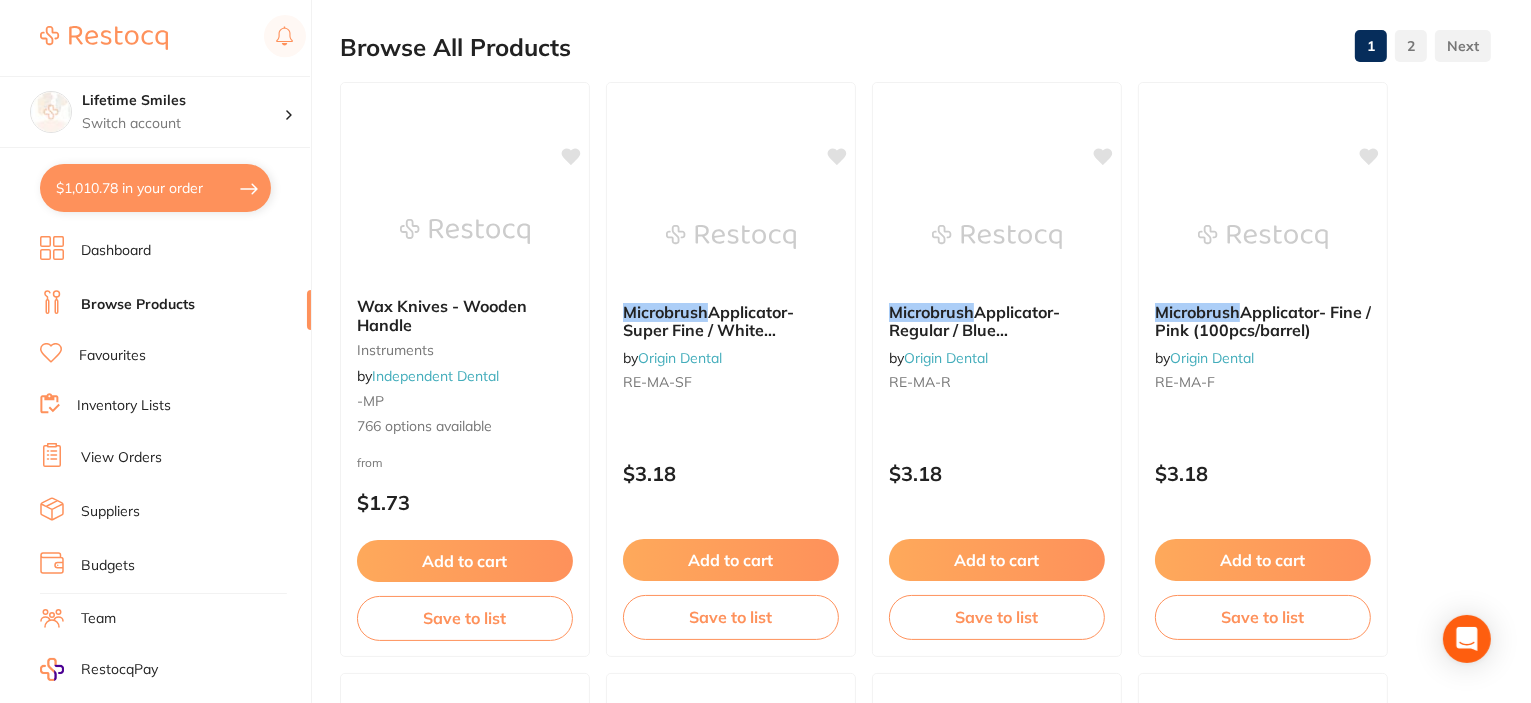 click on "$1,010.78   in your order" at bounding box center [155, 188] 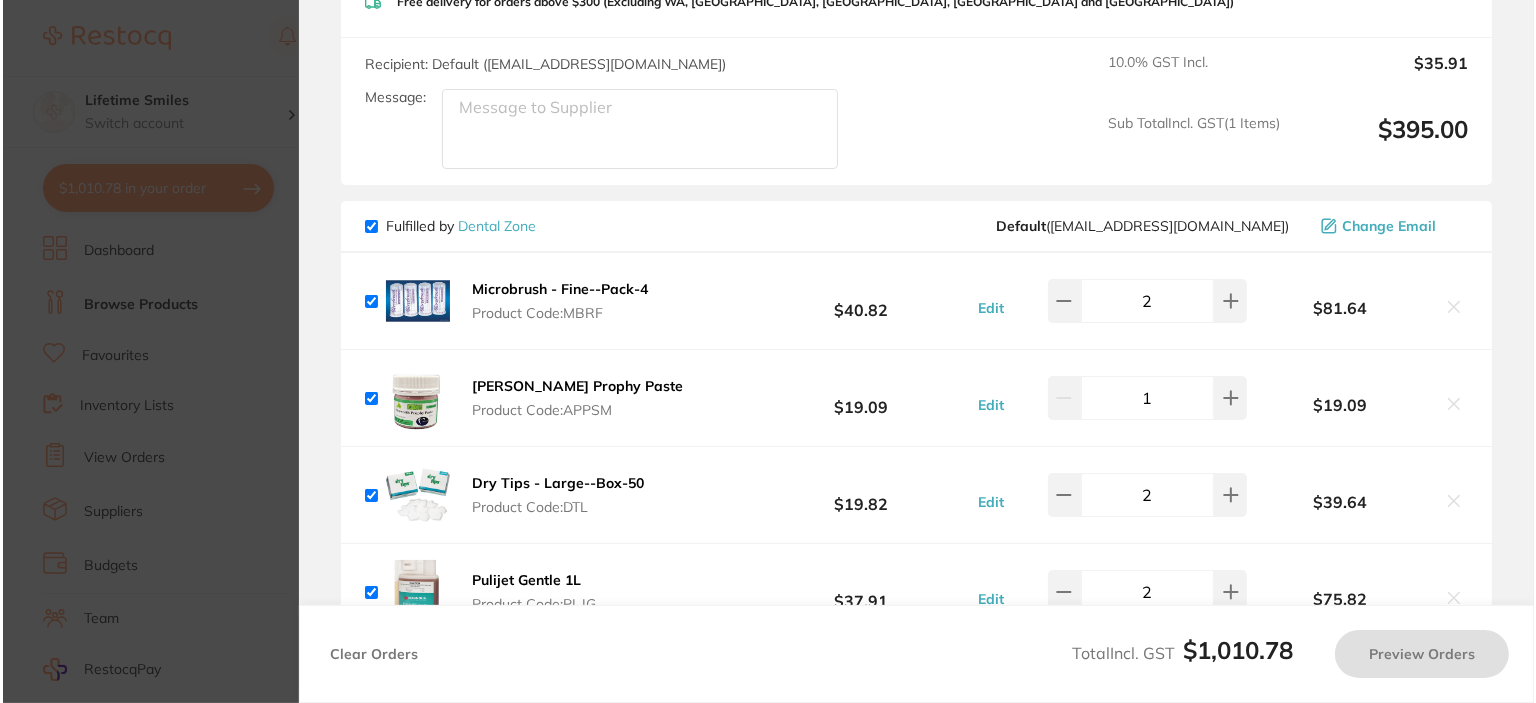 scroll, scrollTop: 0, scrollLeft: 0, axis: both 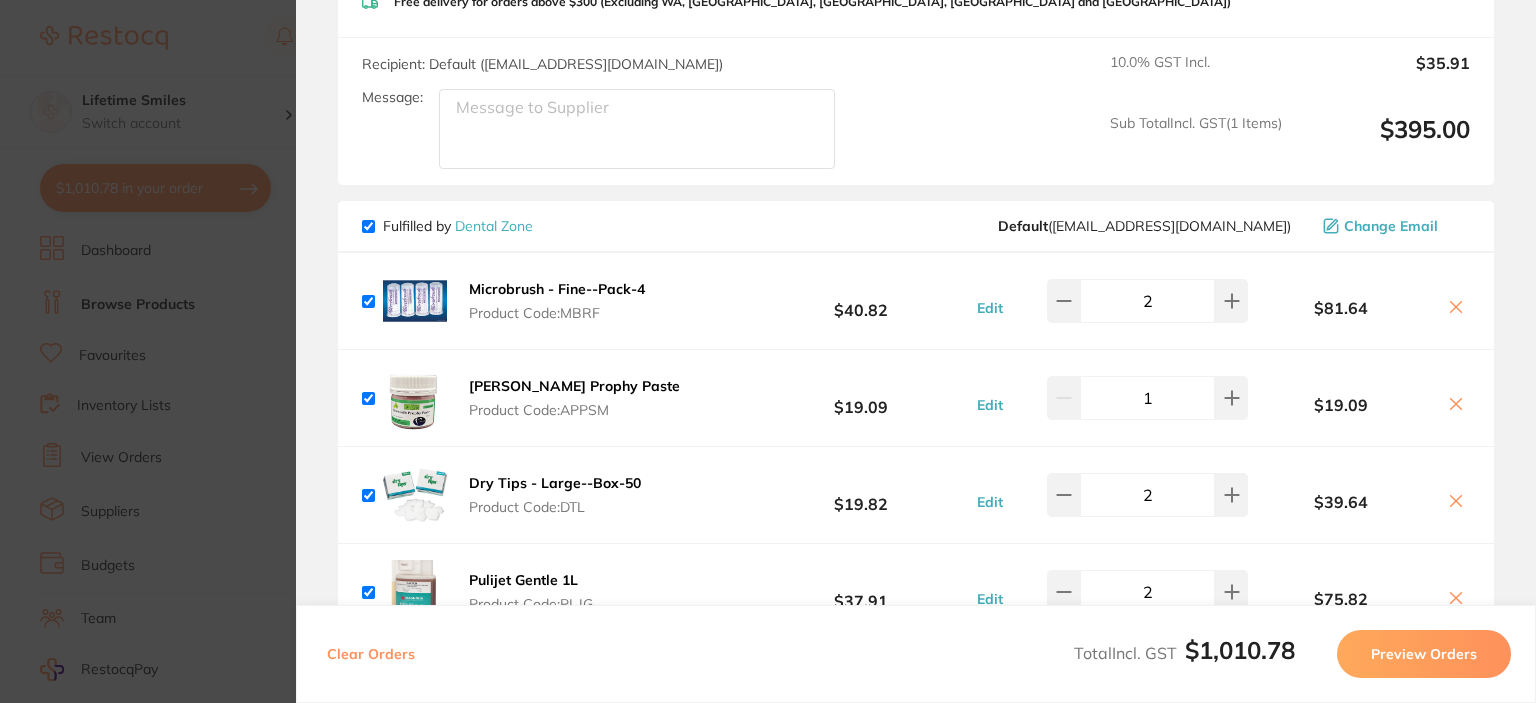 click at bounding box center (1456, 308) 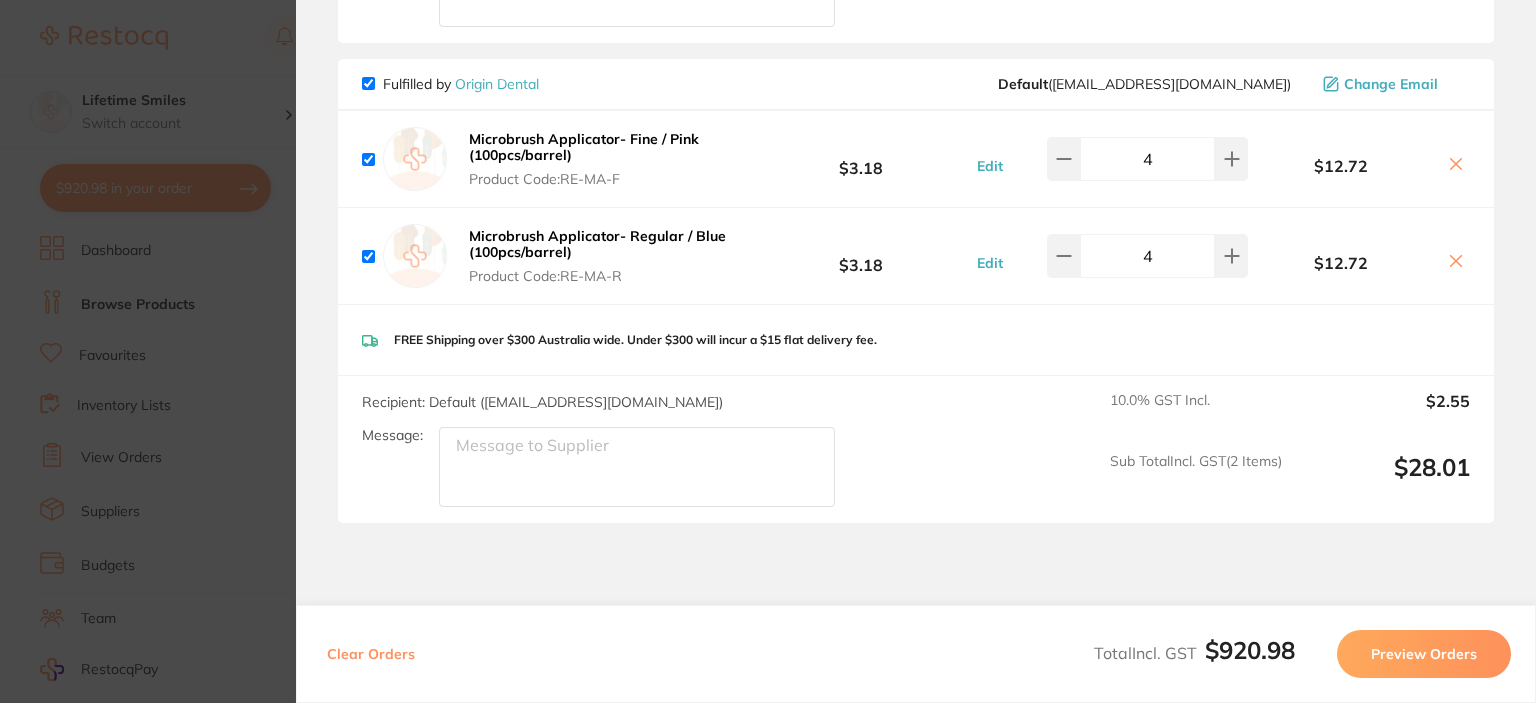 scroll, scrollTop: 1653, scrollLeft: 0, axis: vertical 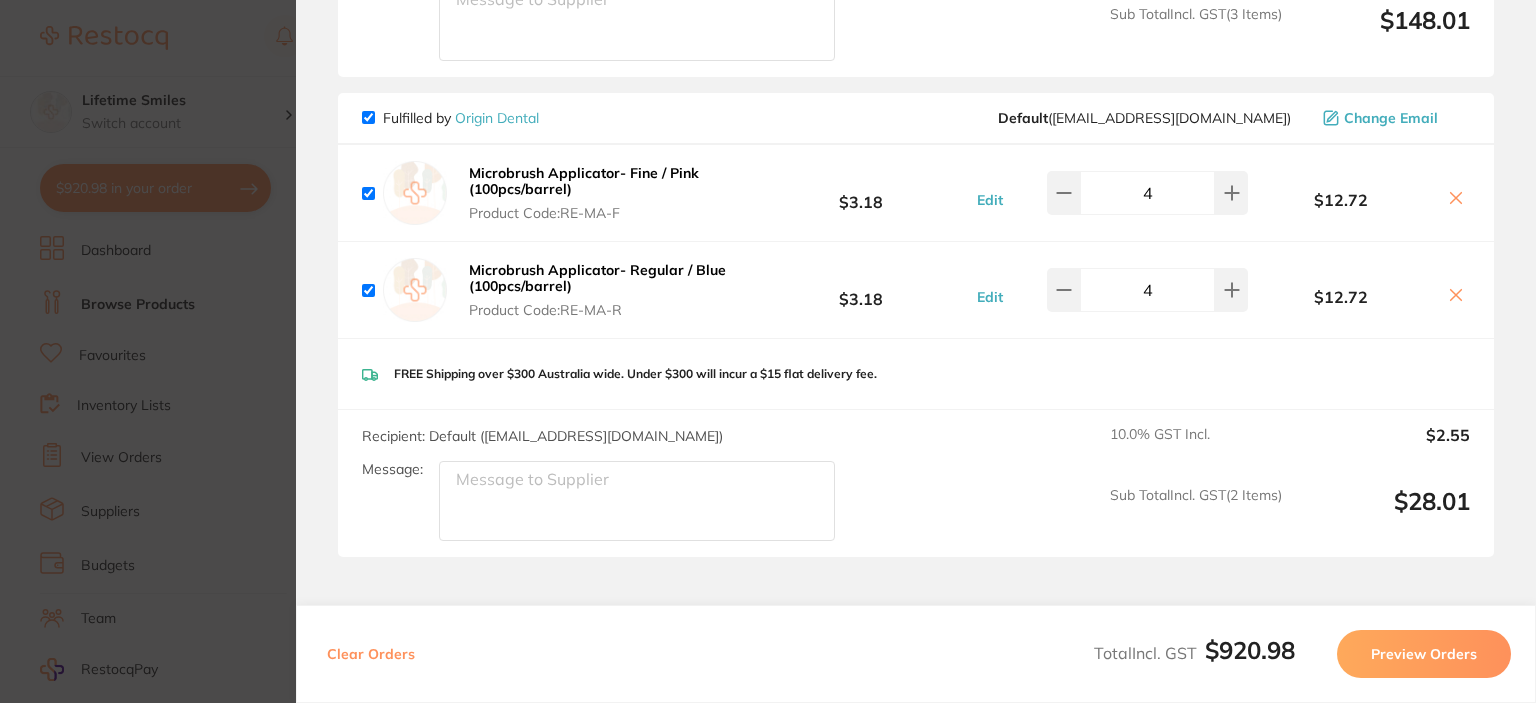click 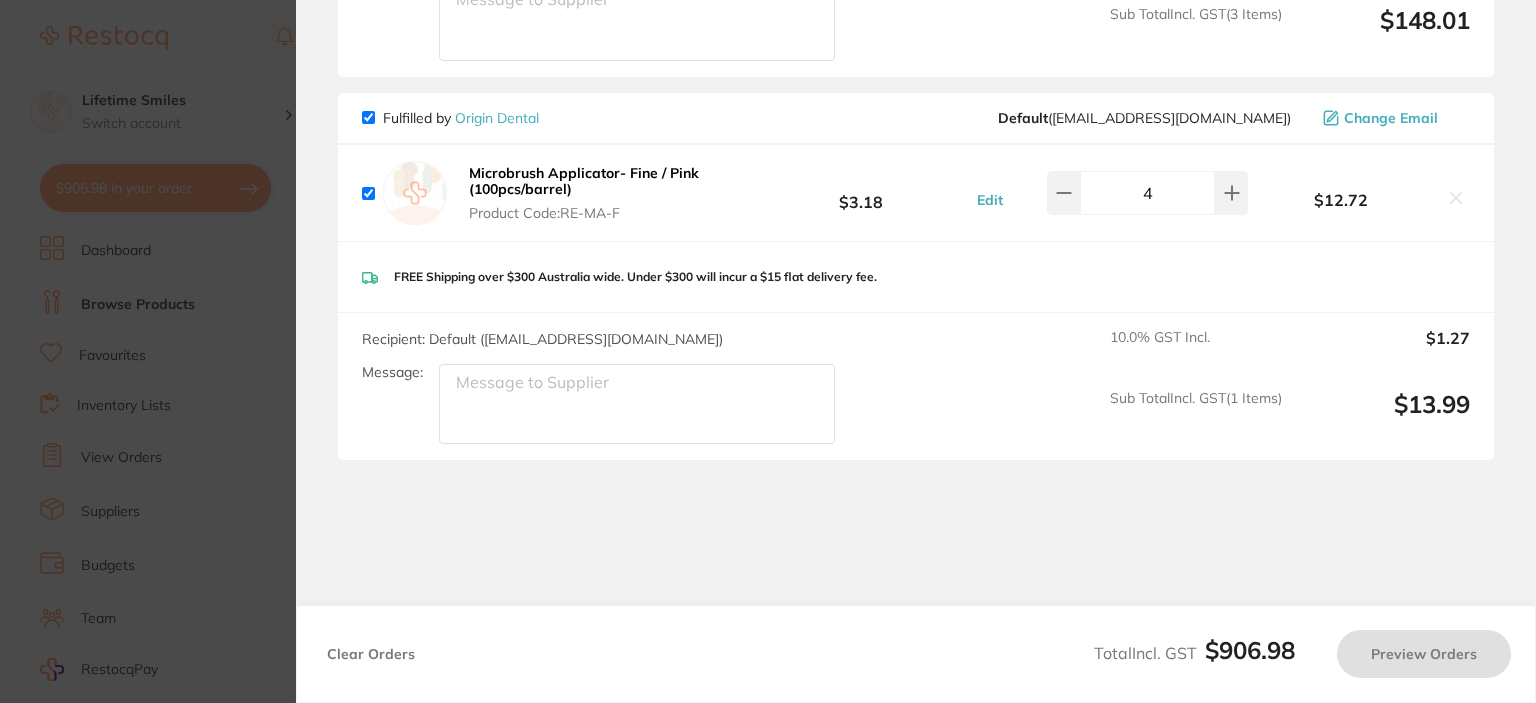 click 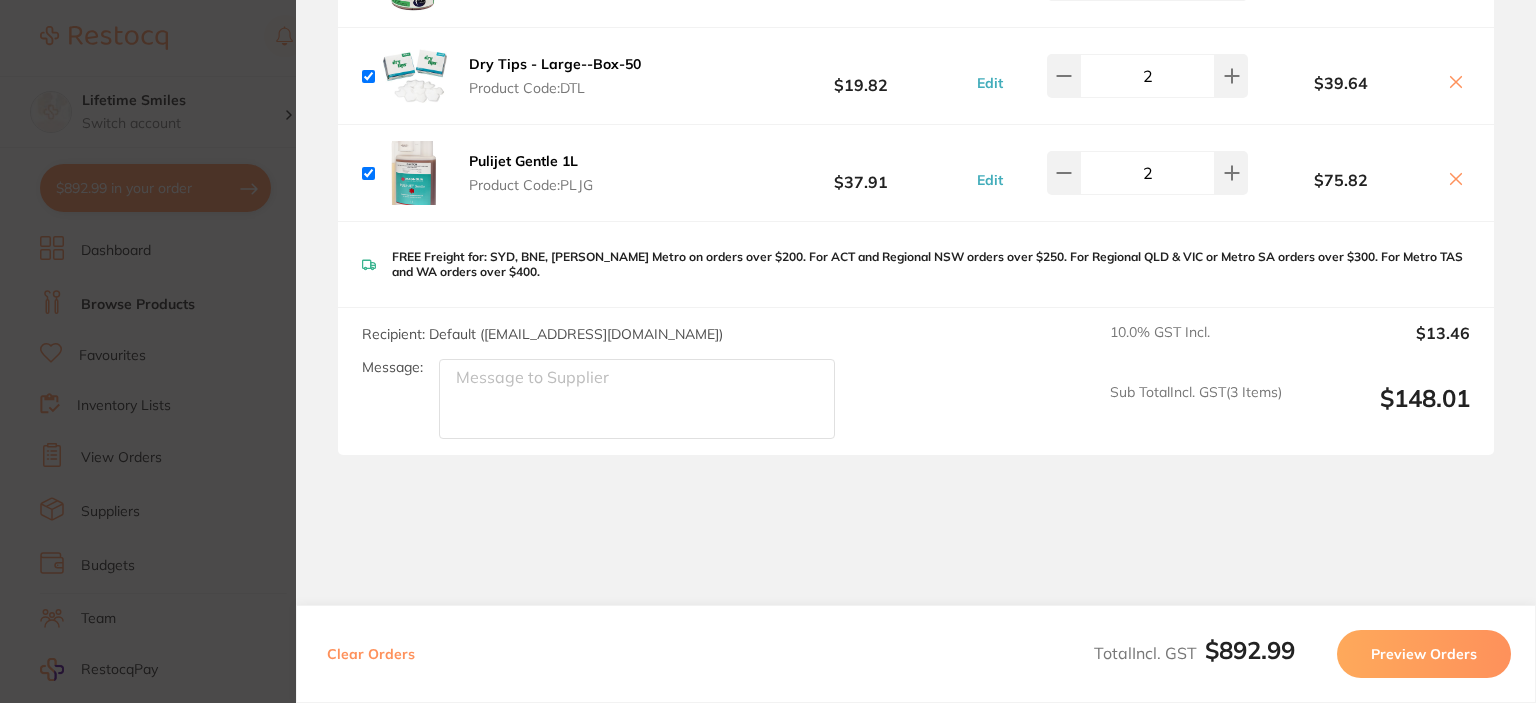 checkbox on "true" 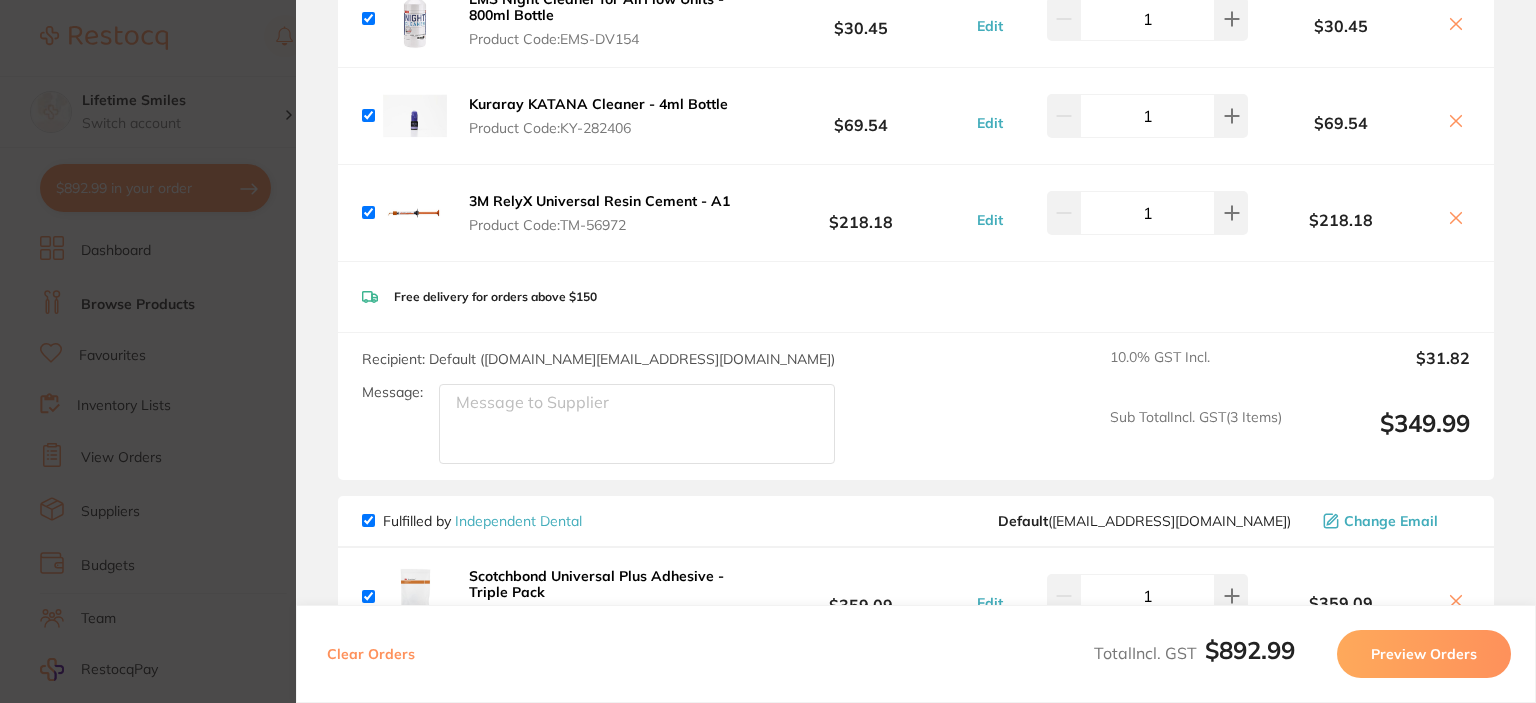 scroll, scrollTop: 475, scrollLeft: 0, axis: vertical 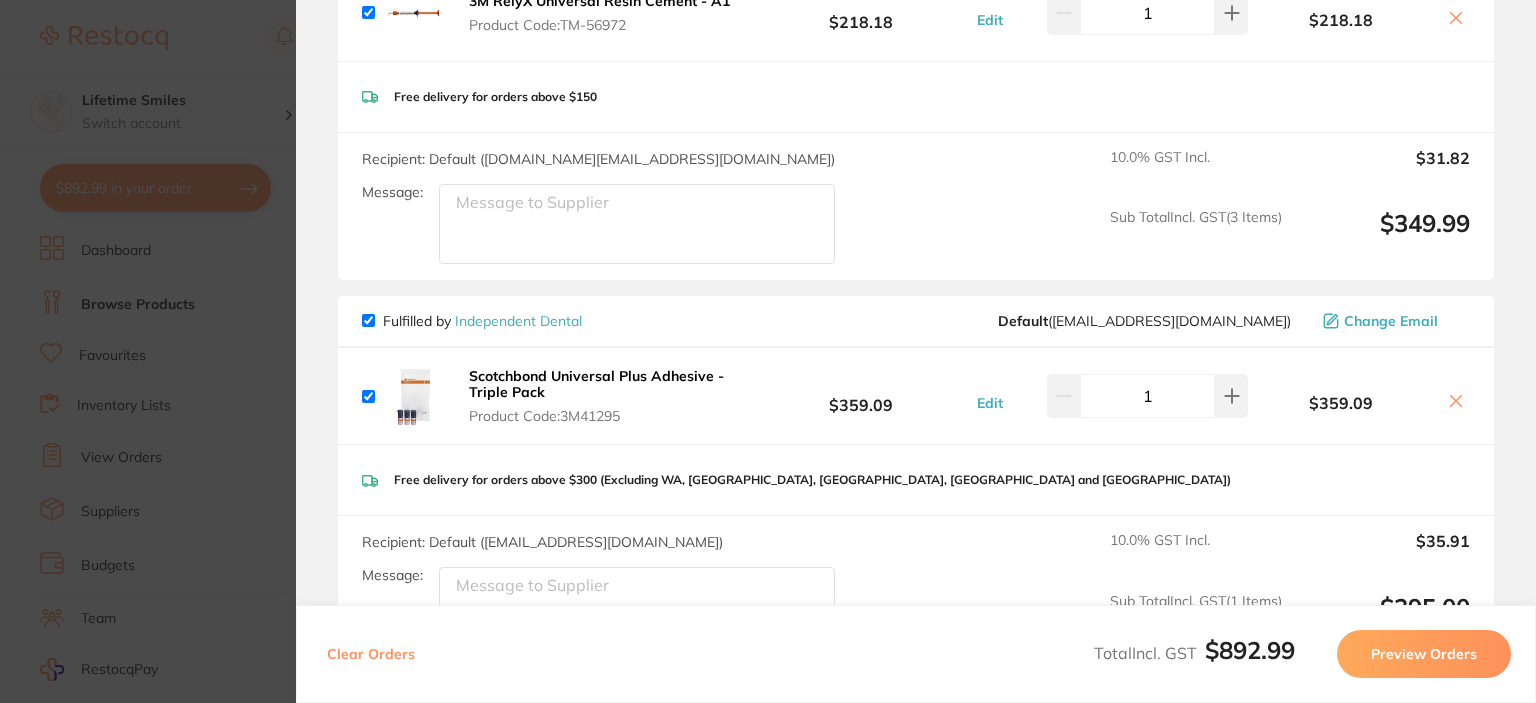 click at bounding box center [368, 320] 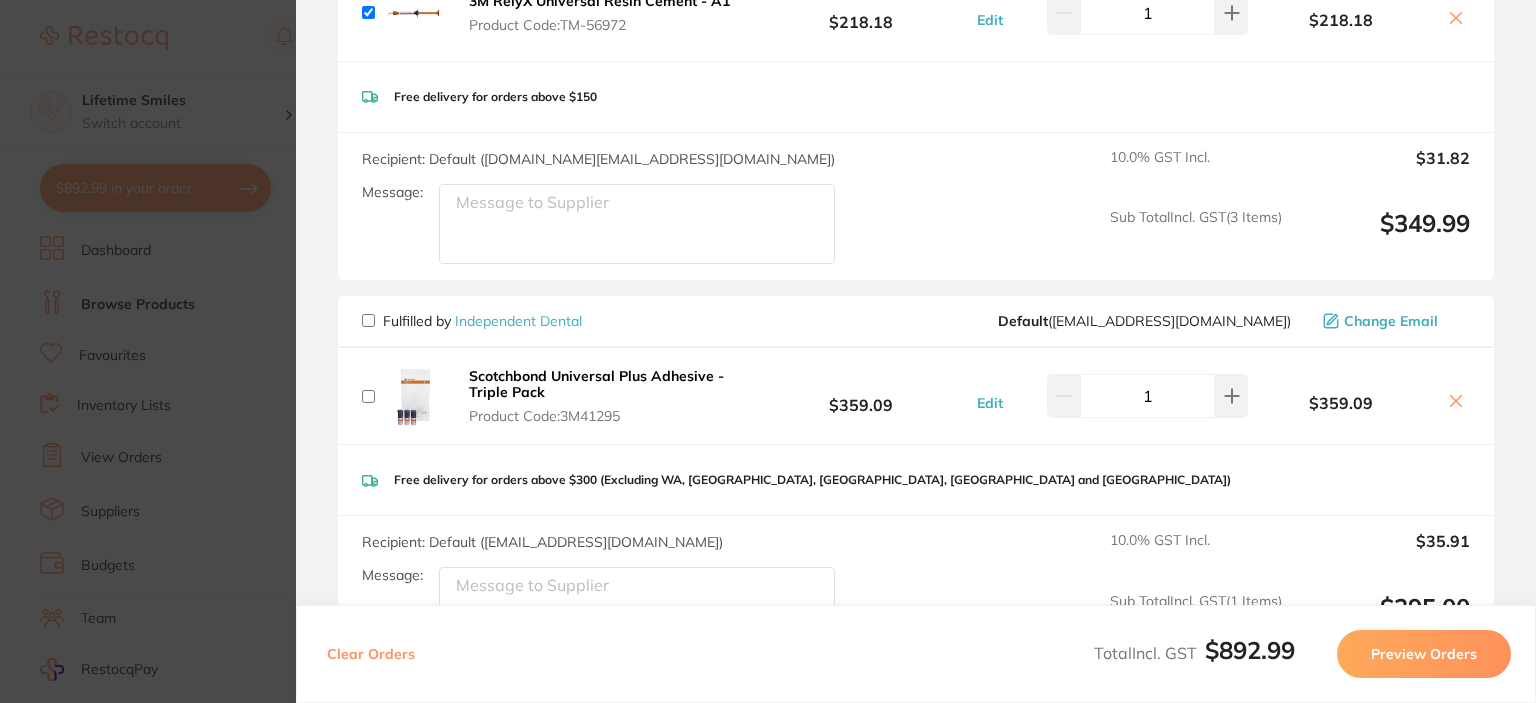 checkbox on "false" 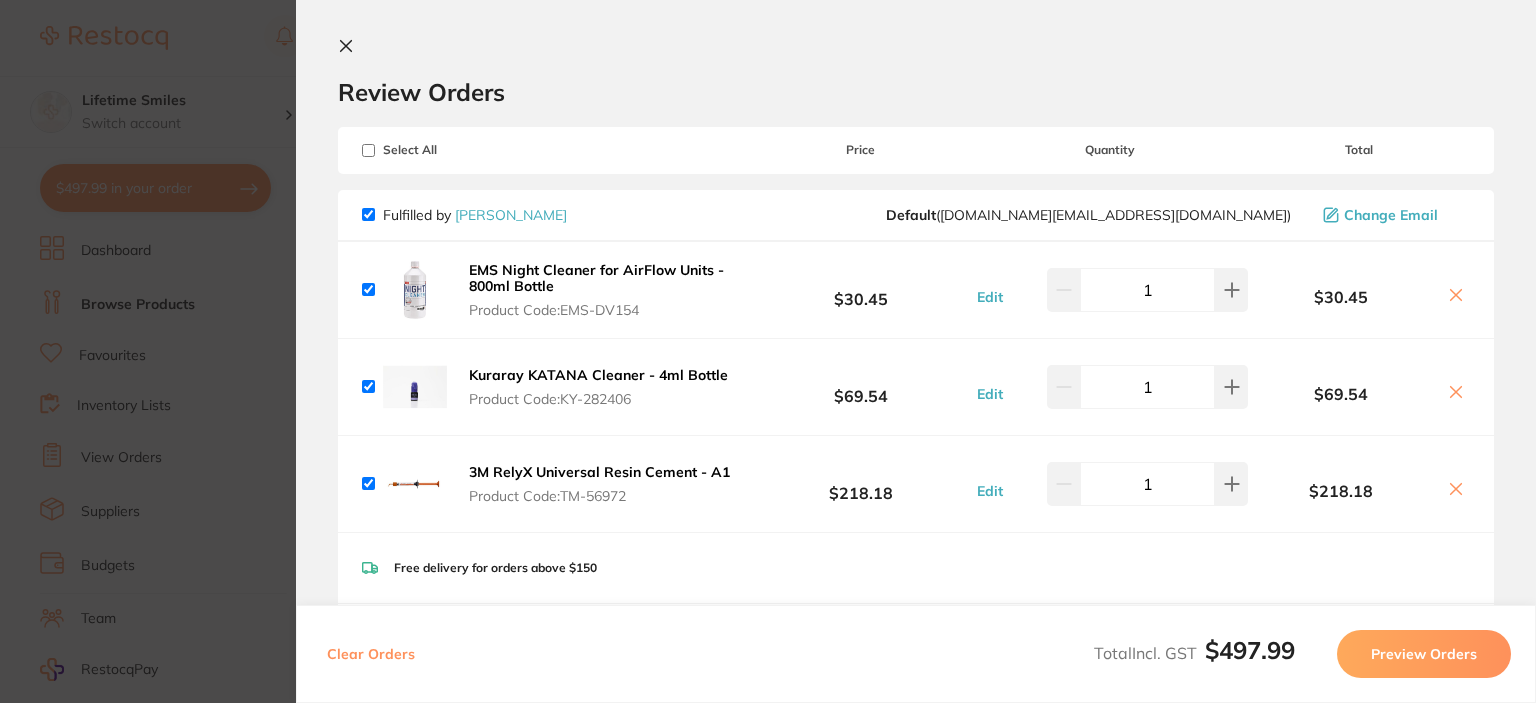 scroll, scrollTop: 0, scrollLeft: 0, axis: both 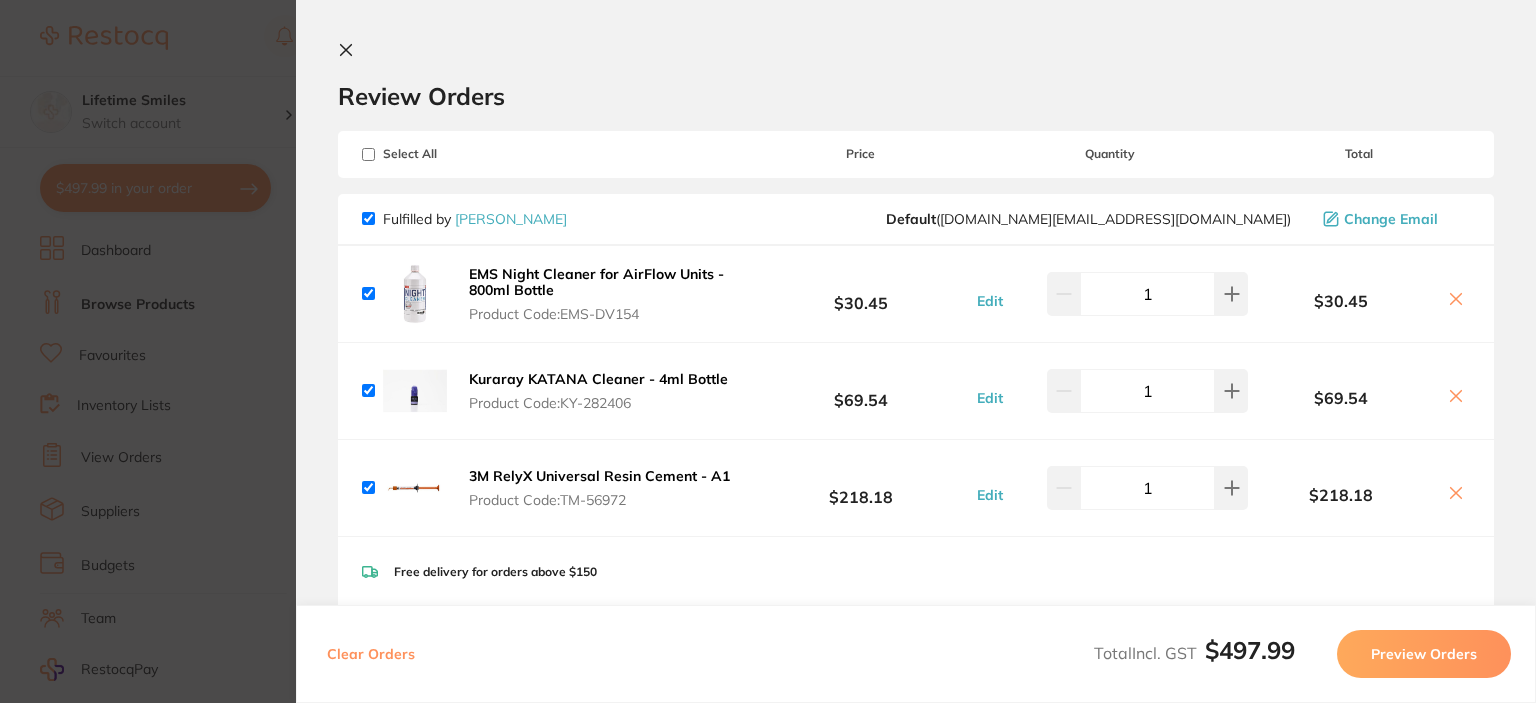 click on "Update RRP Set your pre negotiated price for this item. Item Agreed RRP (excl. GST) --   Update as new default RRP Update RRP Review Orders Your orders are being processed and we will notify you once we have placed the orders. You may close this window Back to Preview Orders [DATE] 14:18 [PERSON_NAME] # 87280 Dental Zone # 87223 Deliver To [PERSON_NAME] ( Lifetime Smiles ) [STREET_ADDRESS]  0432219679 [EMAIL_ADDRESS][DOMAIN_NAME] Select All Price Quantity Total Fulfilled by   [PERSON_NAME] Default ( [DOMAIN_NAME][EMAIL_ADDRESS][DOMAIN_NAME] ) Change Email   EMS Night Cleaner for AirFlow Units - 800ml Bottle   Product Code:  EMS-DV154     $30.45 Edit     1         $30.45   Kuraray KATANA Cleaner - 4ml Bottle   Product Code:  KY-282406     $69.54 Edit     1         $69.54   3M RelyX Universal Resin Cement - A1   Product Code:  TM-56972     $218.18 Edit     1         $218.18   EMS Night Cleaner for AirFlow Units - 800ml Bottle   Product Code:  EMS-DV154     $30.45 Edit     1" at bounding box center [768, 351] 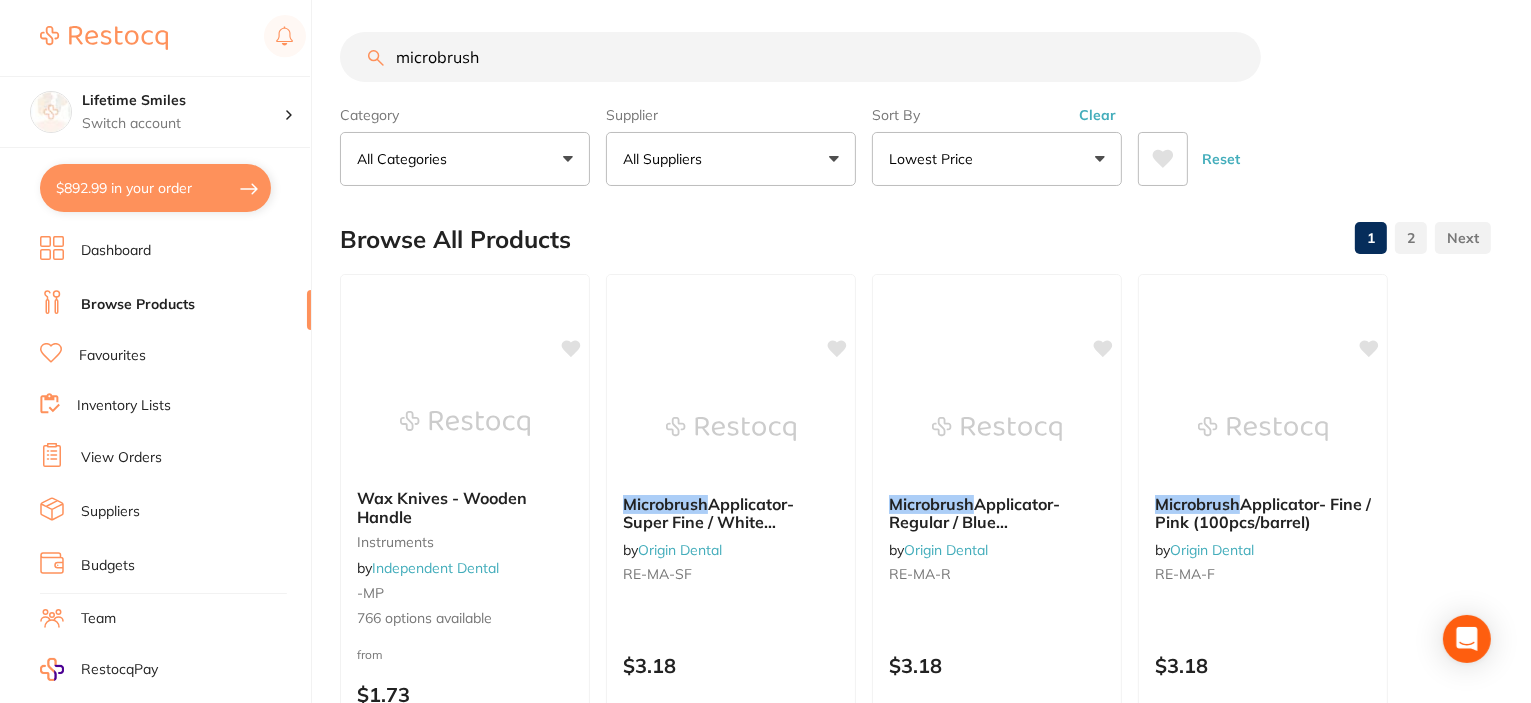 scroll, scrollTop: 0, scrollLeft: 0, axis: both 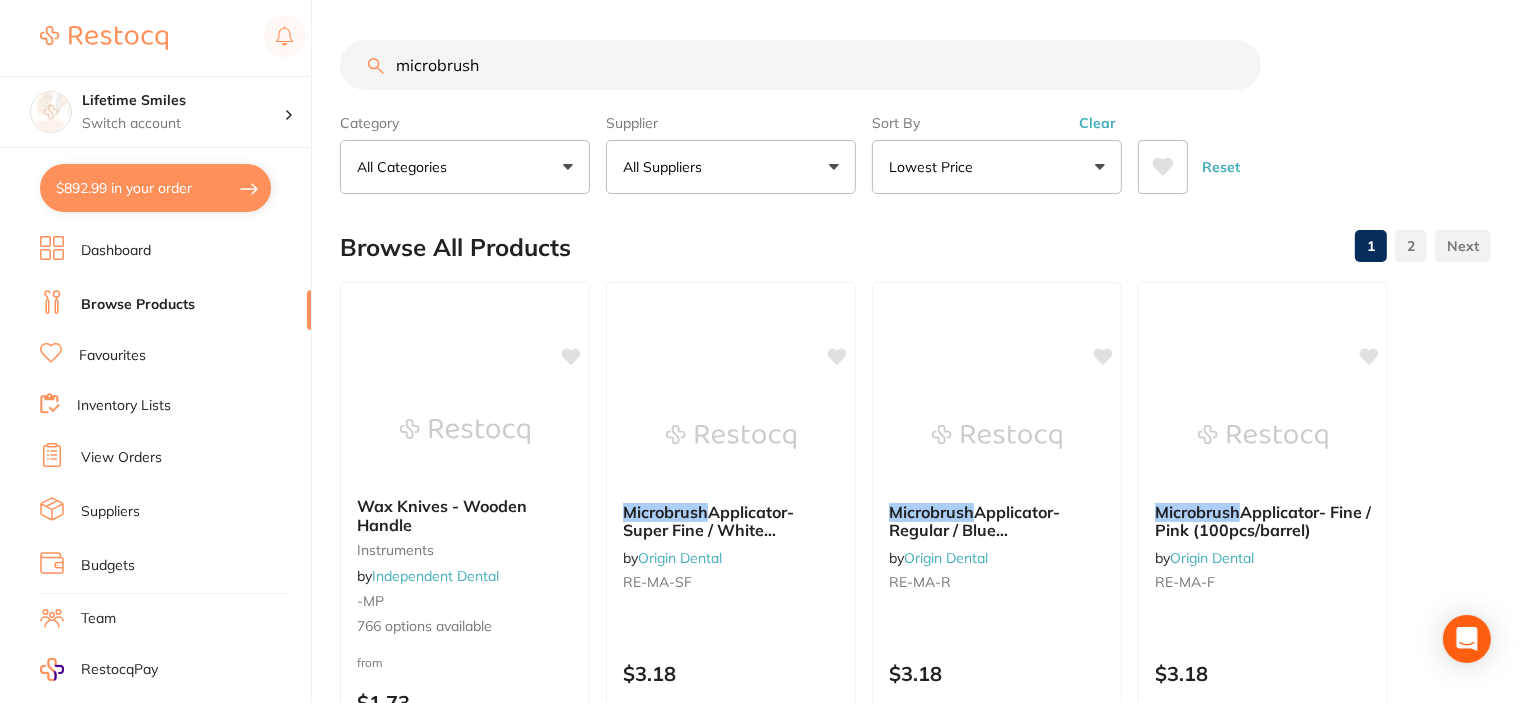 drag, startPoint x: 541, startPoint y: 73, endPoint x: 25, endPoint y: 49, distance: 516.55786 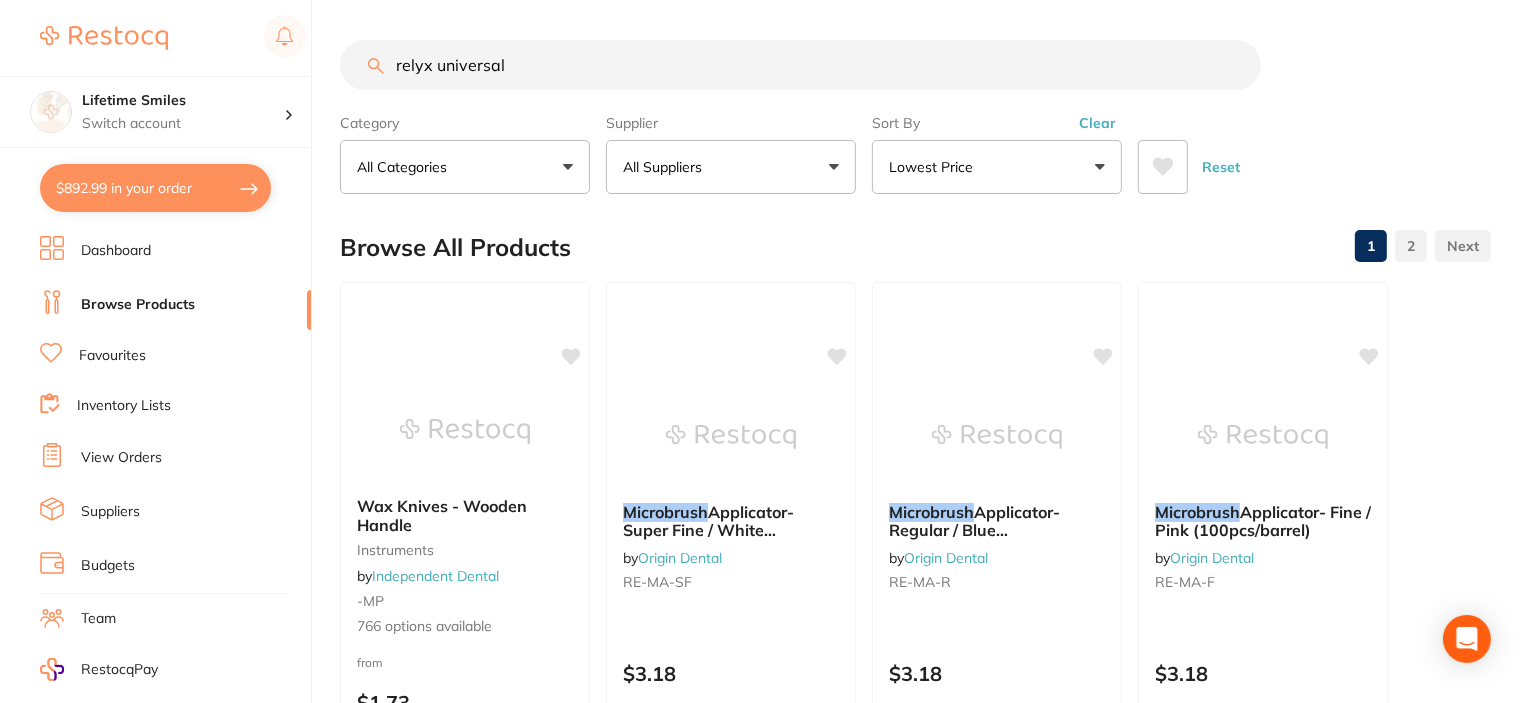 type on "relyx universal" 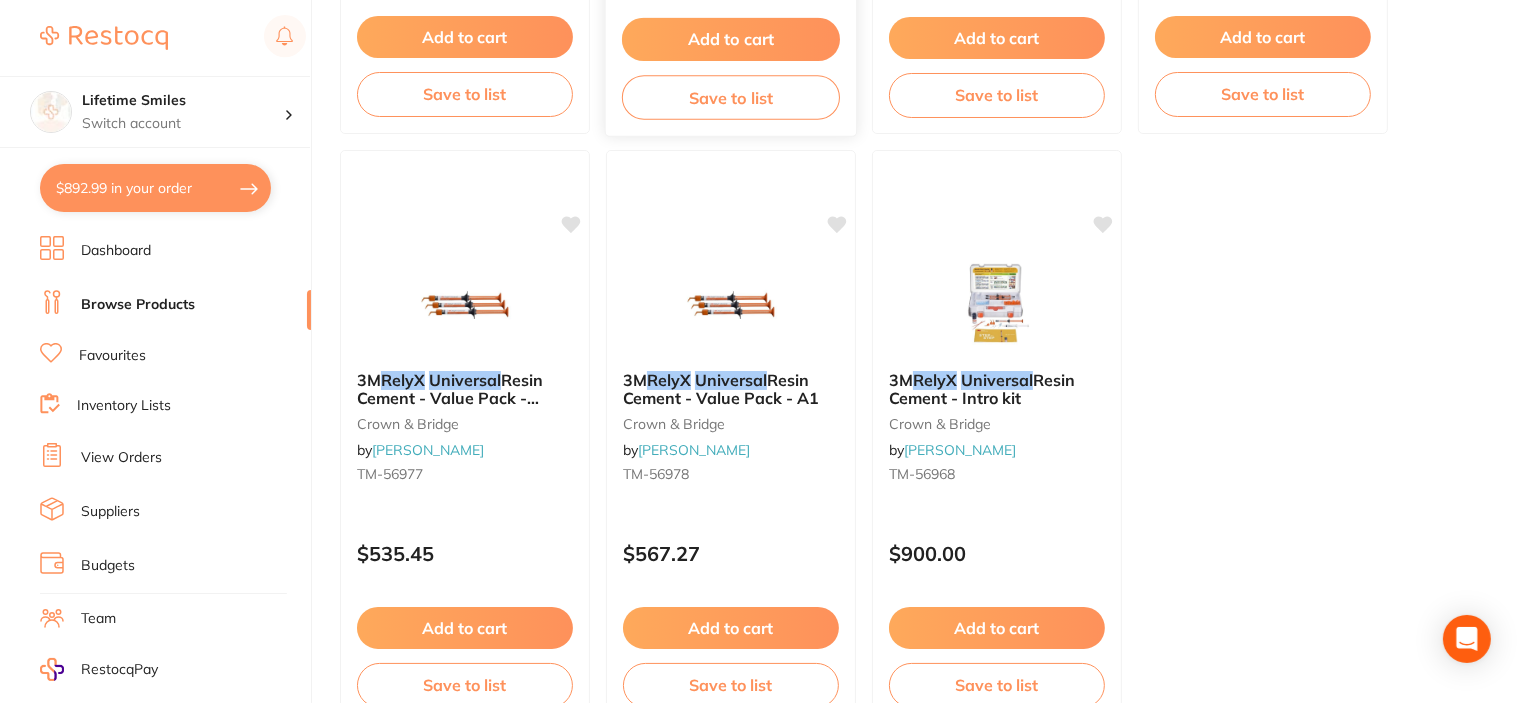 scroll, scrollTop: 2500, scrollLeft: 0, axis: vertical 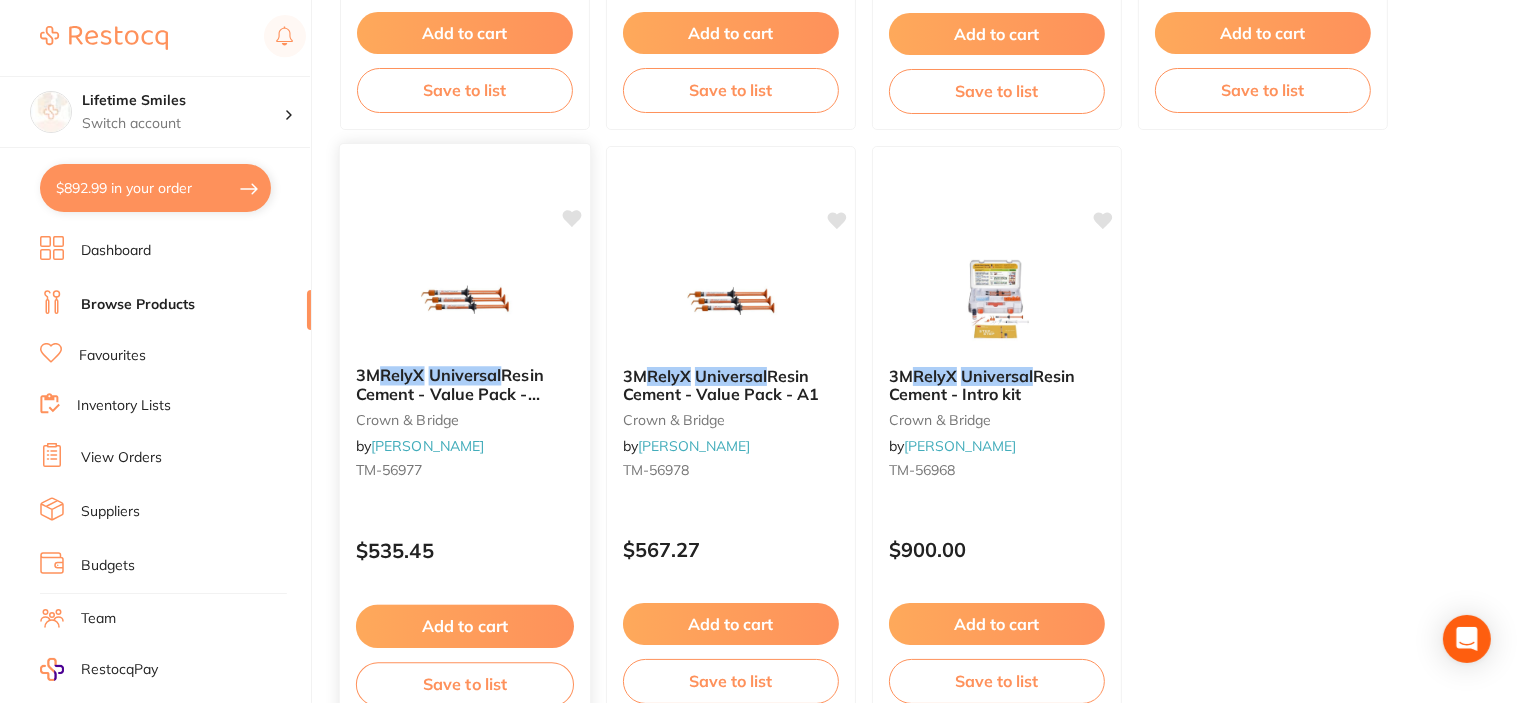 click at bounding box center [464, 299] 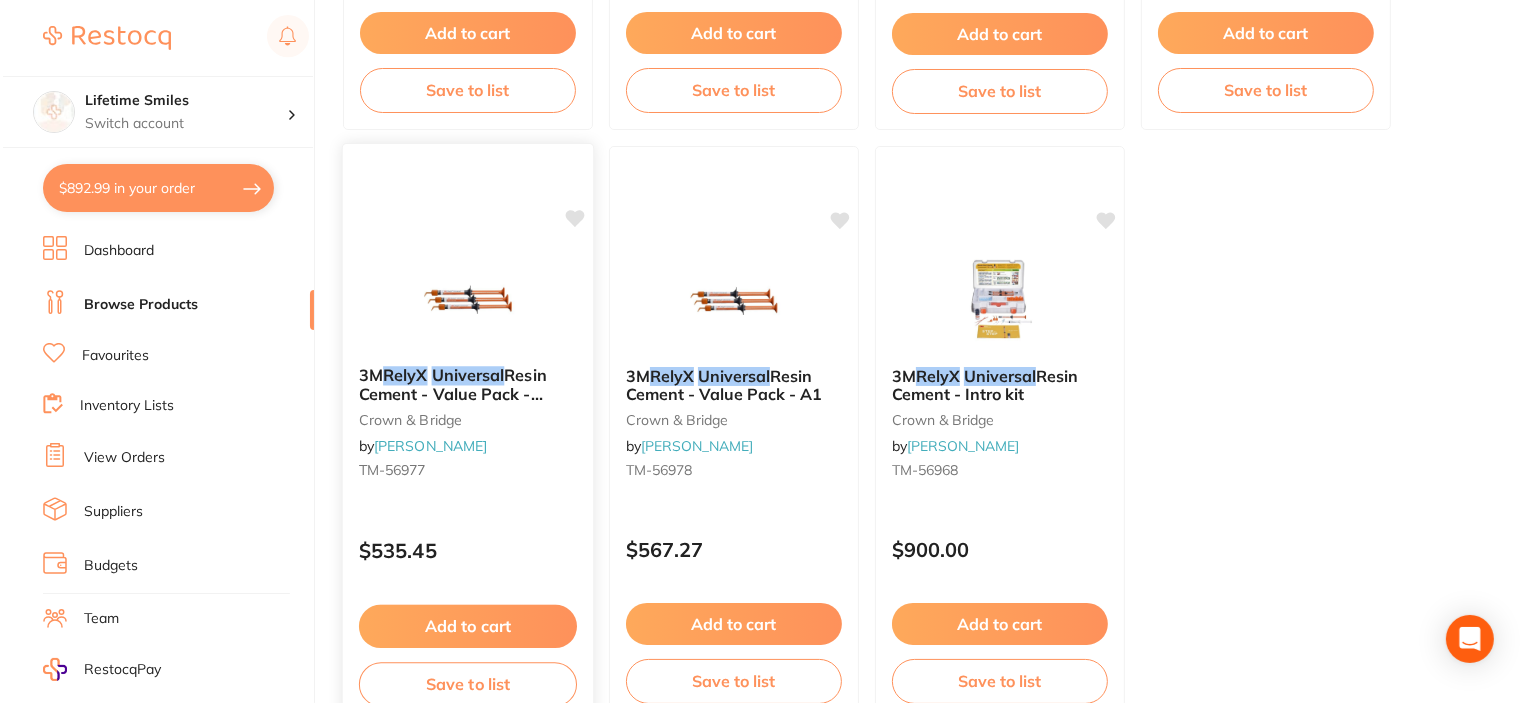 scroll, scrollTop: 0, scrollLeft: 0, axis: both 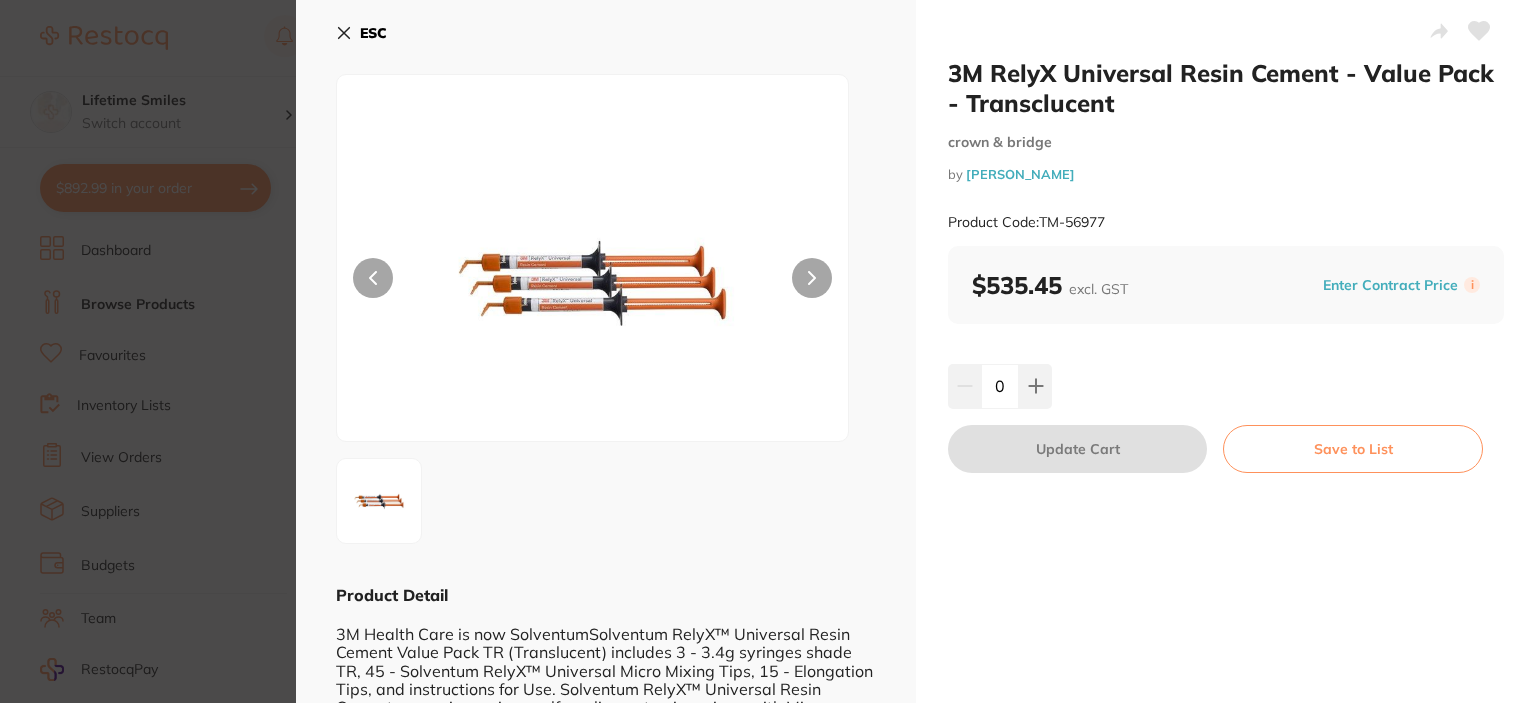 click on "3M RelyX Universal Resin Cement - Value Pack - Transclucent crown & bridge by   [PERSON_NAME] Product Code:  TM-56977 ESC         Product Detail
3M Health Care is now SolventumSolventum RelyX™ Universal Resin Cement Value Pack TR (Translucent) includes 3 - 3.4g syringes shade TR, 45 - Solventum RelyX™ Universal Micro Mixing Tips, 15 - Elongation Tips, and instructions for Use. Solventum RelyX™ Universal Resin Cement comes in a unique self-sealing automix syringe with Micro Mixing Tips that minimise cement waste. Together with Solventum Scotchbond™ Universal Plus Adhesive it forms a fully aligned system that covers virtually all adhesive and self-adhesive cement indications with excellent bond strength, easy excess clean-up and high aesthetics. This two component system enables simplified procedures with fewer products to stock and replenish.         3M RelyX Universal Resin Cement - Value Pack - Transclucent crown & bridge by   [PERSON_NAME] Product Code:  TM-56977 $535.45     i     0" at bounding box center [768, 351] 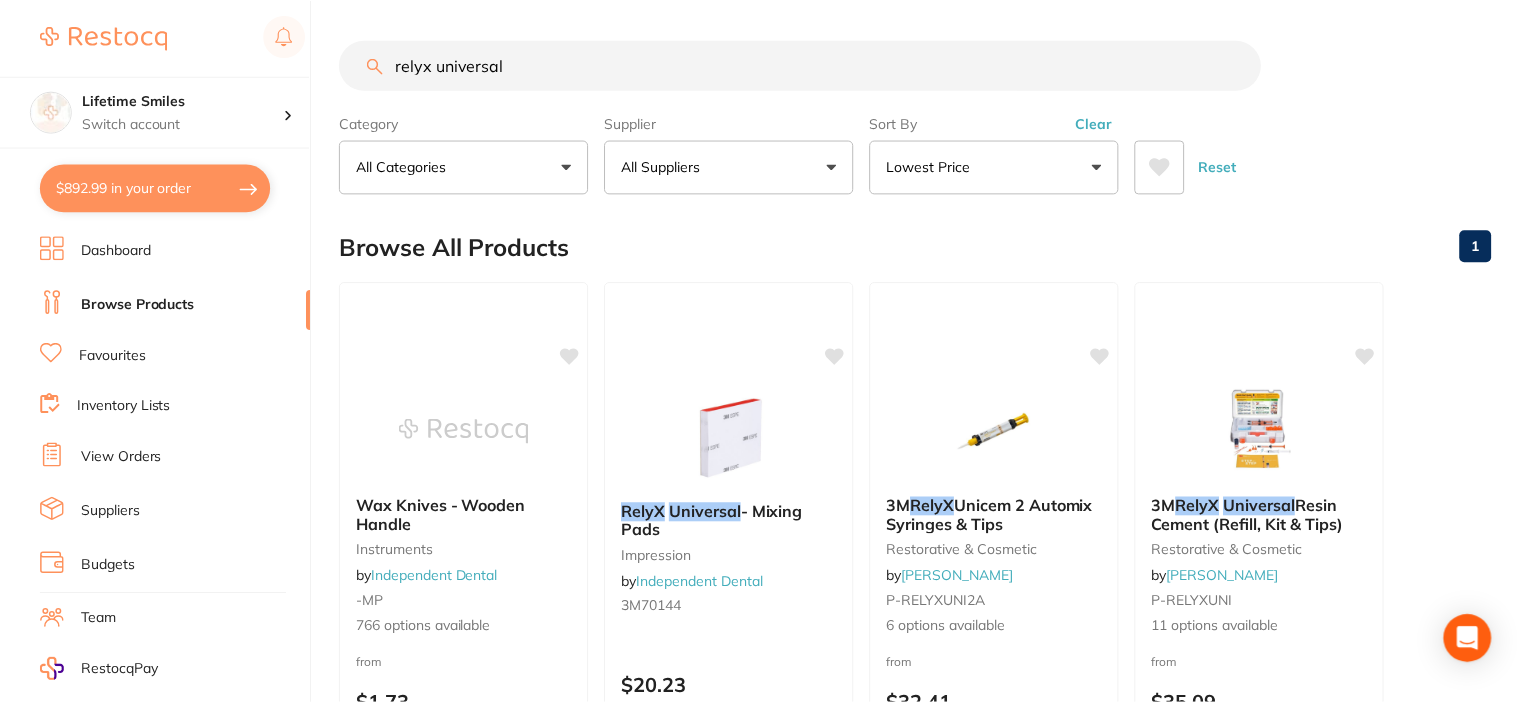 scroll, scrollTop: 2500, scrollLeft: 0, axis: vertical 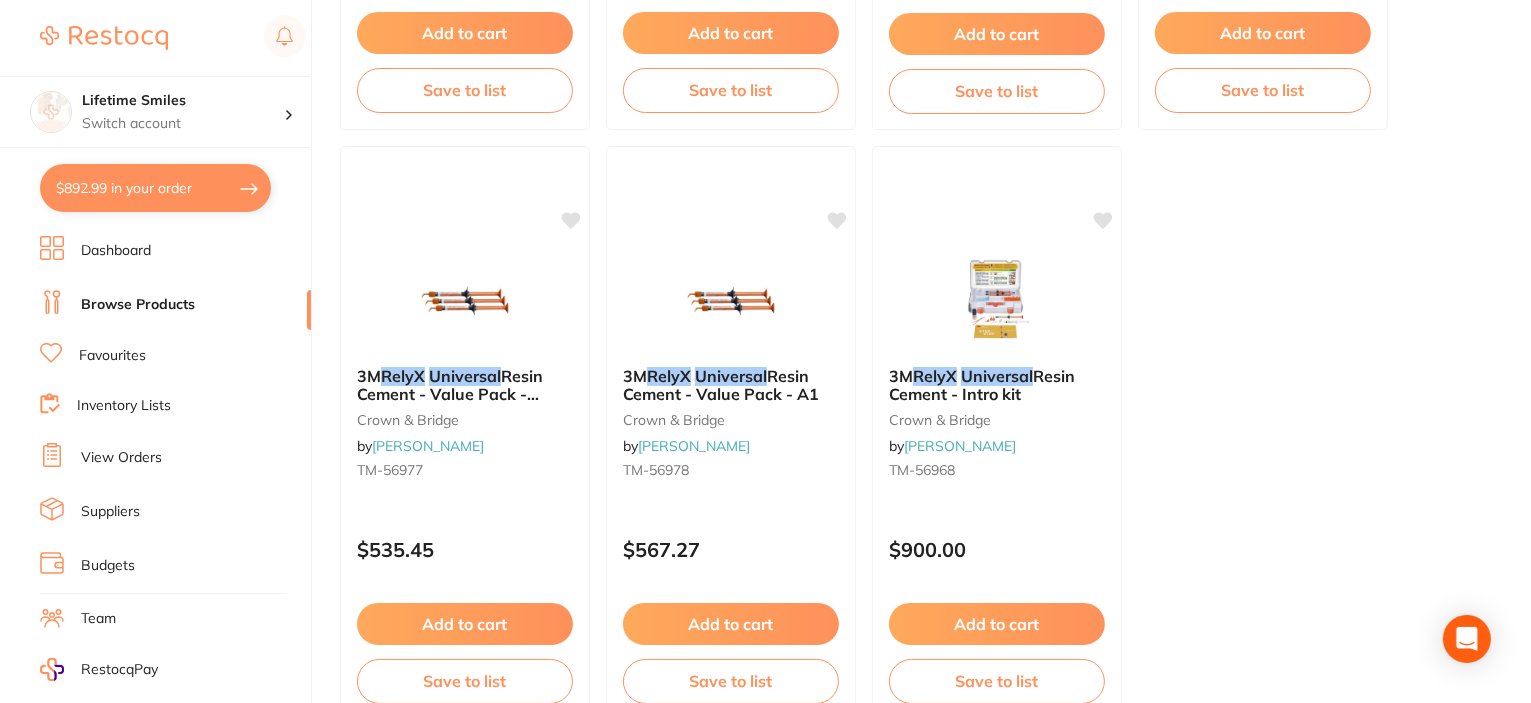 click on "Universal" at bounding box center (731, 376) 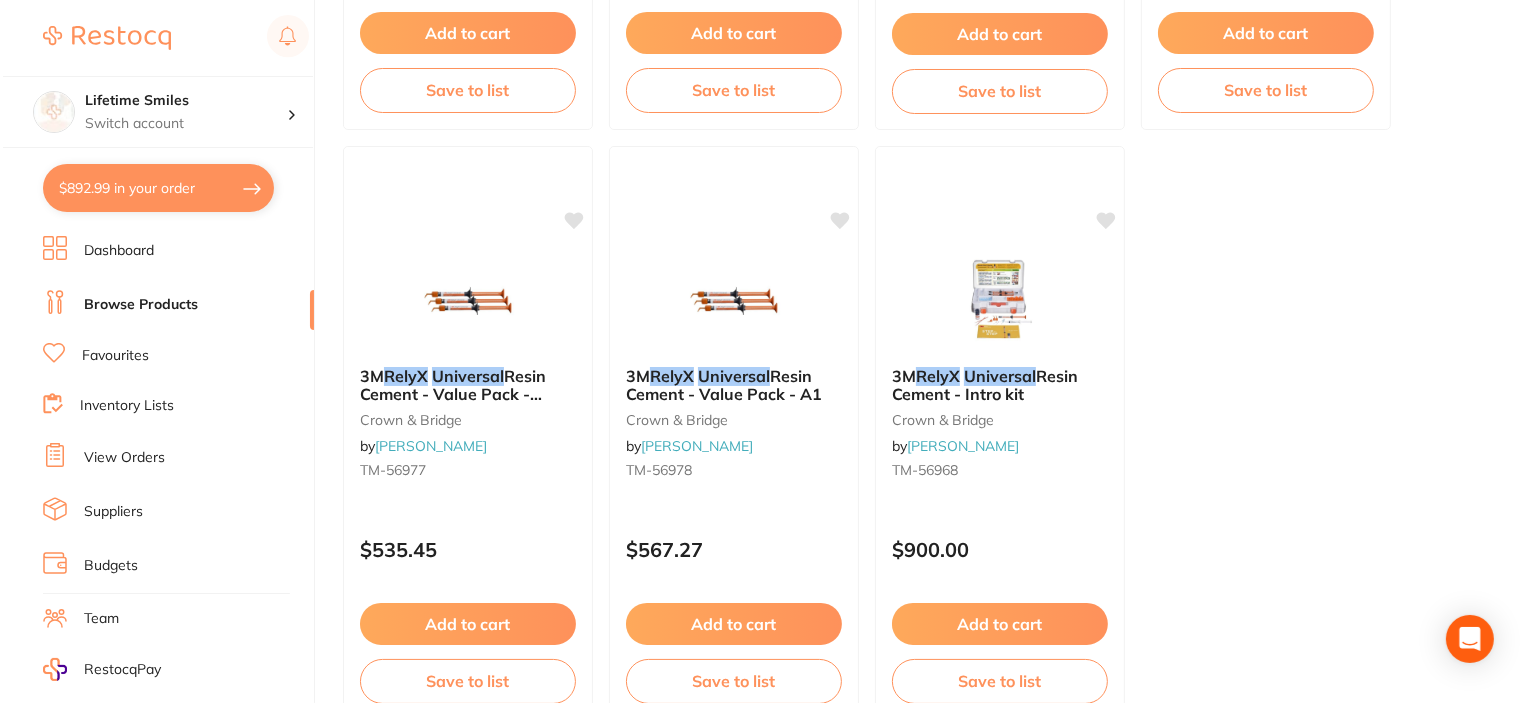 scroll, scrollTop: 0, scrollLeft: 0, axis: both 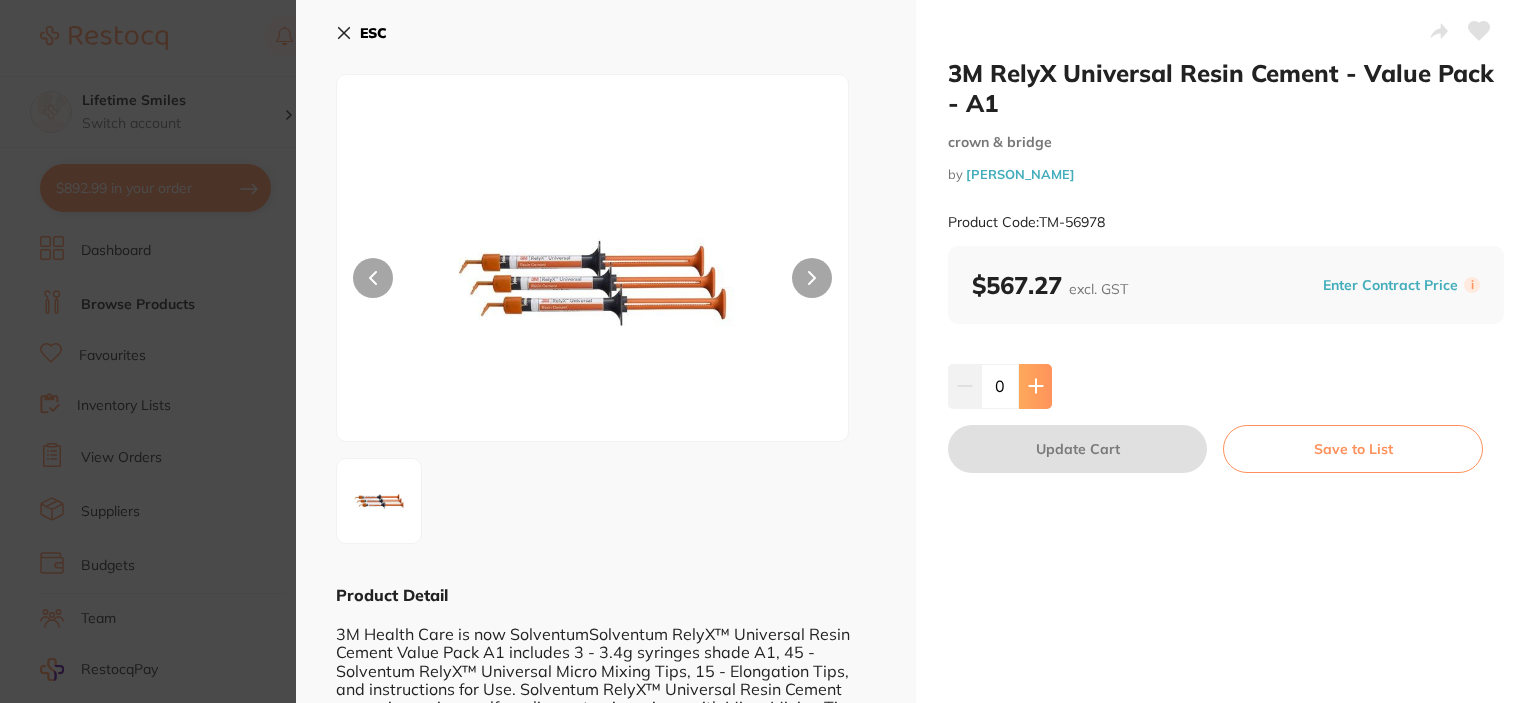 click at bounding box center (1035, 386) 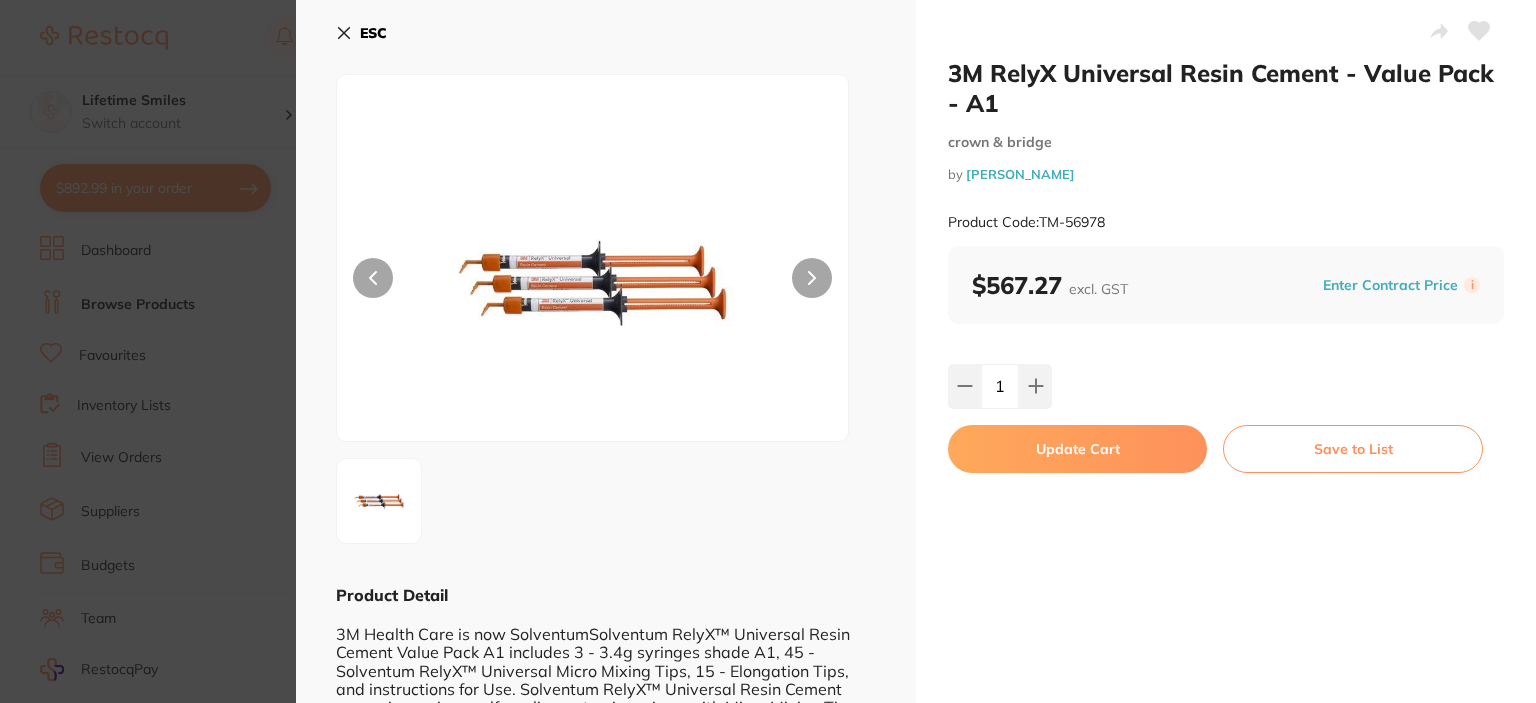 click on "Update Cart" at bounding box center (1077, 449) 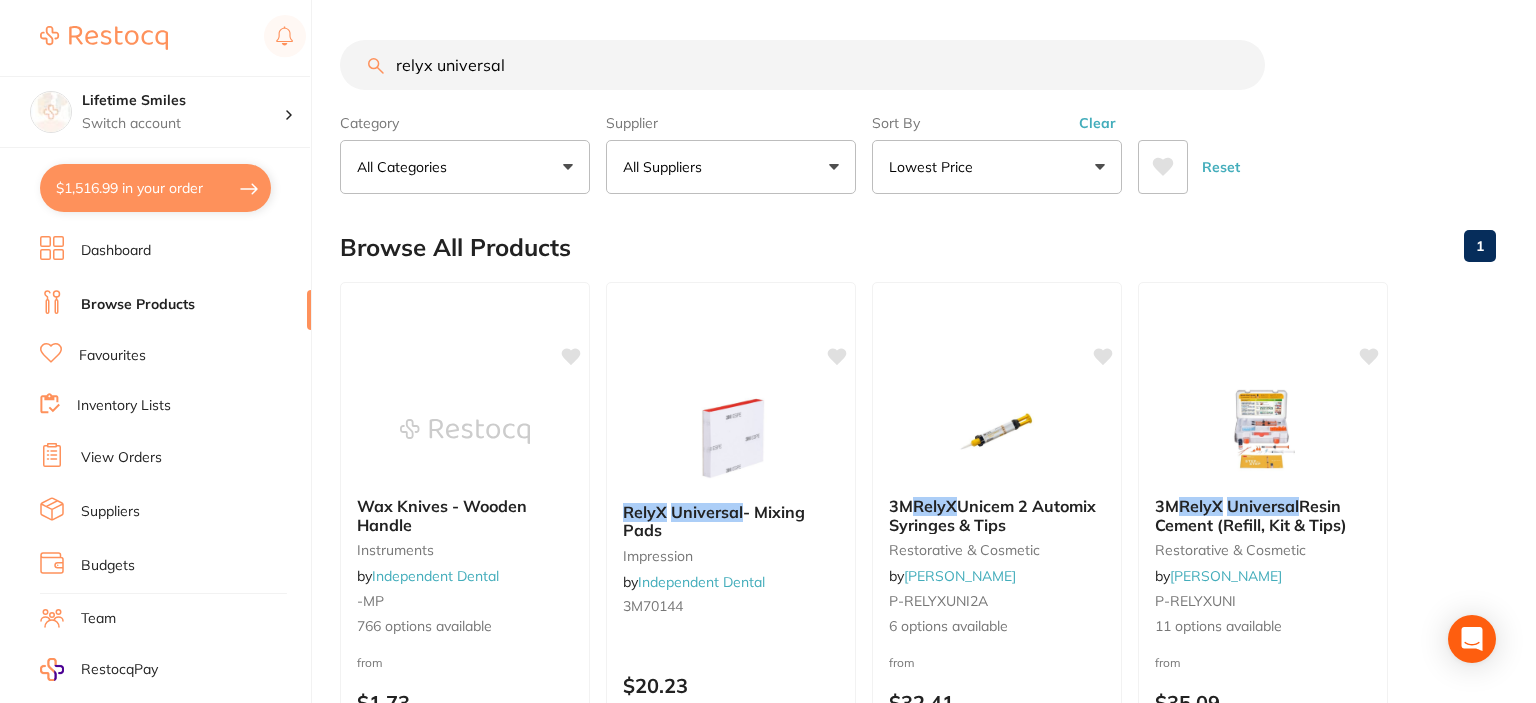 checkbox on "false" 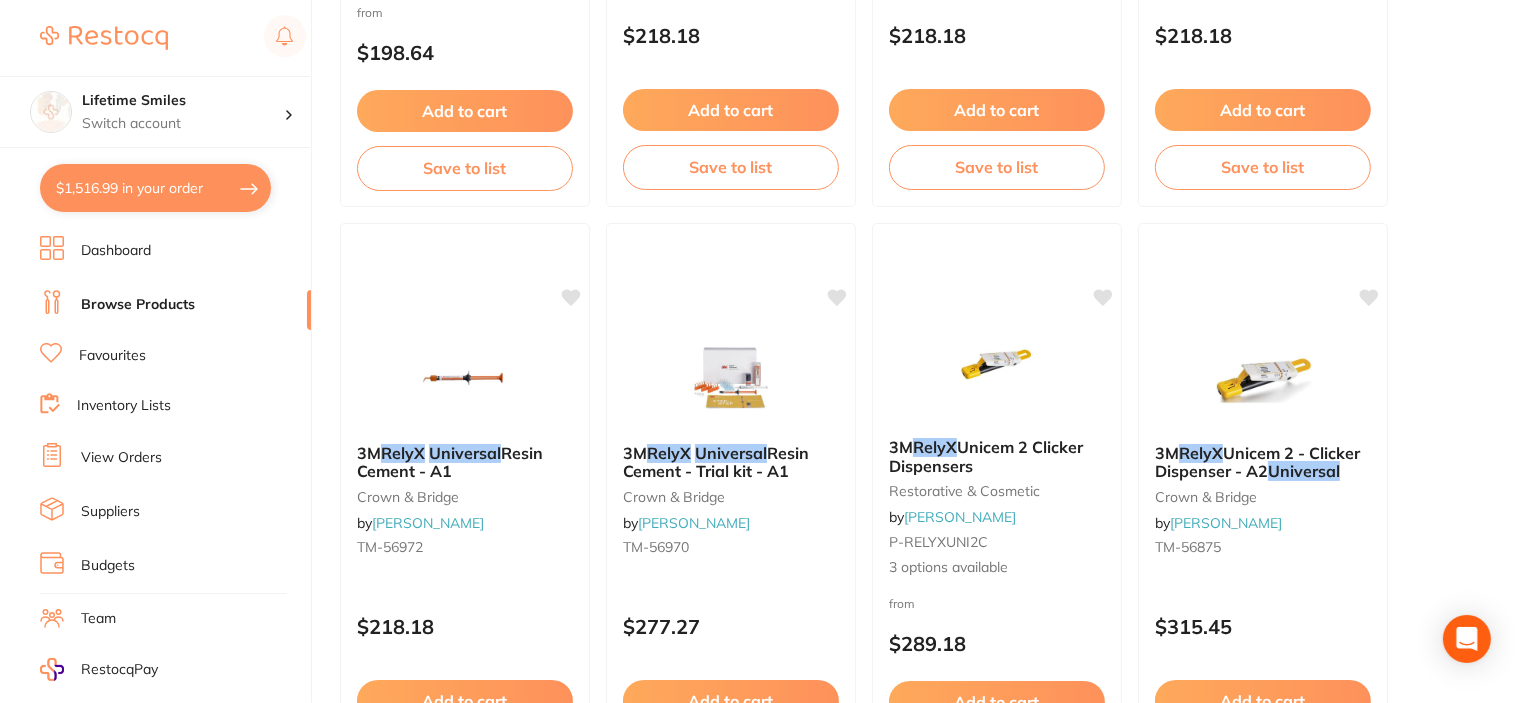 scroll, scrollTop: 1800, scrollLeft: 0, axis: vertical 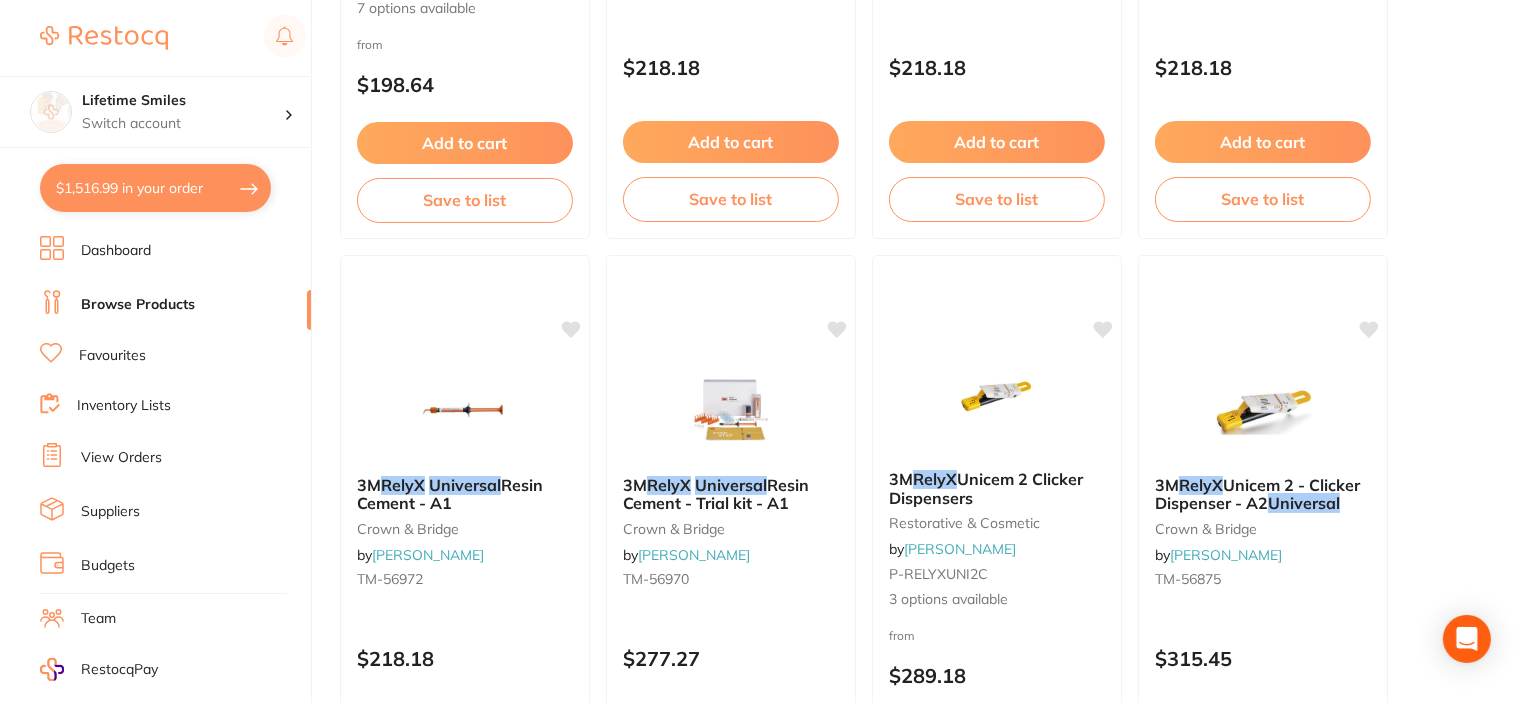 click on "$1,516.99   in your order" at bounding box center [155, 188] 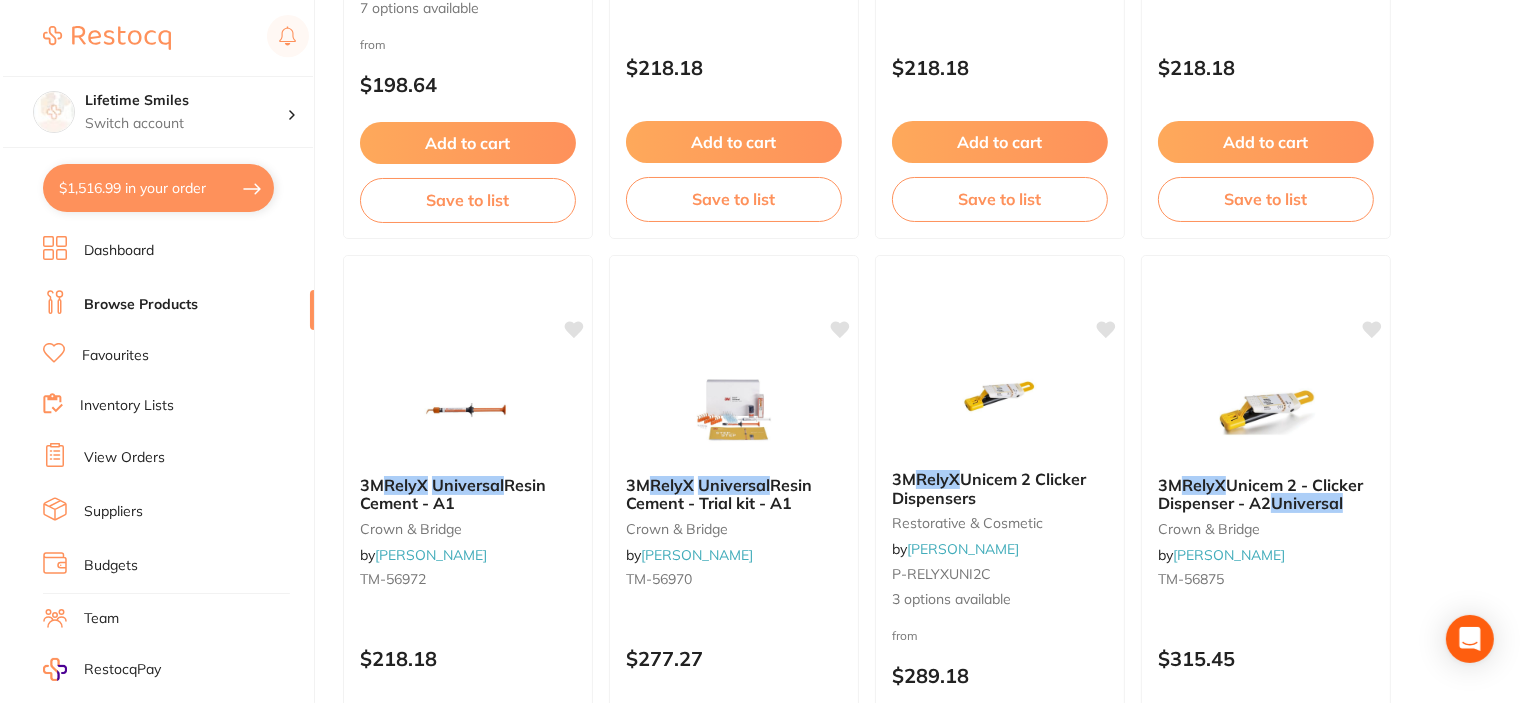 scroll, scrollTop: 0, scrollLeft: 0, axis: both 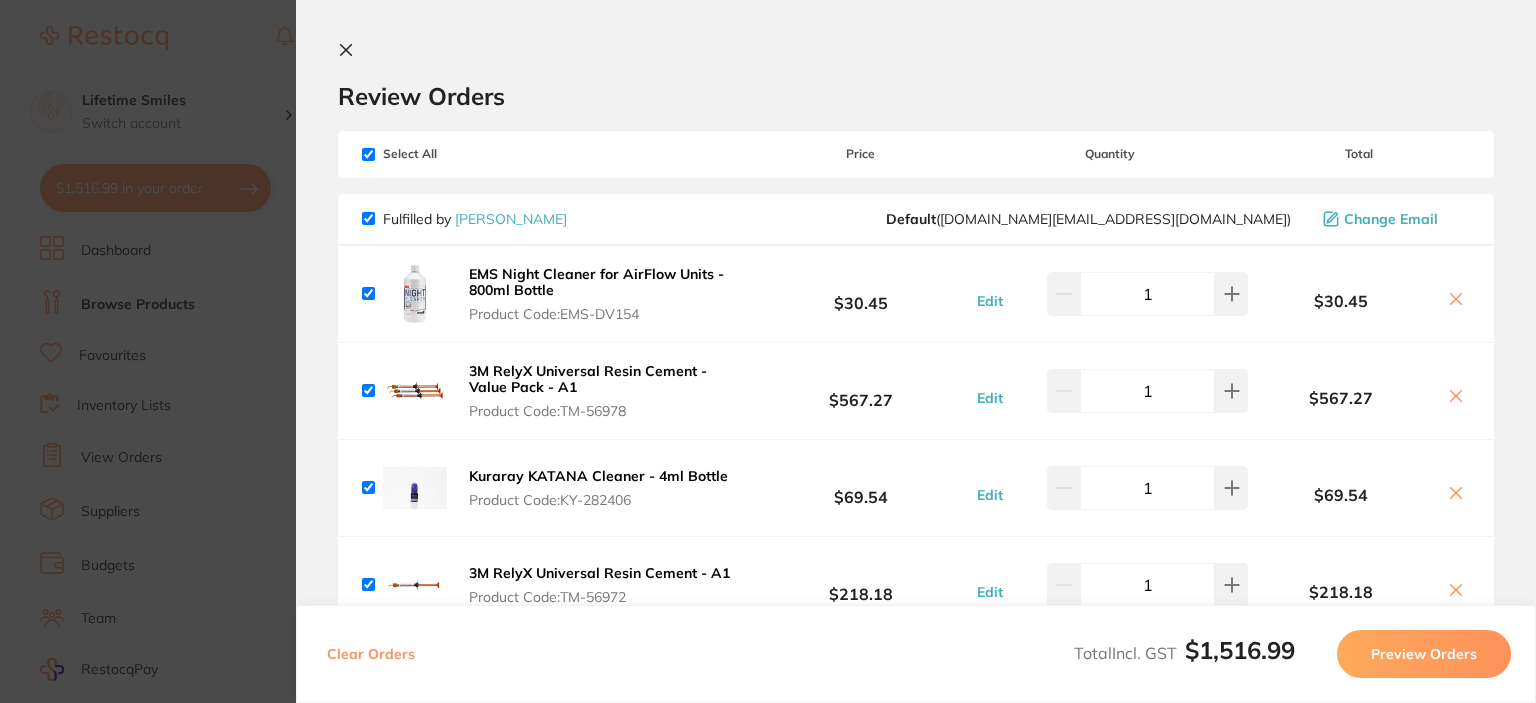 click 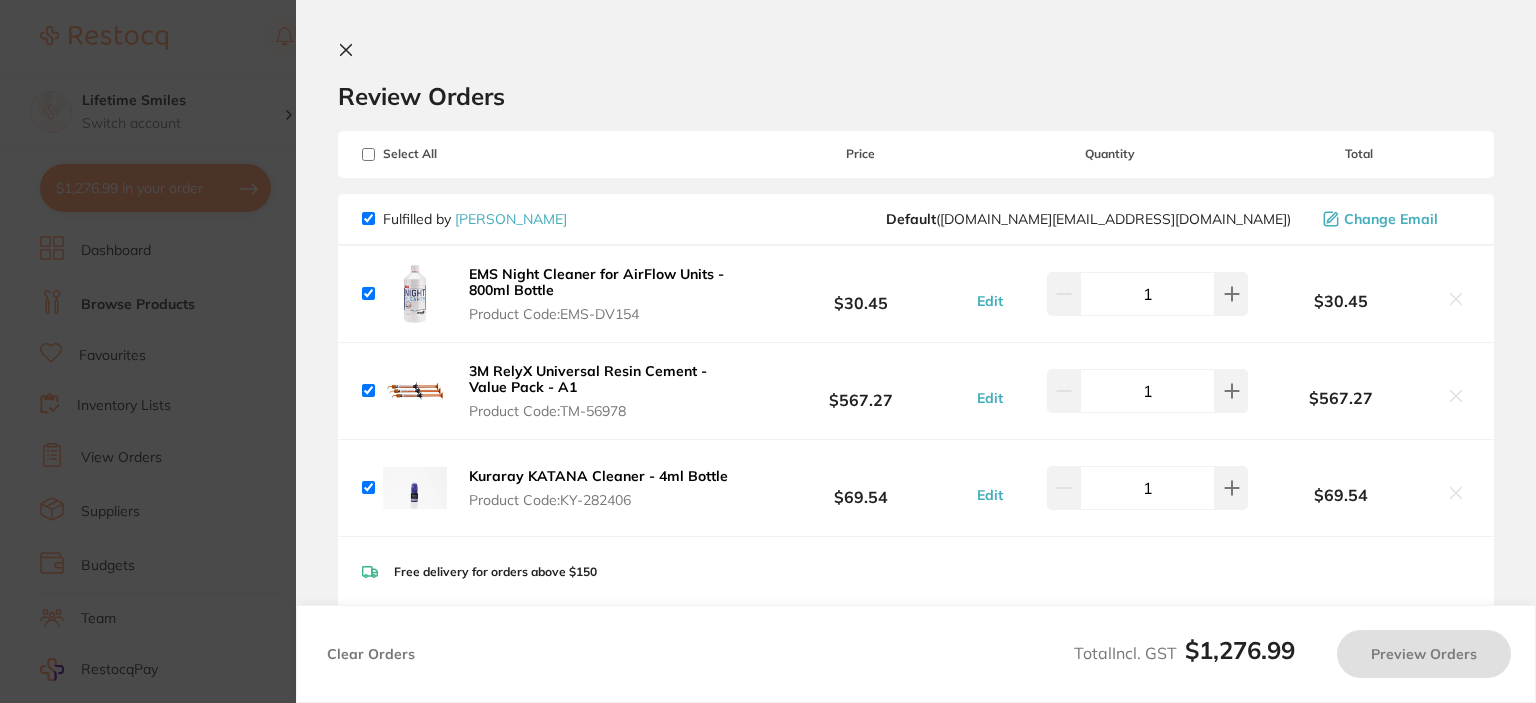 checkbox on "true" 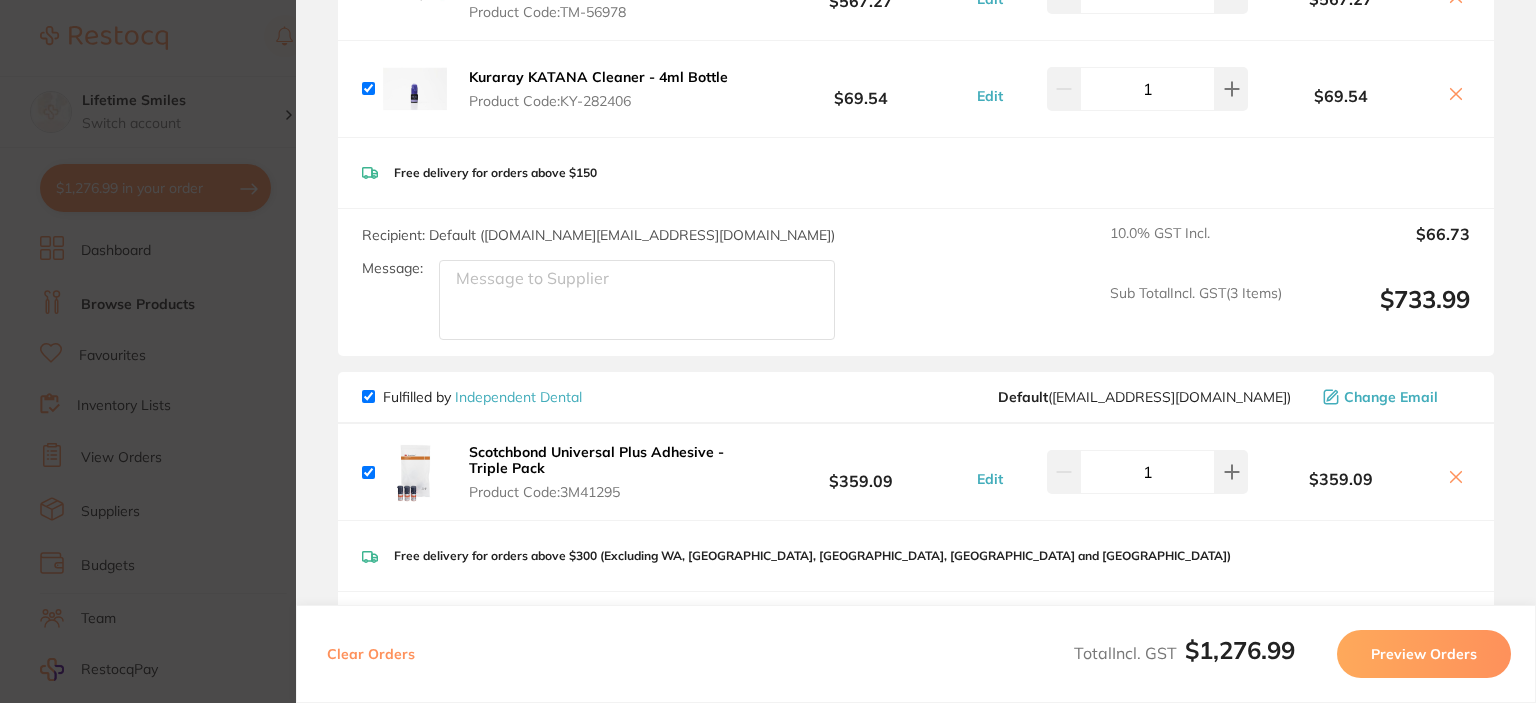 scroll, scrollTop: 400, scrollLeft: 0, axis: vertical 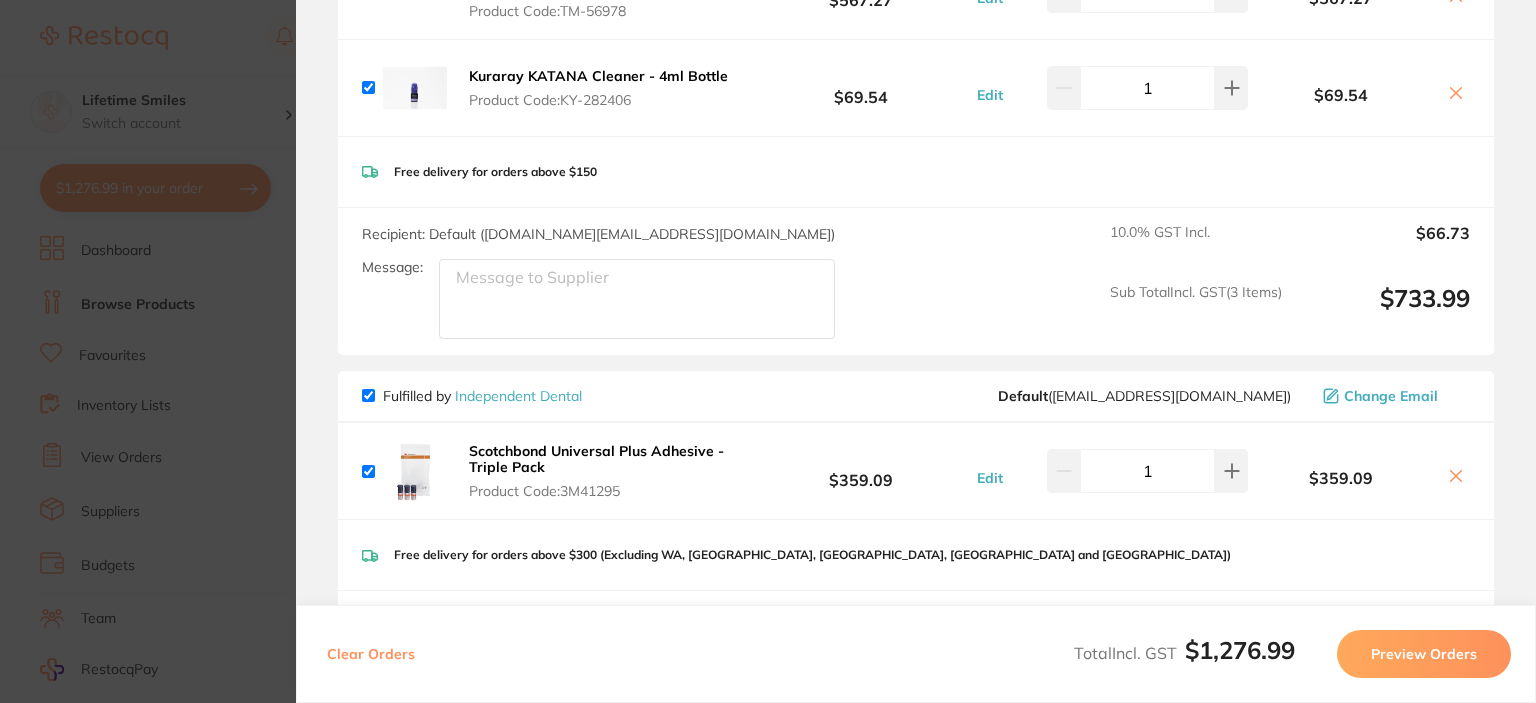click at bounding box center [368, 395] 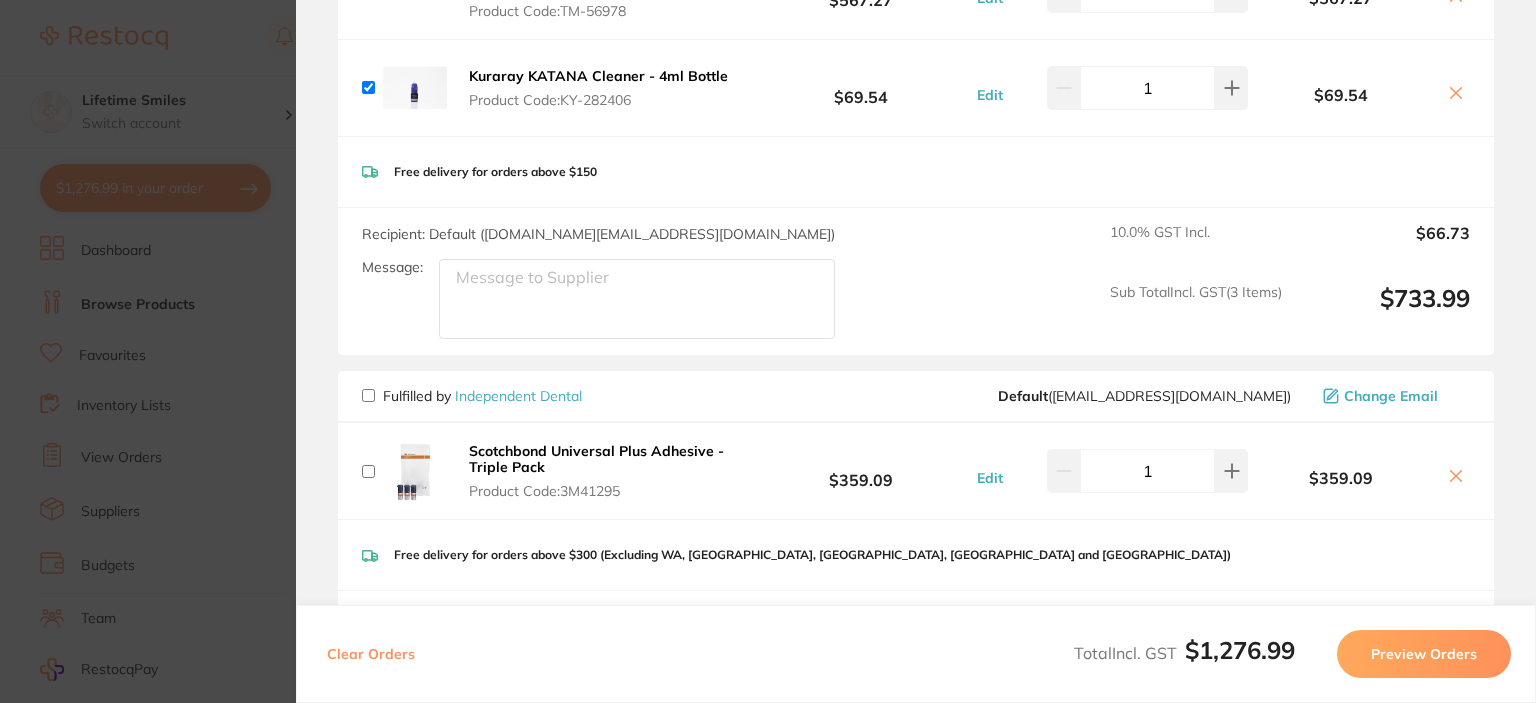 checkbox on "false" 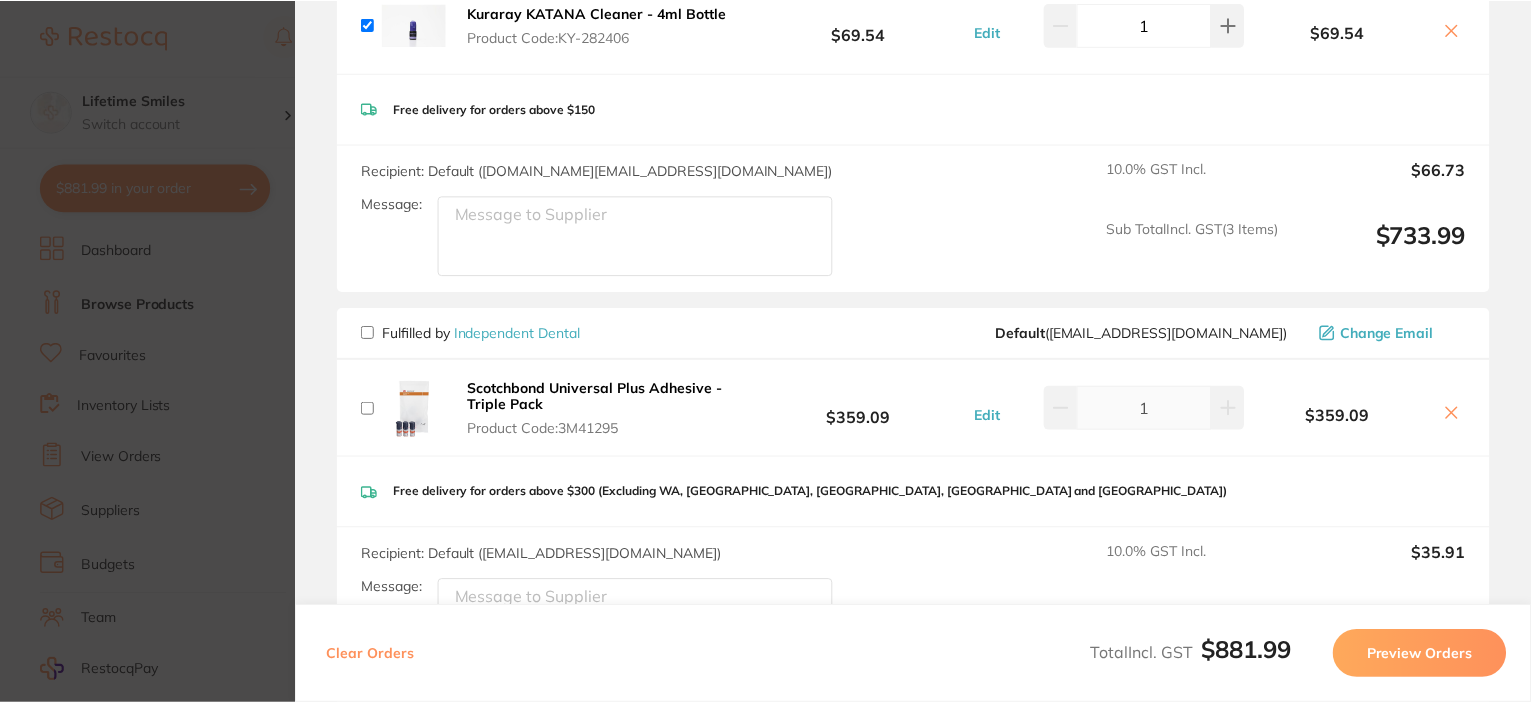 scroll, scrollTop: 900, scrollLeft: 0, axis: vertical 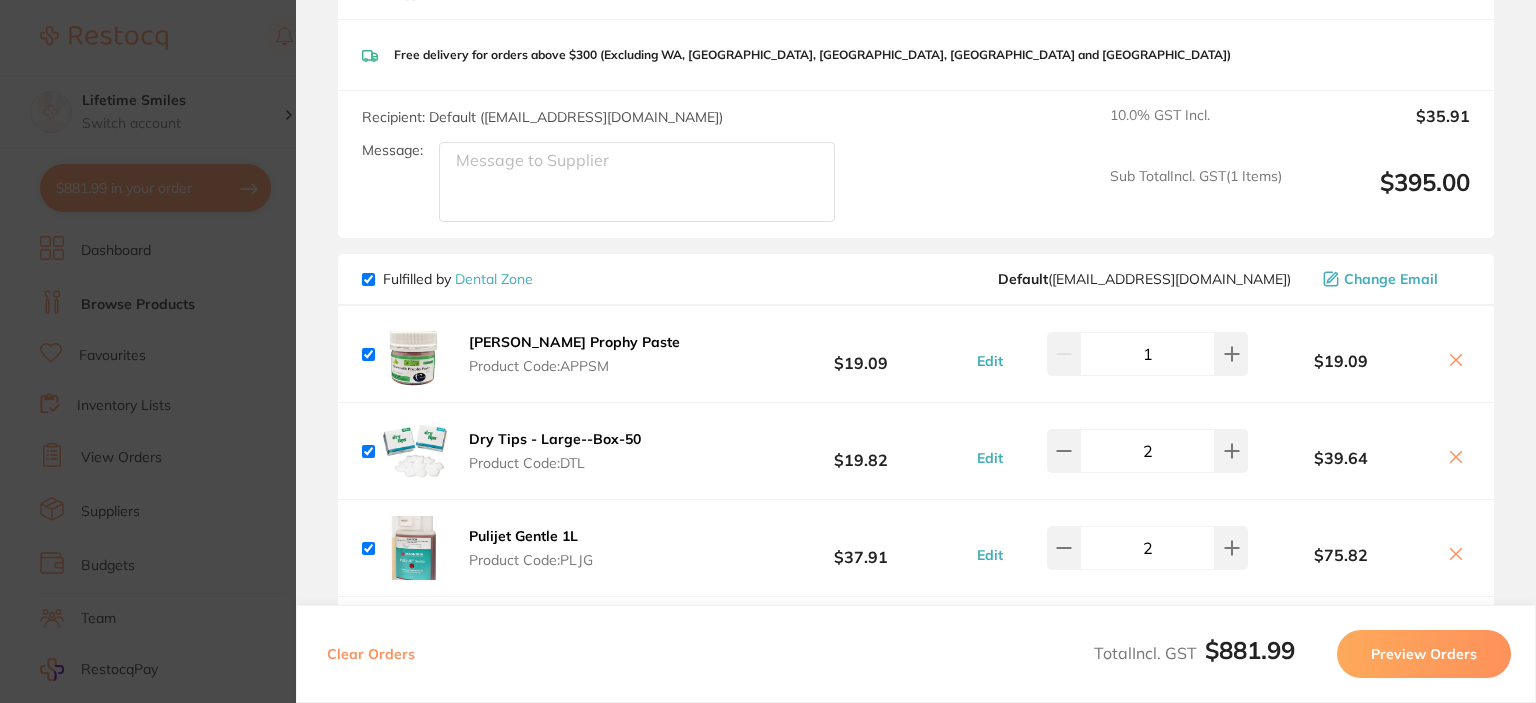 click on "Dental Zone" at bounding box center [494, 279] 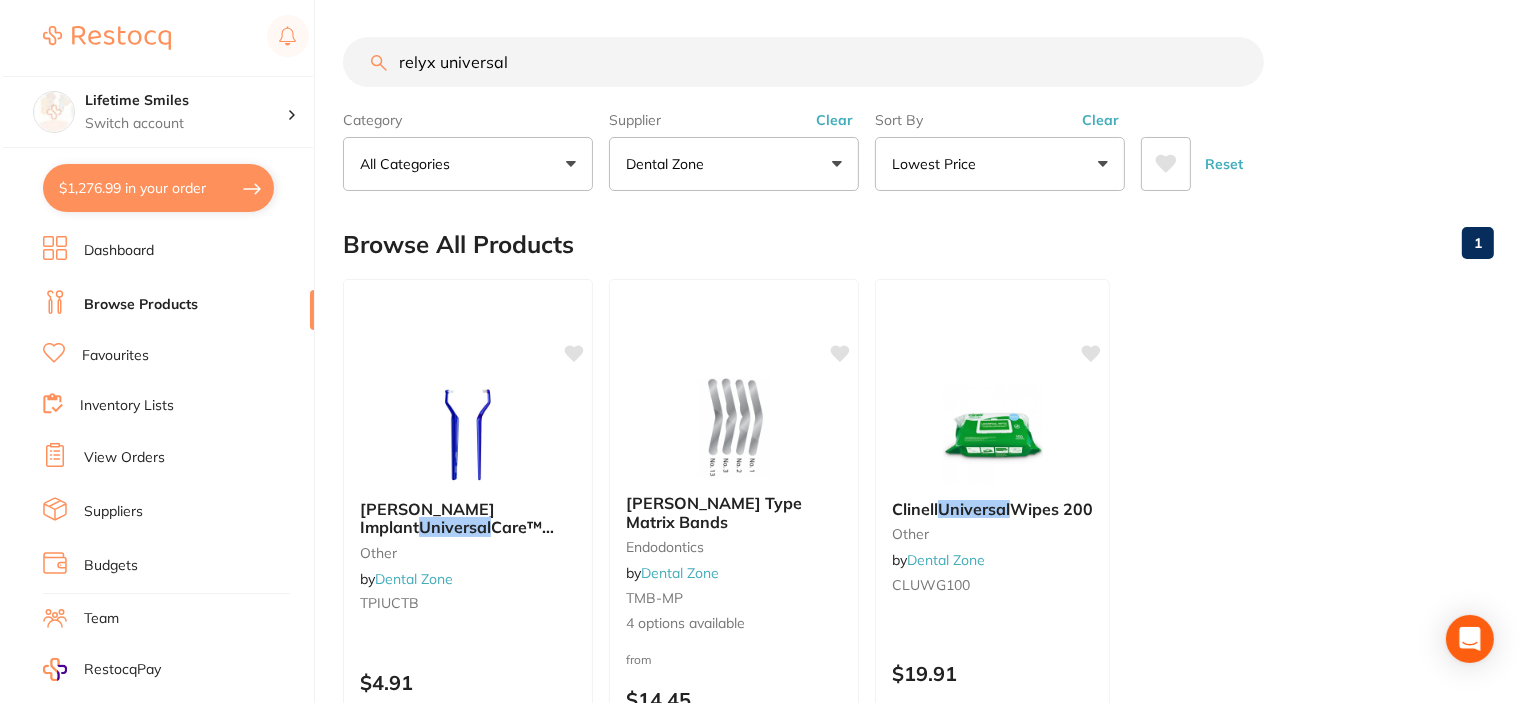 scroll, scrollTop: 0, scrollLeft: 0, axis: both 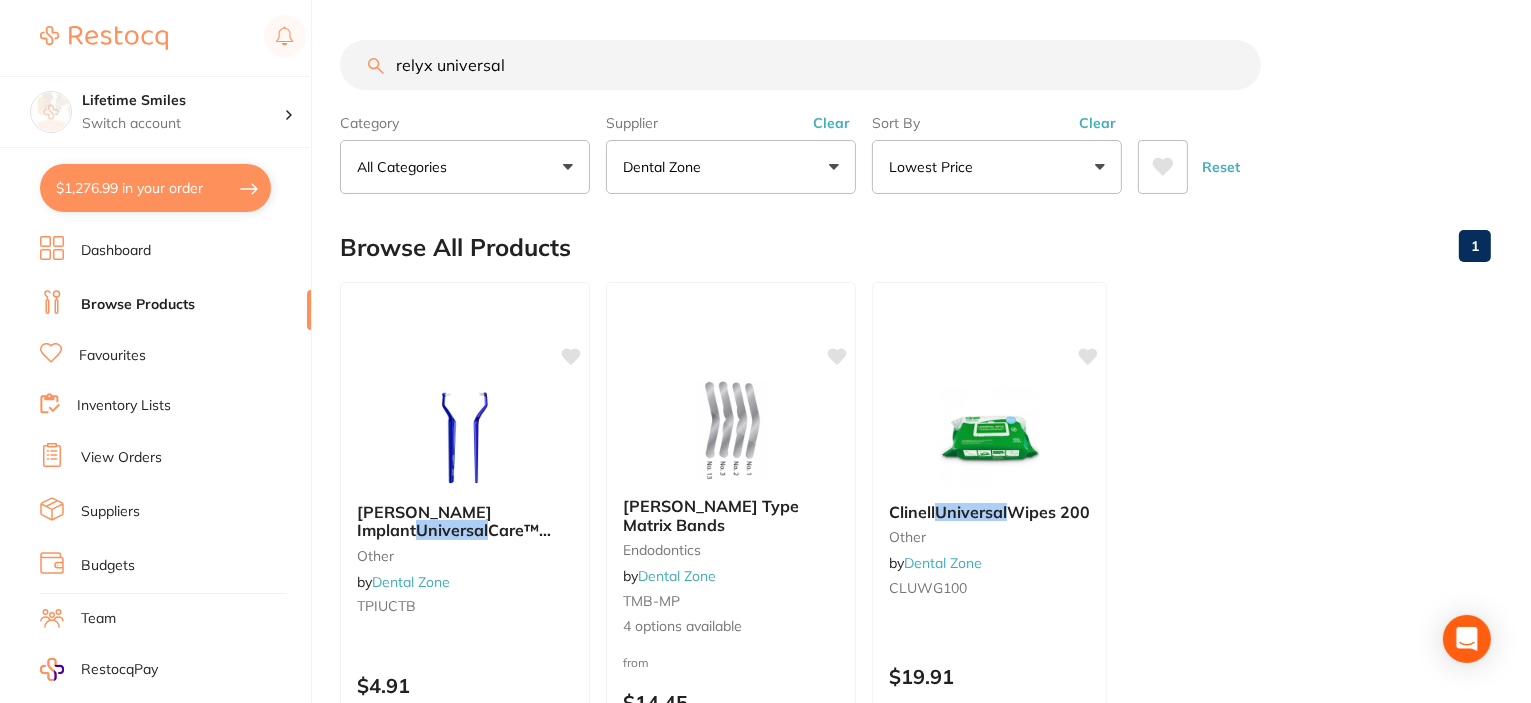 click on "$1,276.99   in your order" at bounding box center [155, 188] 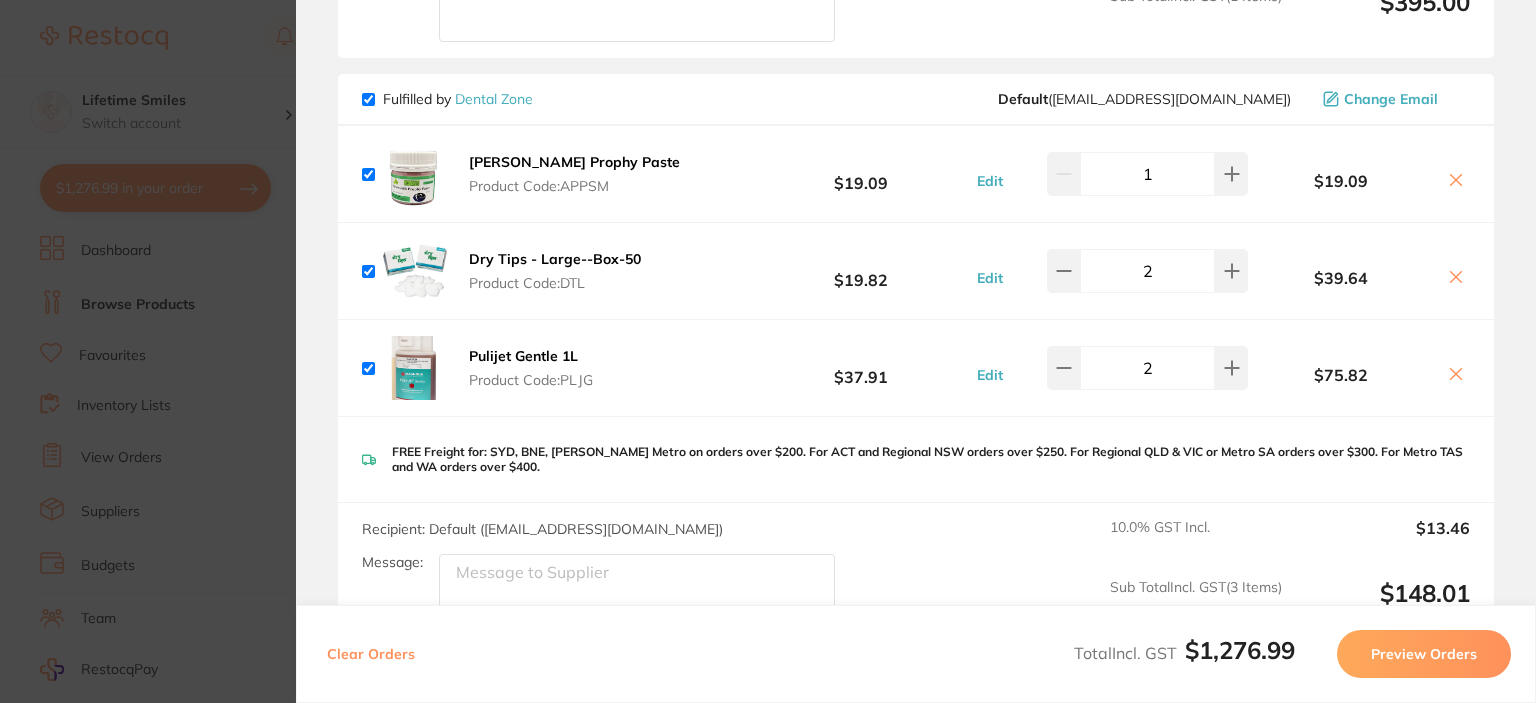 scroll, scrollTop: 1075, scrollLeft: 0, axis: vertical 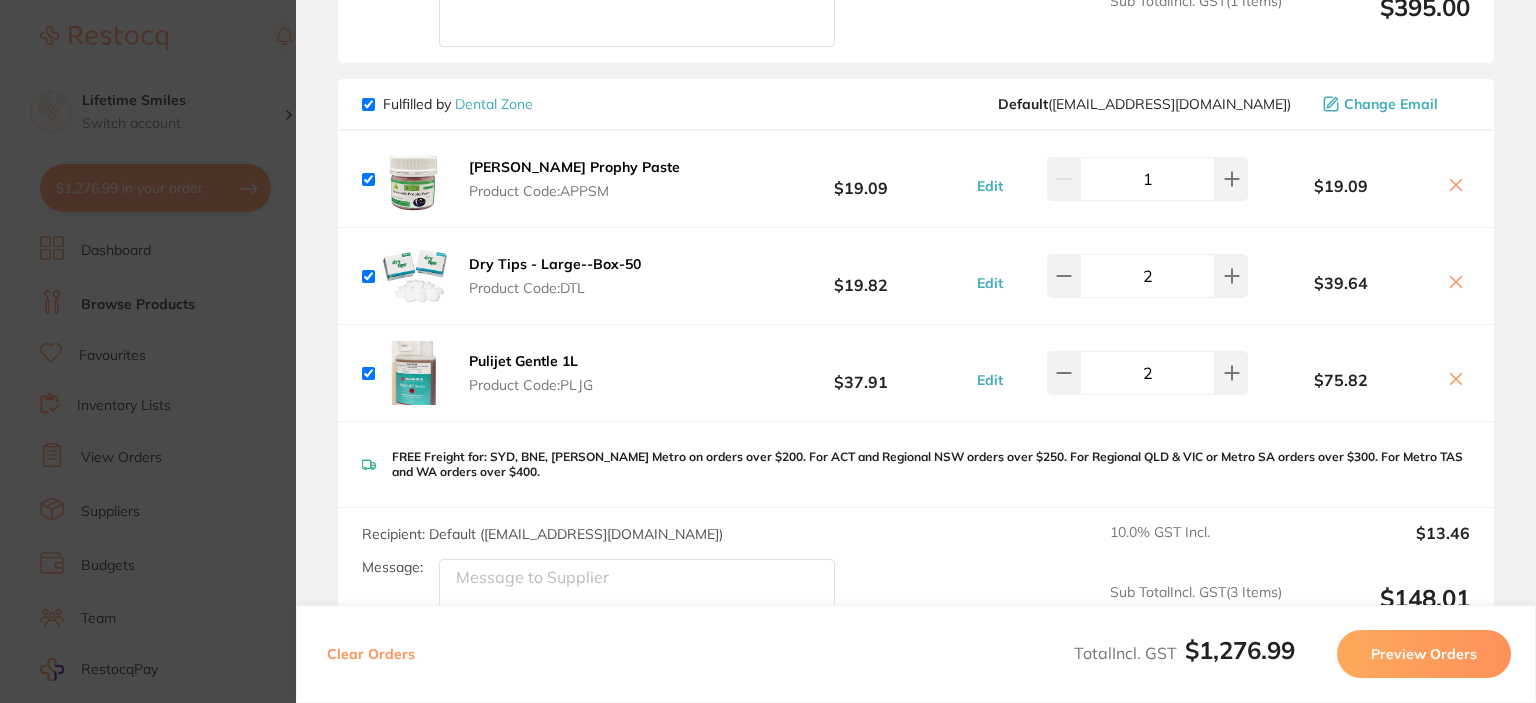 click on "Update RRP Set your pre negotiated price for this item. Item Agreed RRP (excl. GST) --   Update as new default RRP Update RRP Review Orders Your orders are being processed and we will notify you once we have placed the orders. You may close this window Back to Preview Orders [DATE] 14:19 [PERSON_NAME] # 87280 Independent Dental # 85952 Dental Zone # 87223 Deliver To [PERSON_NAME] ( Lifetime Smiles ) [STREET_ADDRESS]  0432219679 [EMAIL_ADDRESS][DOMAIN_NAME] Select All Price Quantity Total Fulfilled by   [PERSON_NAME] Default ( [DOMAIN_NAME][EMAIL_ADDRESS][DOMAIN_NAME] ) Change Email   EMS Night Cleaner for AirFlow Units - 800ml Bottle   Product Code:  EMS-DV154     $30.45 Edit     1         $30.45   3M RelyX Universal Resin Cement - Value Pack - A1   Product Code:  TM-56978     $567.27 Edit     1         $567.27   Kuraray KATANA Cleaner - 4ml Bottle   Product Code:  KY-282406     $69.54 Edit     1         $69.54   EMS Night Cleaner for AirFlow Units - 800ml Bottle       Edit" at bounding box center [768, 351] 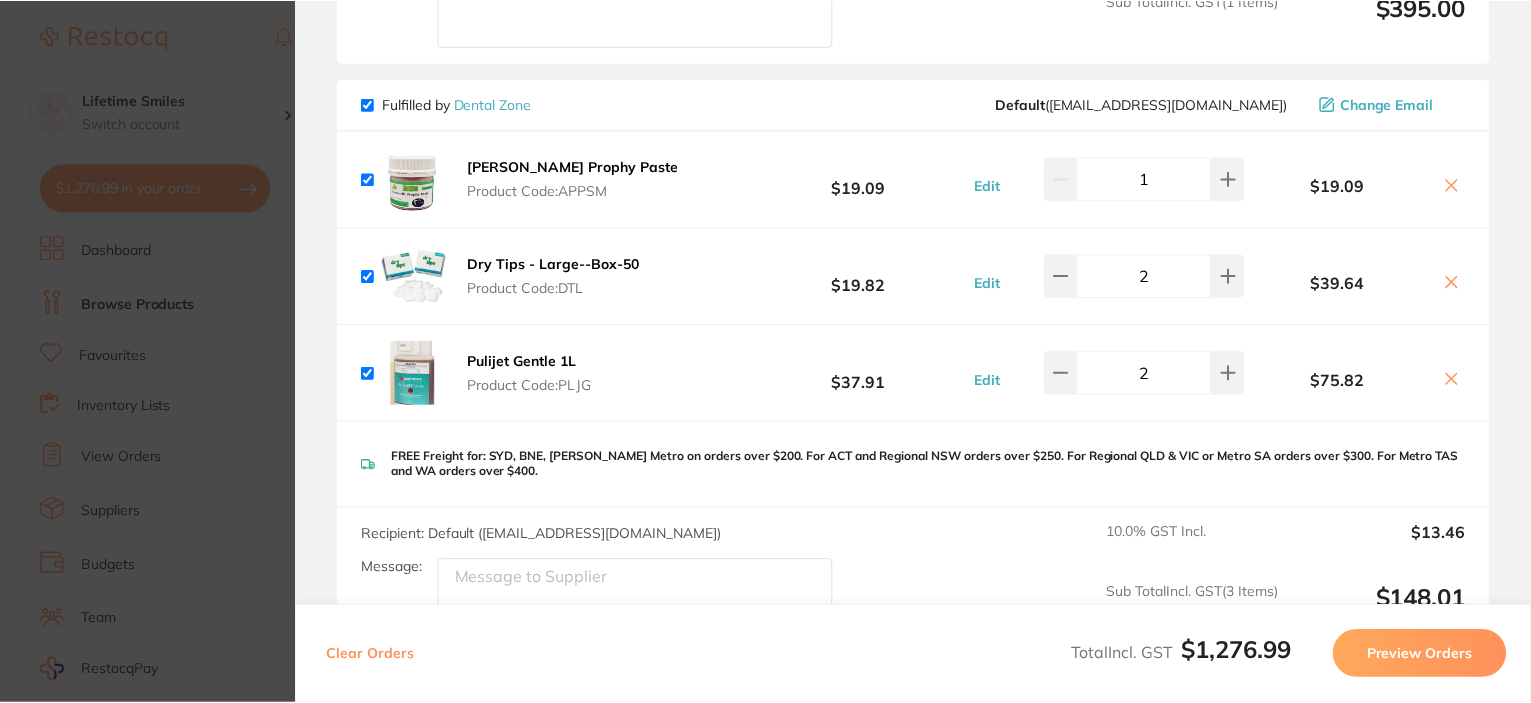 scroll, scrollTop: 0, scrollLeft: 0, axis: both 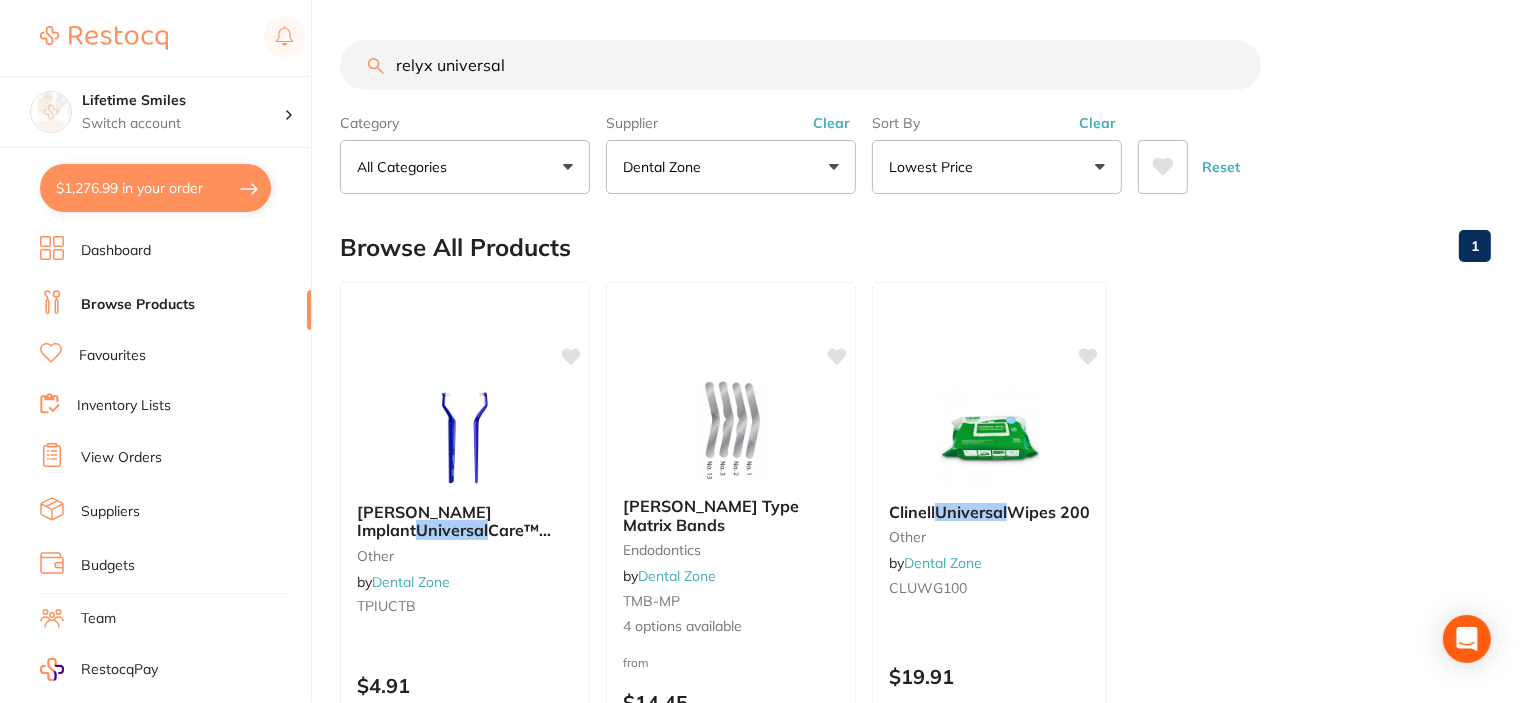 drag, startPoint x: 572, startPoint y: 72, endPoint x: 236, endPoint y: 72, distance: 336 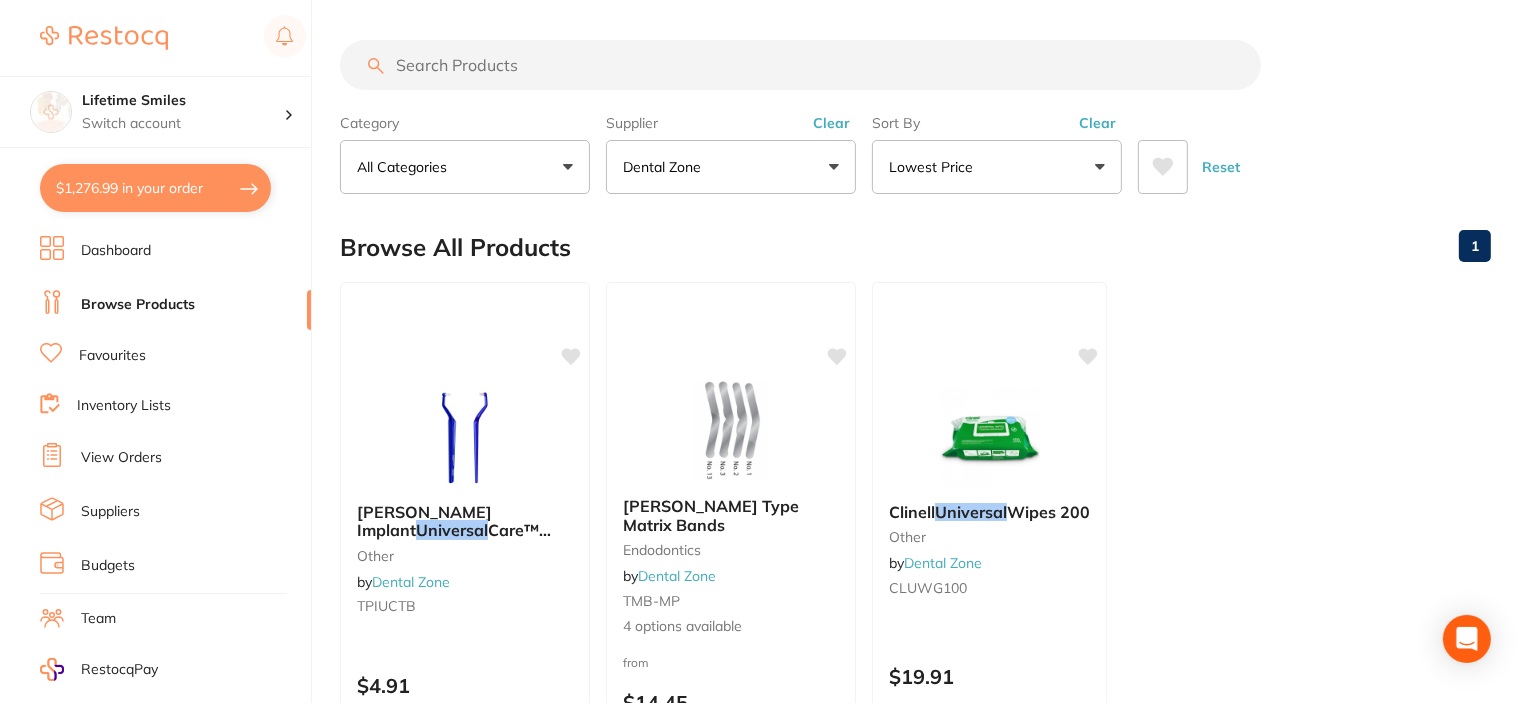 scroll, scrollTop: 0, scrollLeft: 0, axis: both 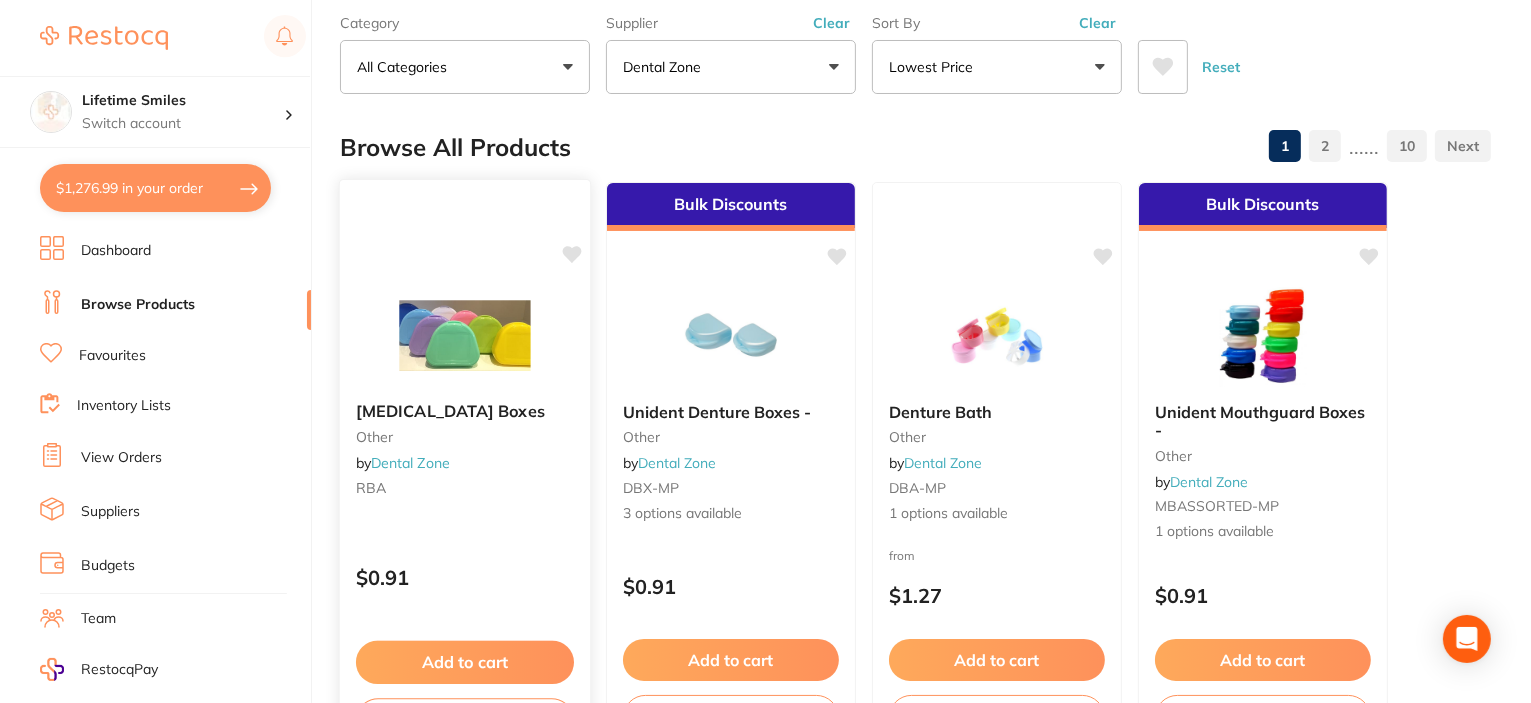 type 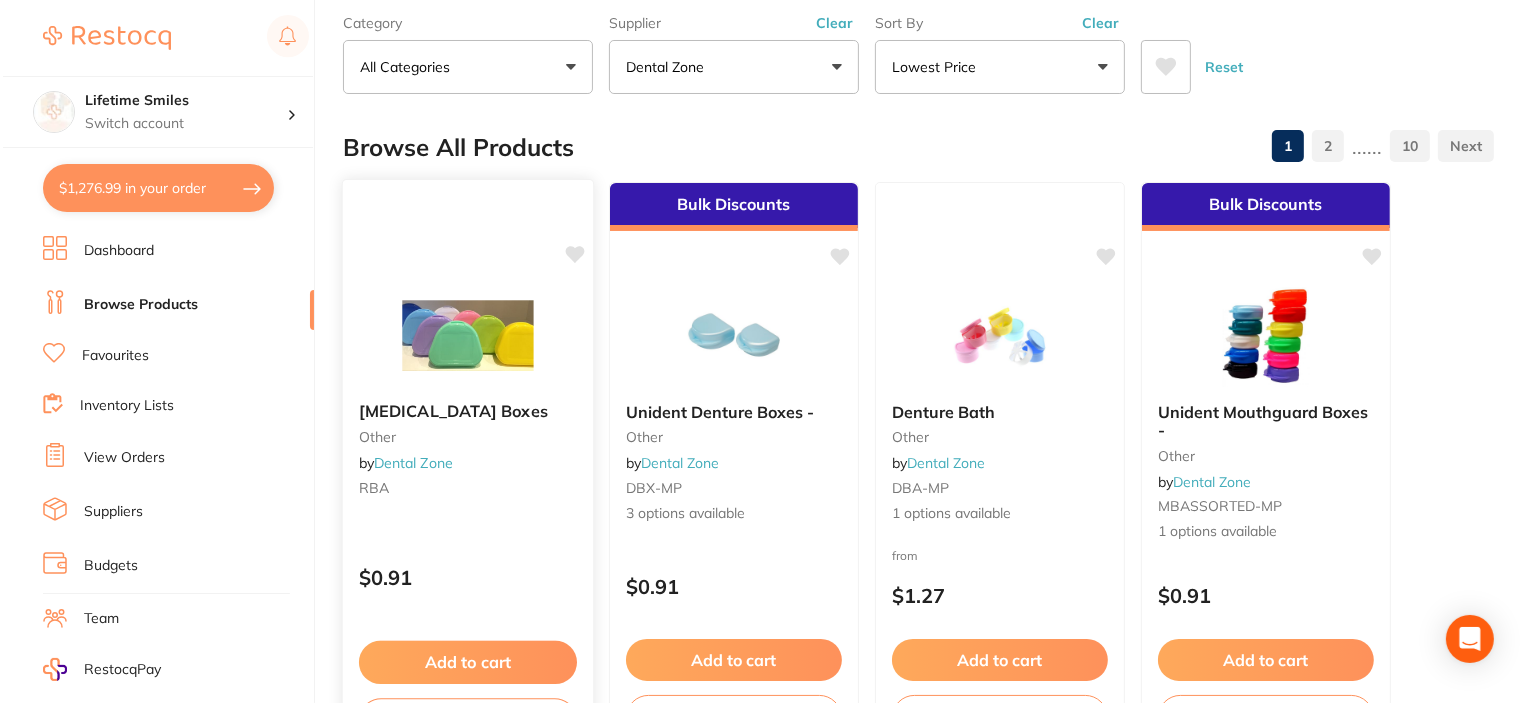 scroll, scrollTop: 0, scrollLeft: 0, axis: both 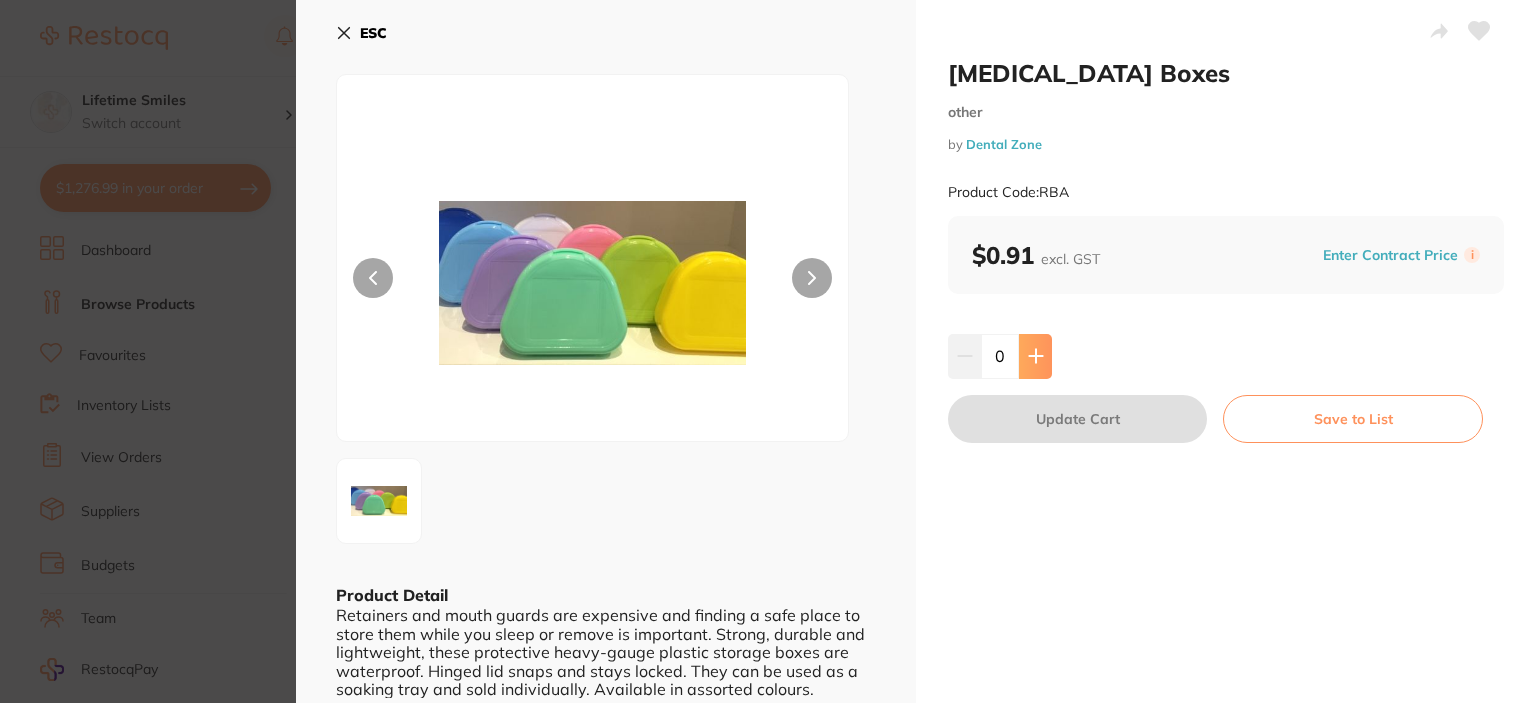 click 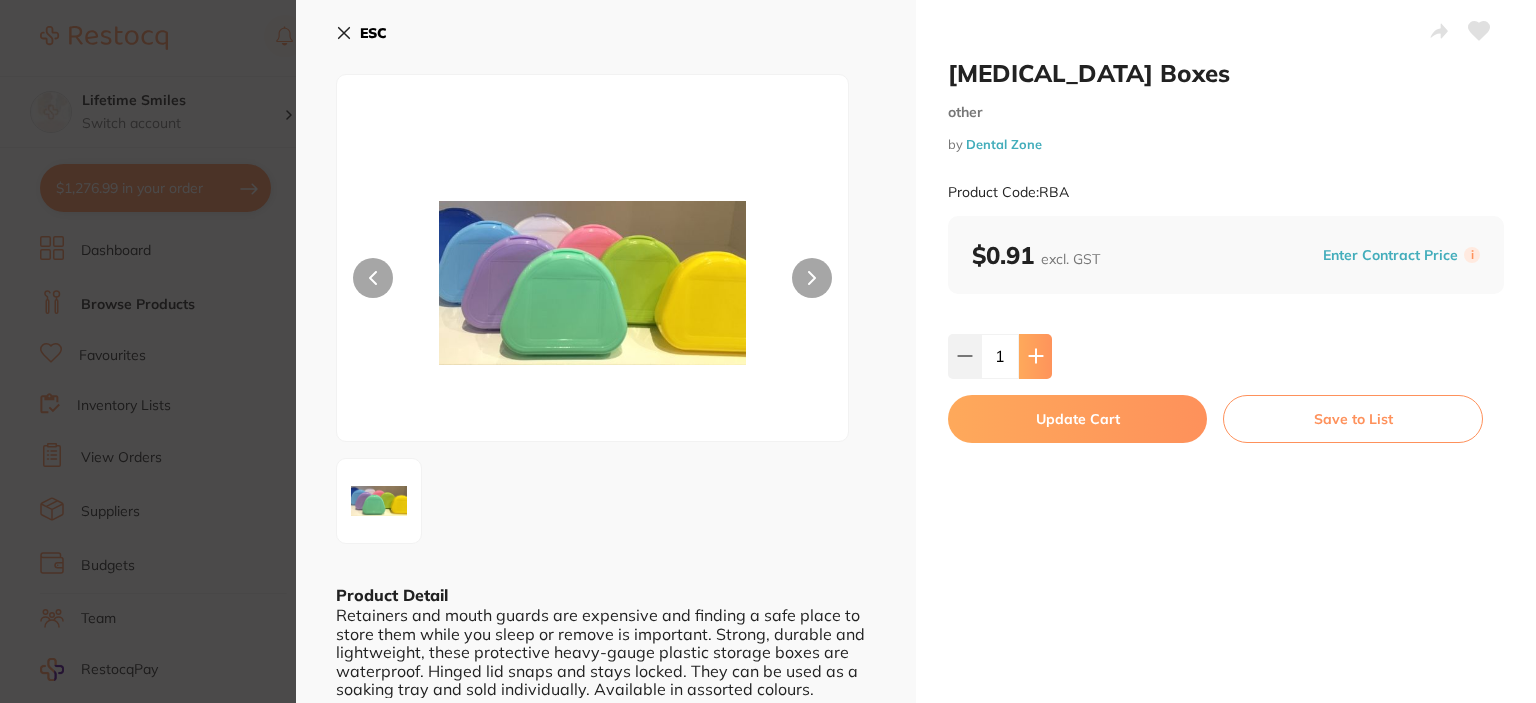 click 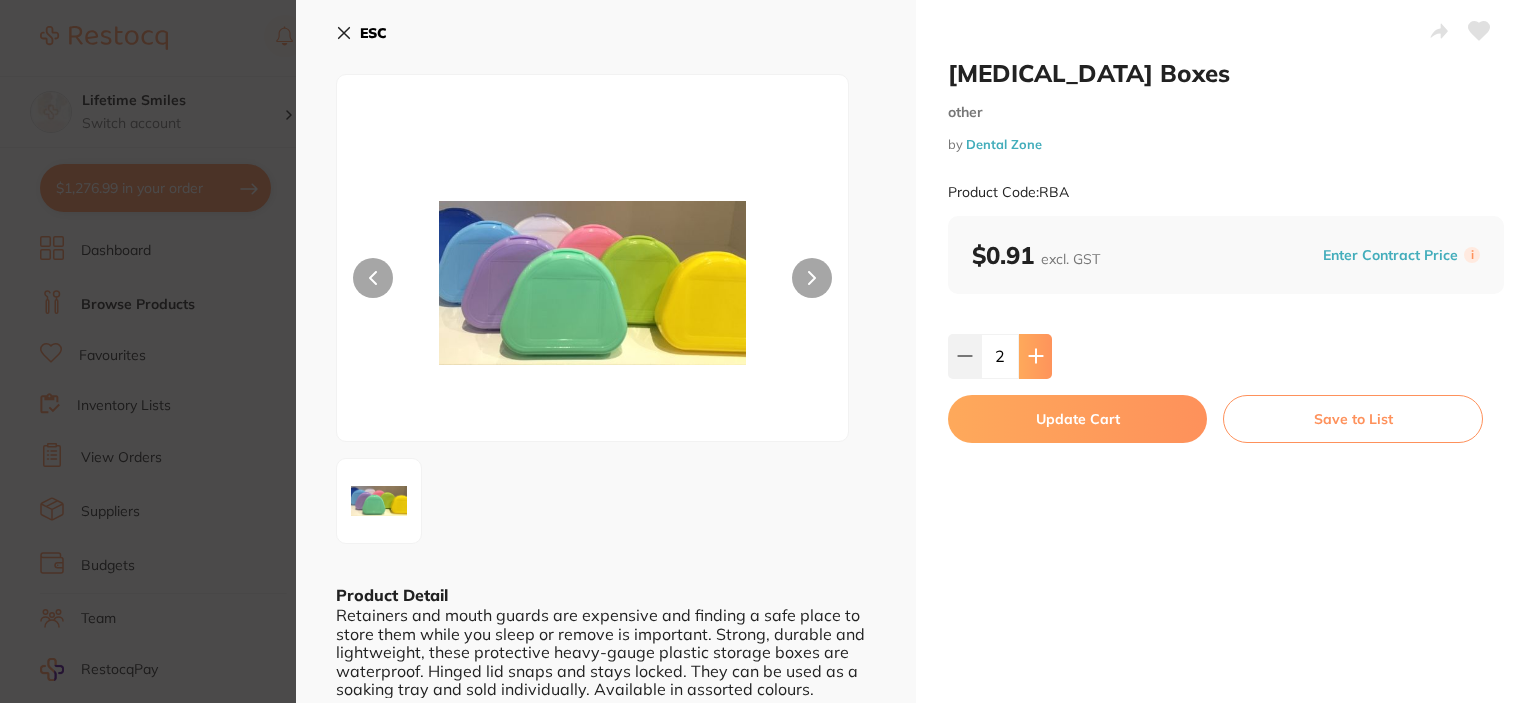 click 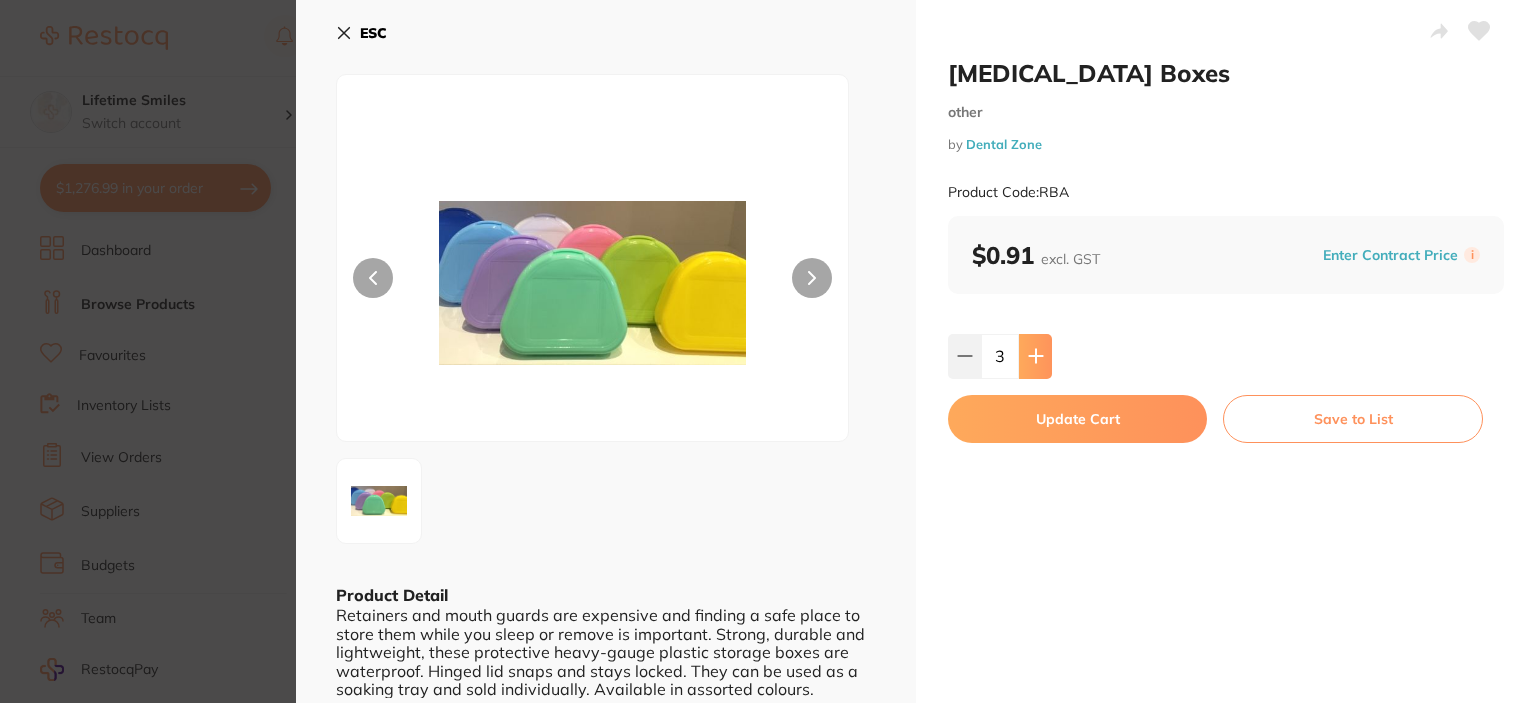 click 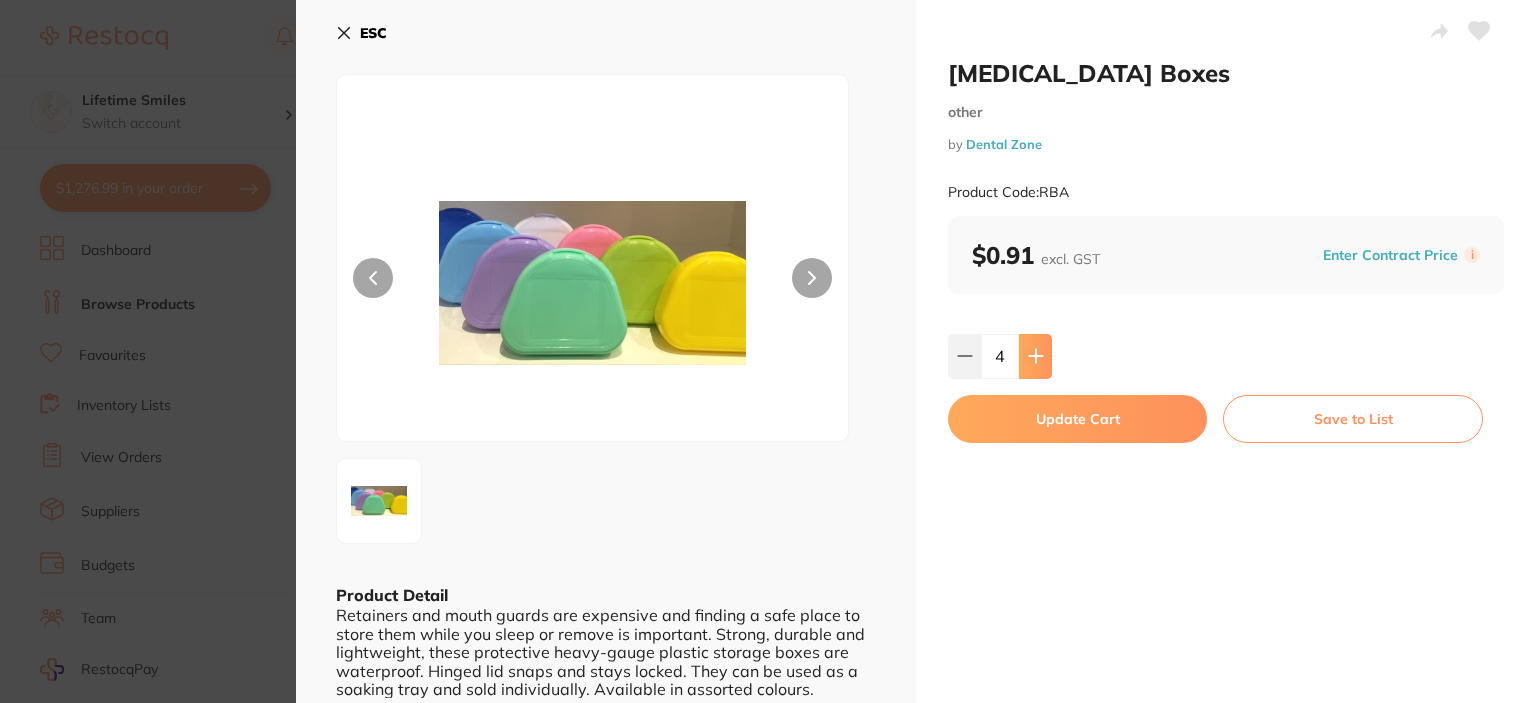 click 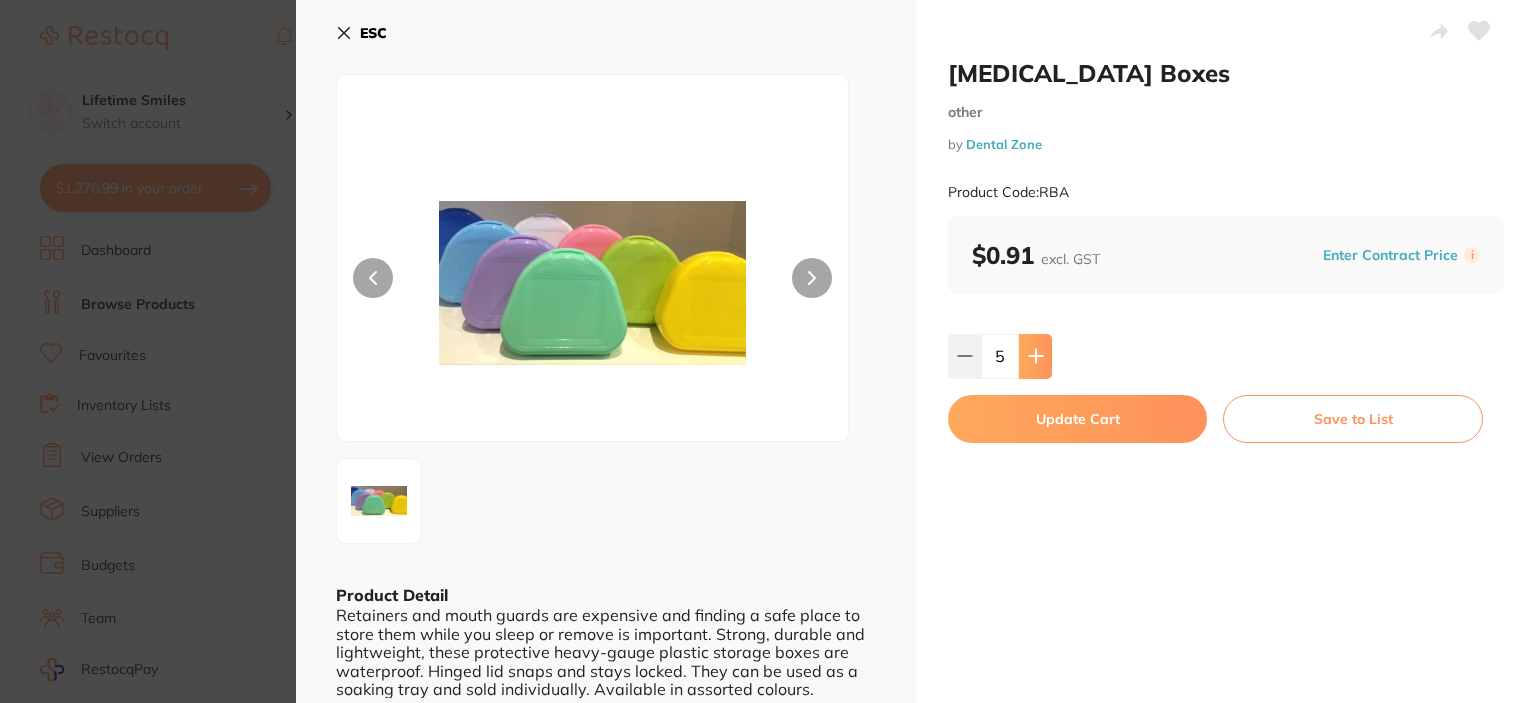 click 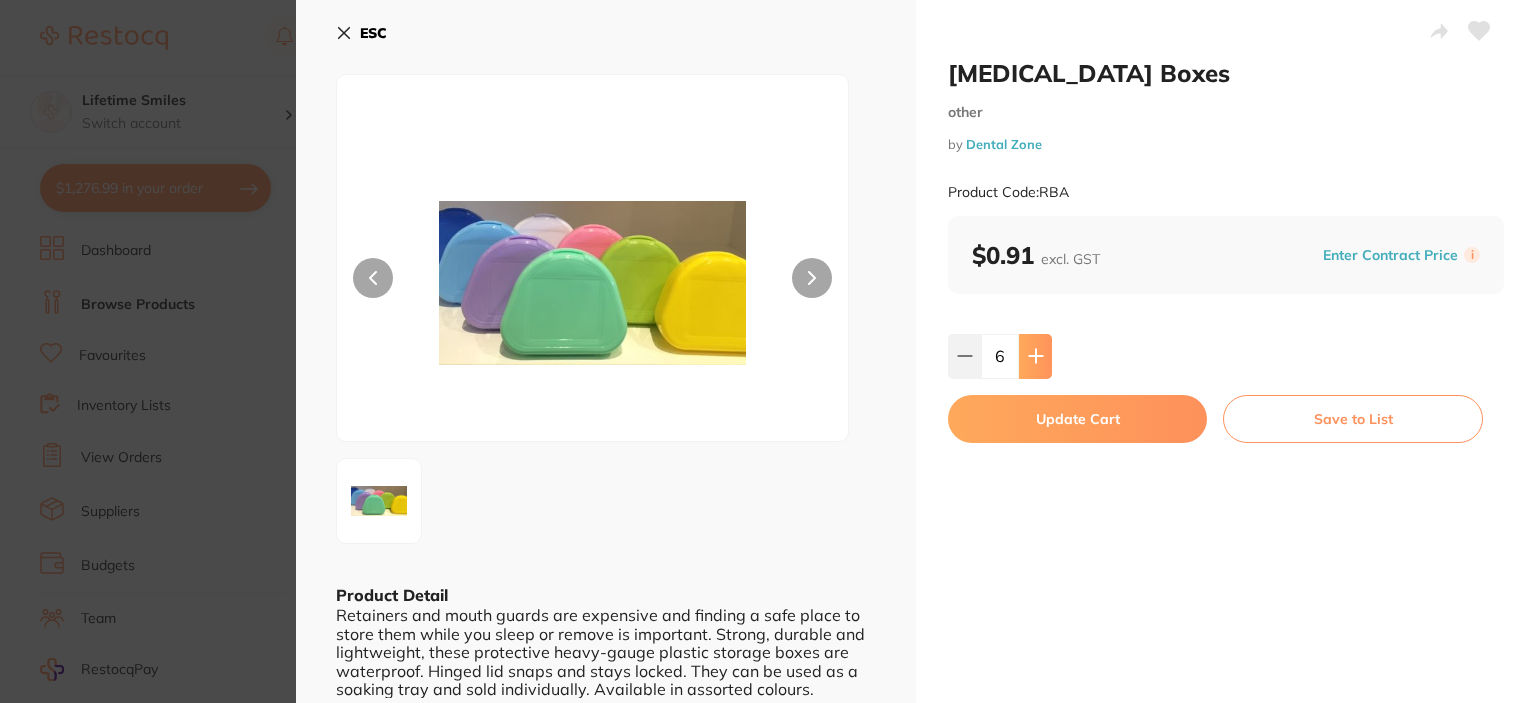 click 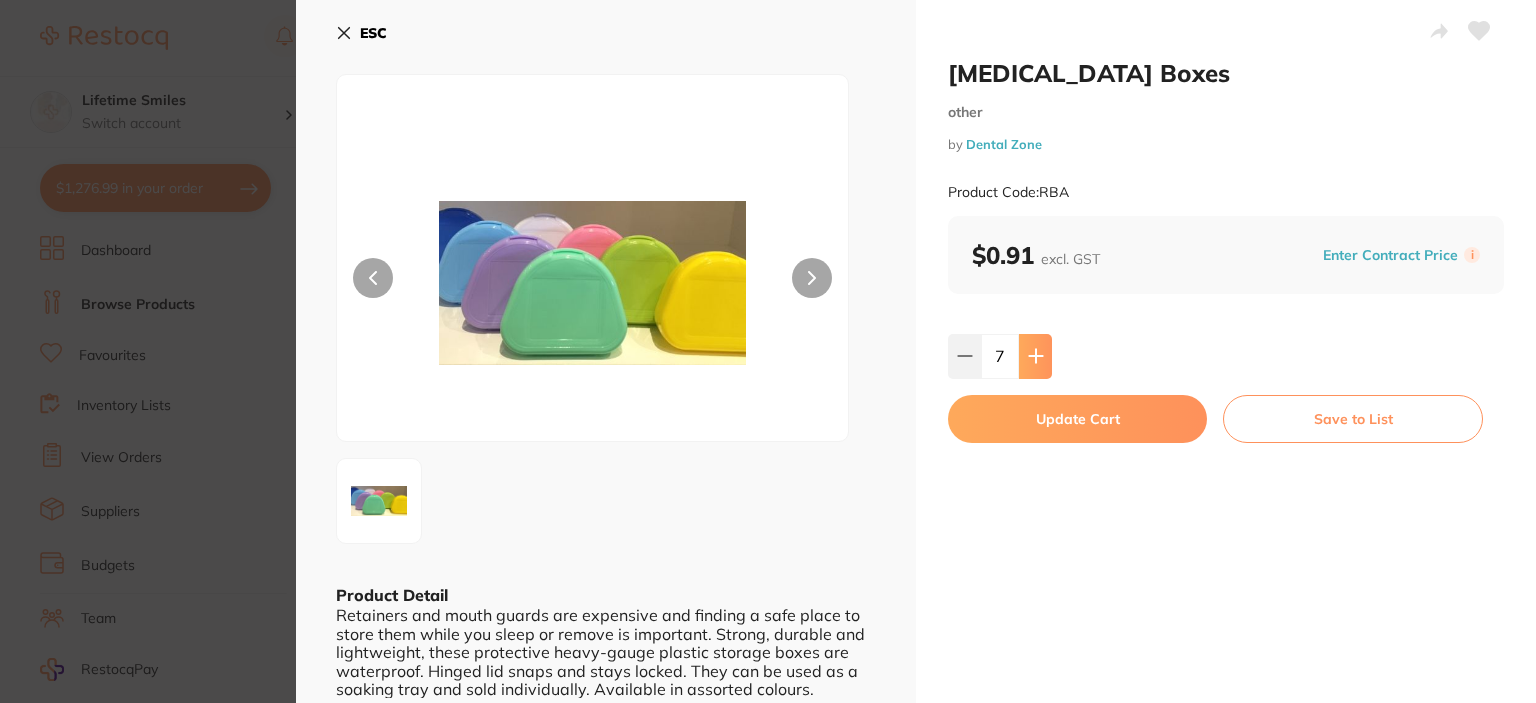 click 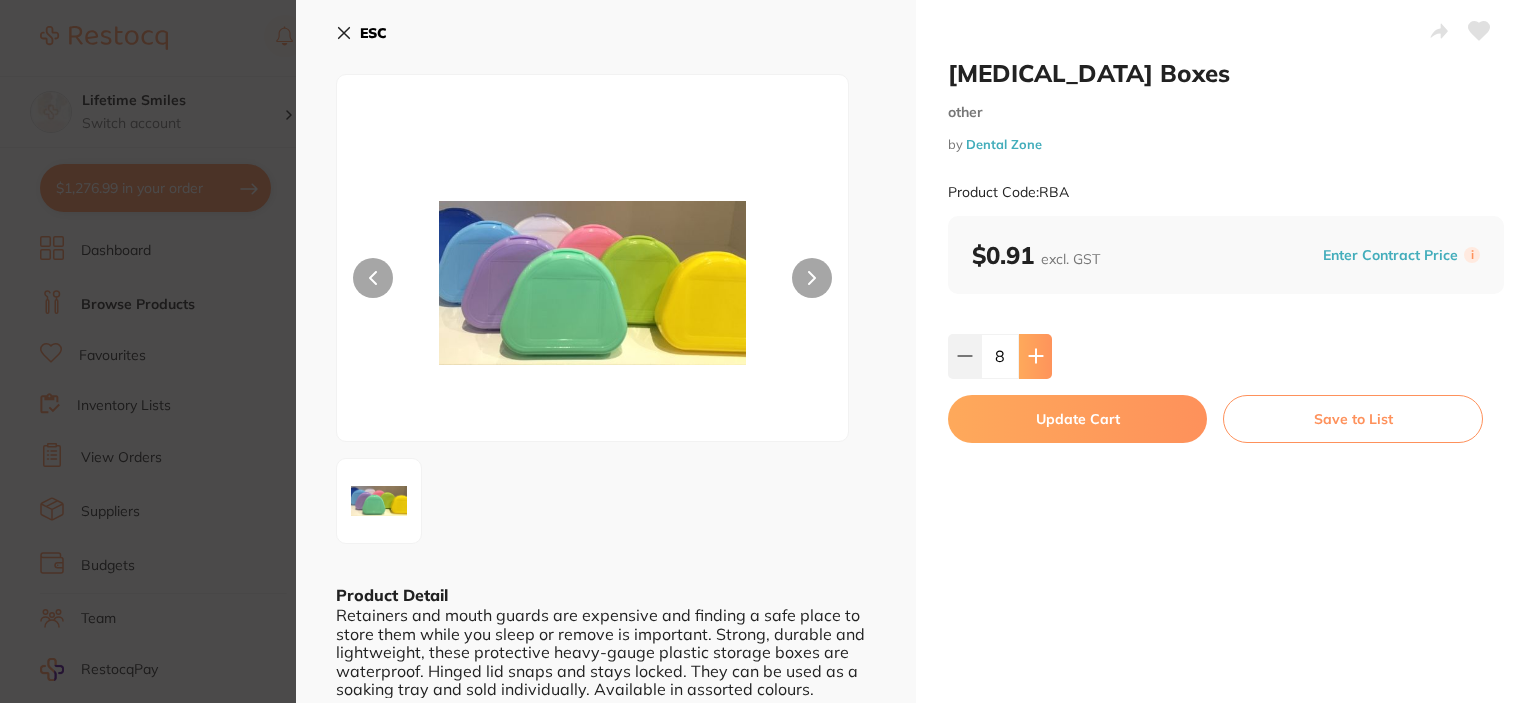 click 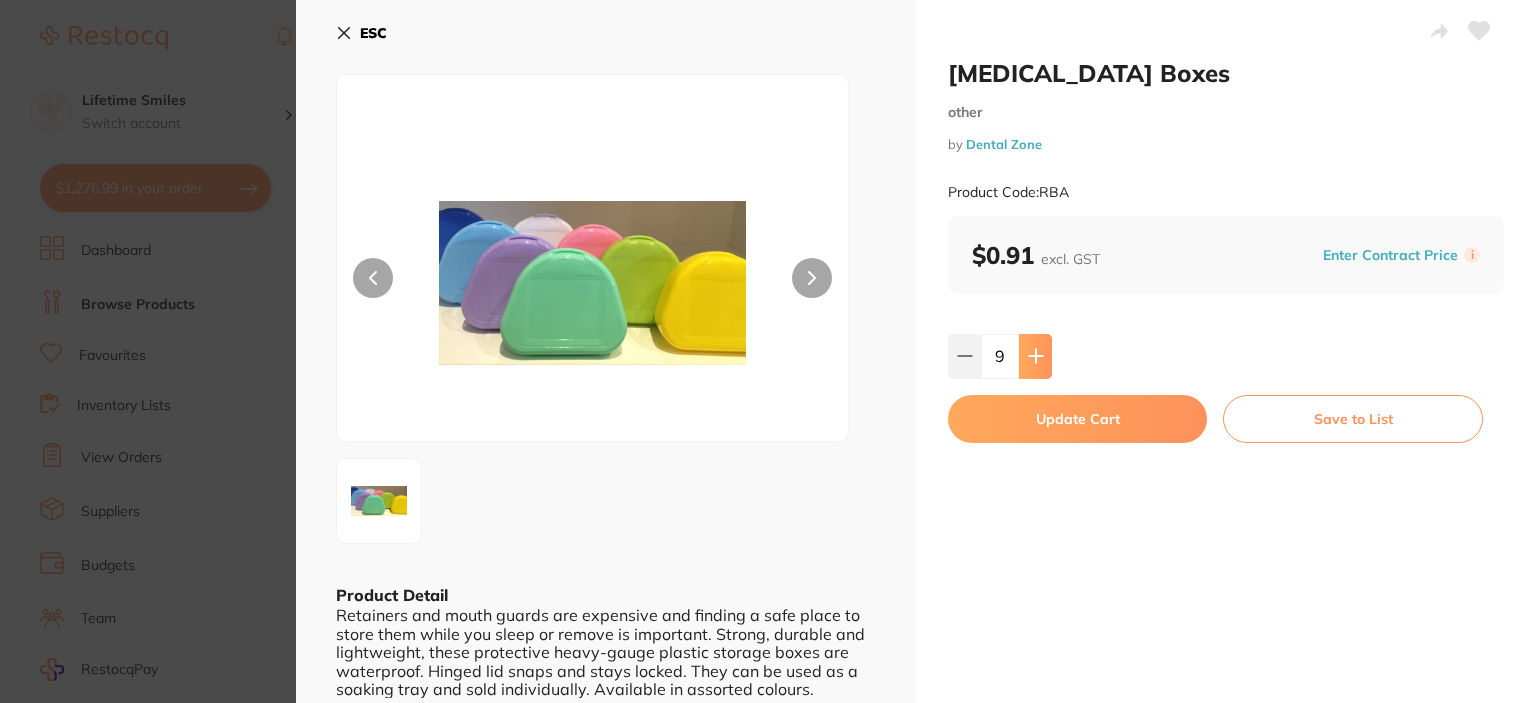 click 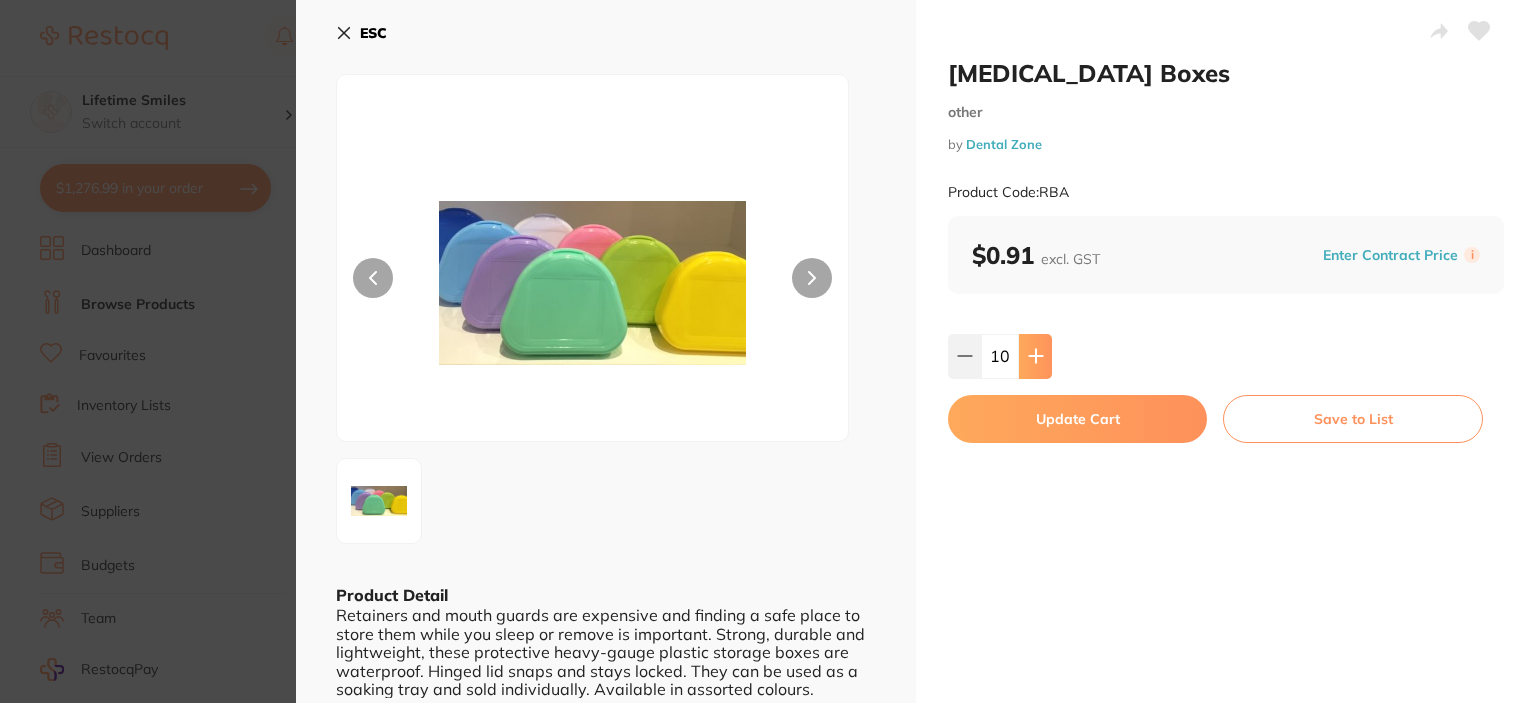 click 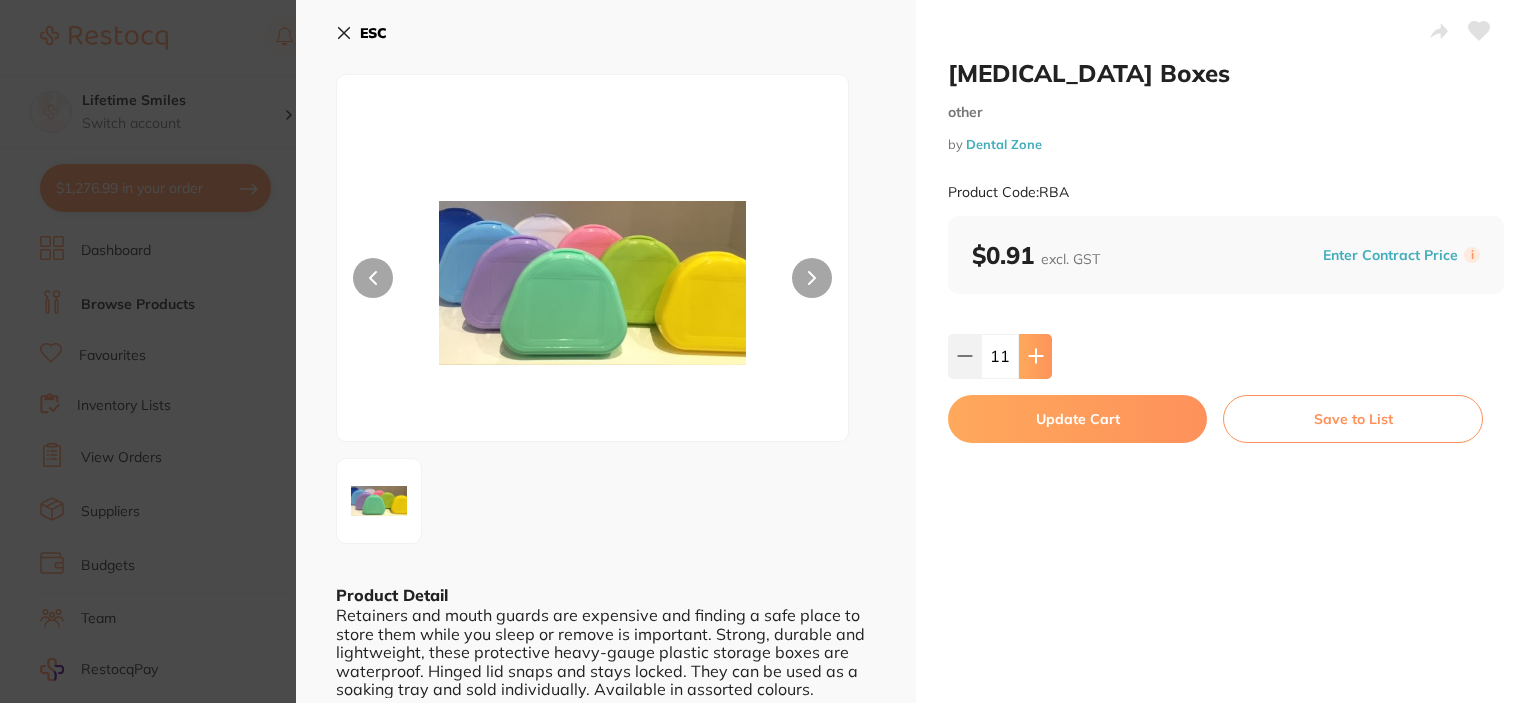 click 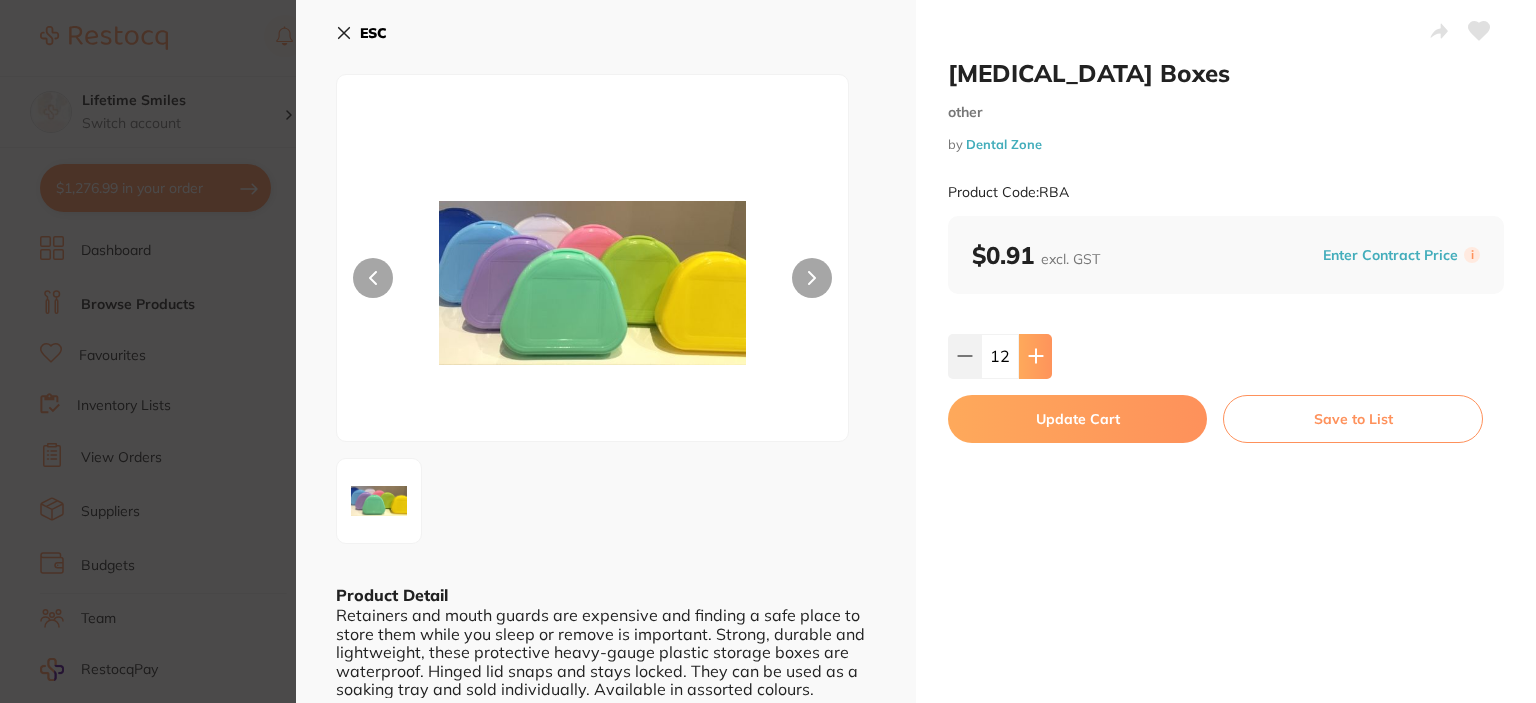 click 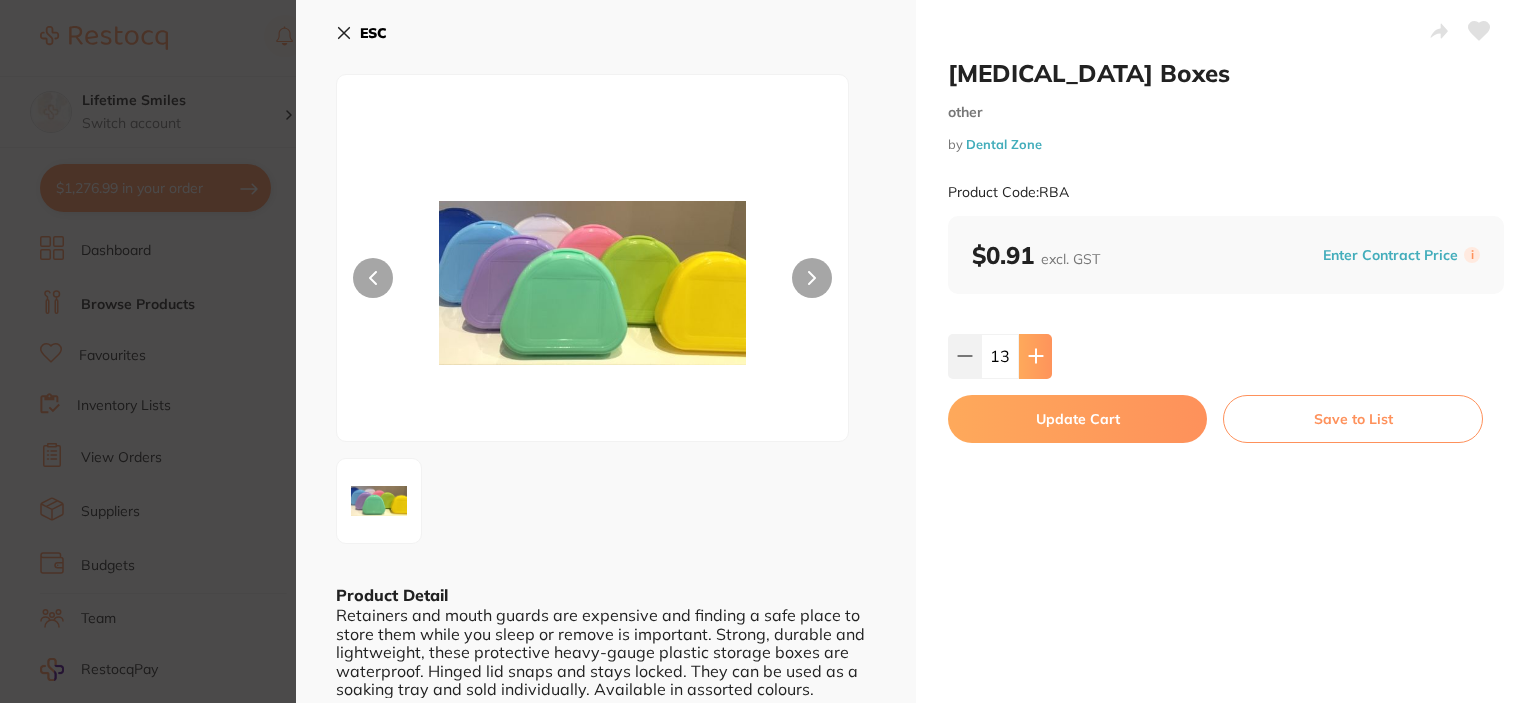 click 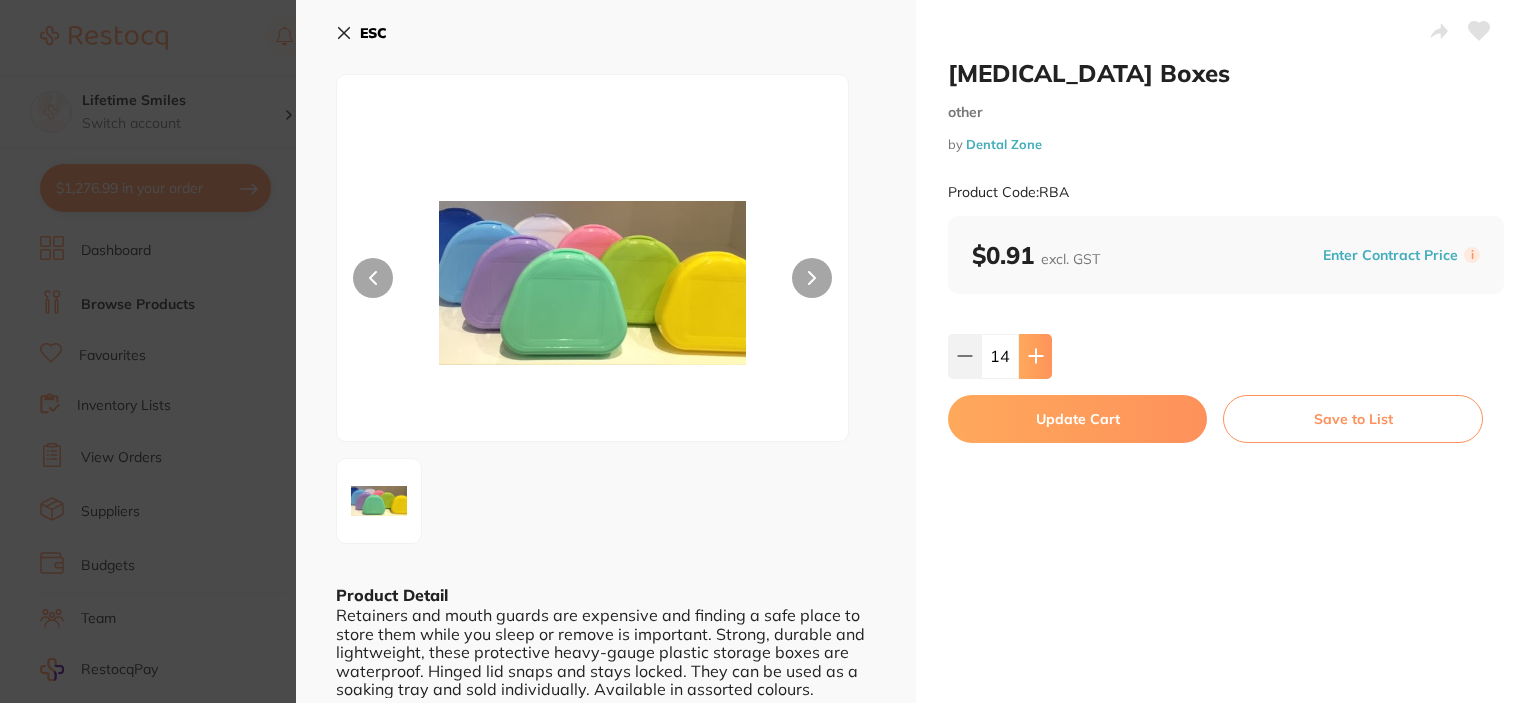 click 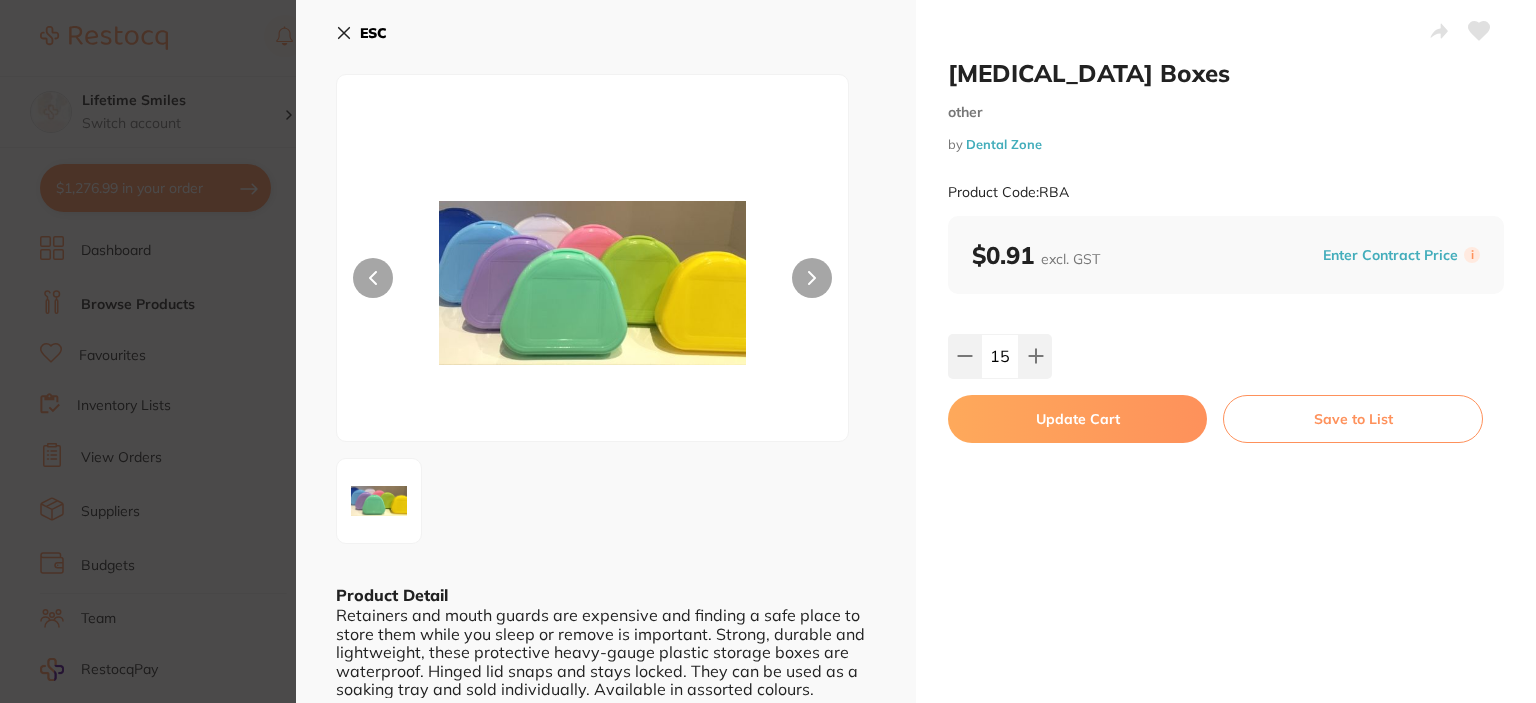 click on "Update Cart" at bounding box center (1077, 419) 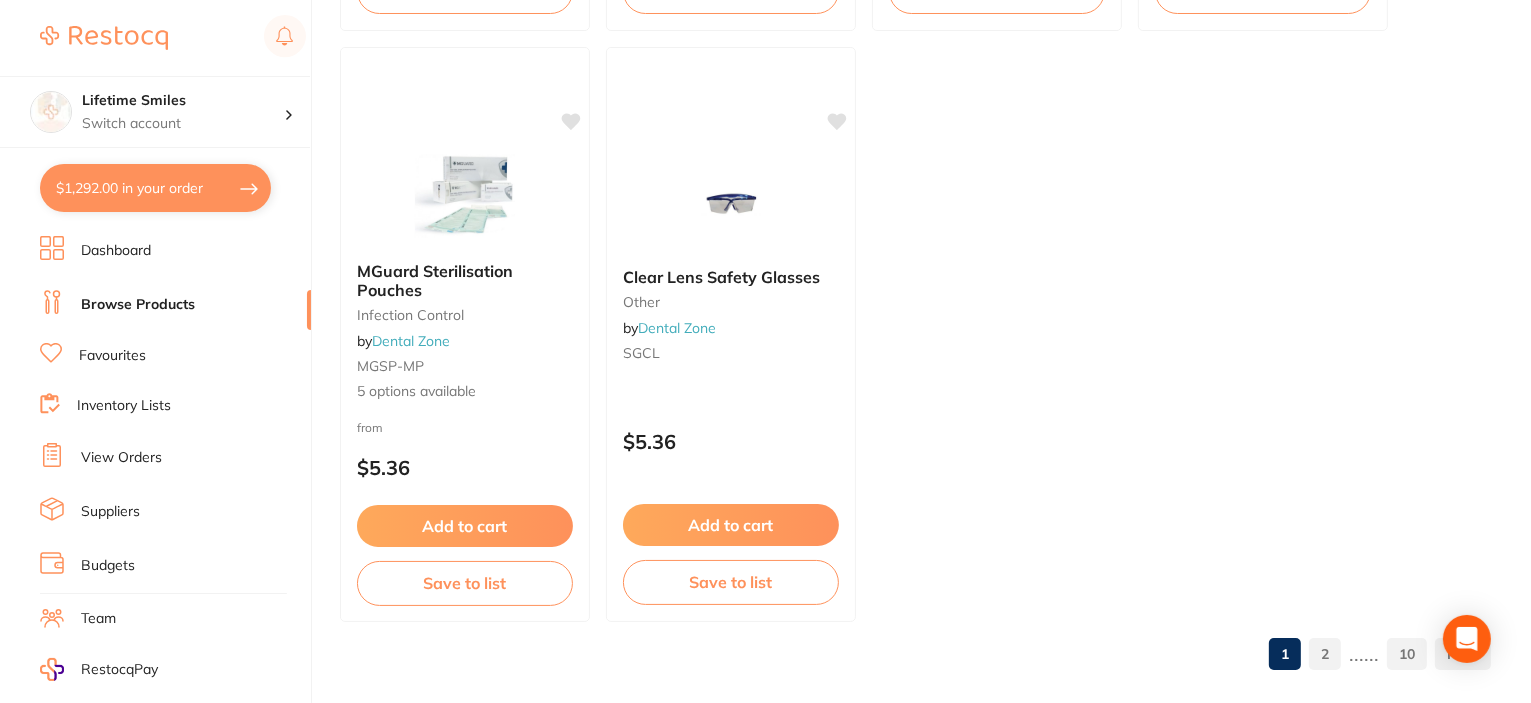 scroll, scrollTop: 7940, scrollLeft: 0, axis: vertical 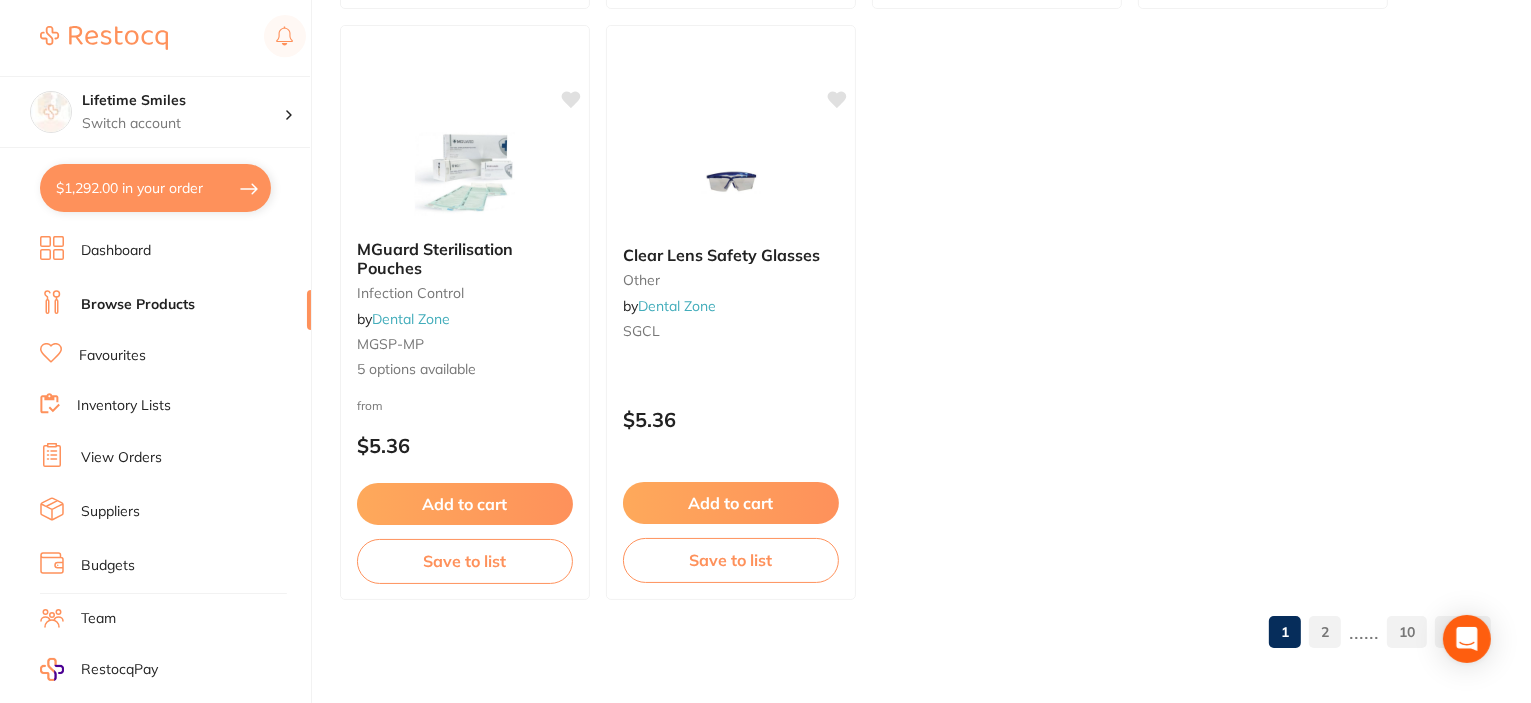 click on "2" at bounding box center (1325, 632) 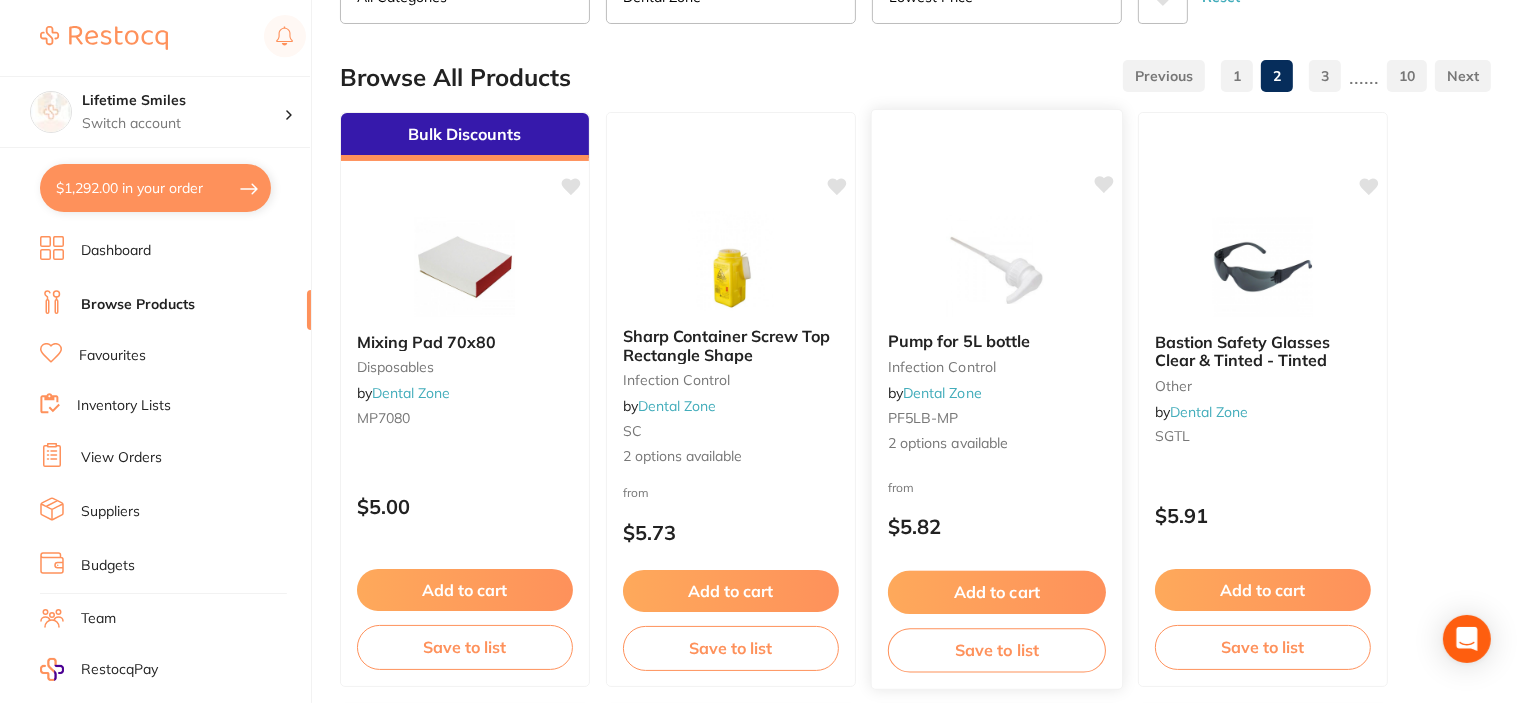 scroll, scrollTop: 200, scrollLeft: 0, axis: vertical 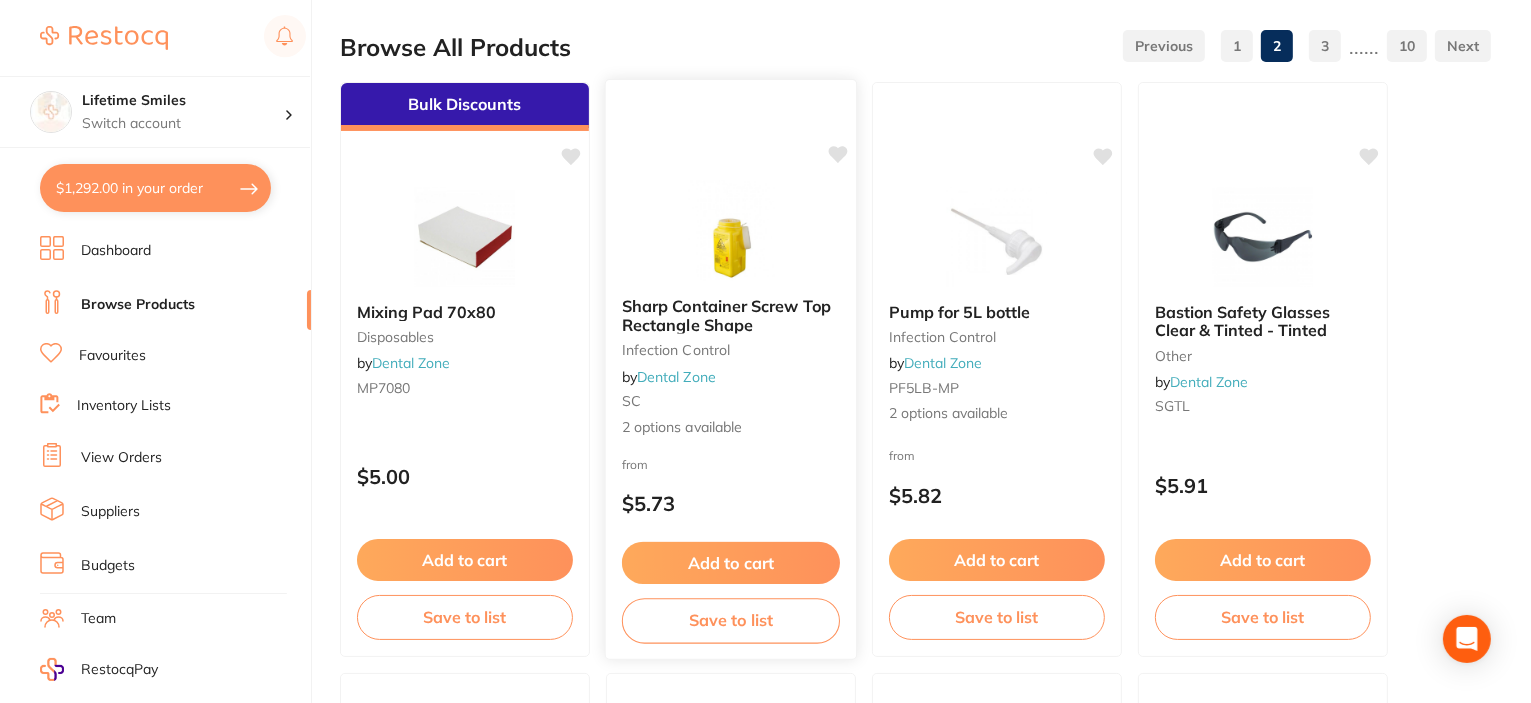 click on "Add to cart" at bounding box center [731, 563] 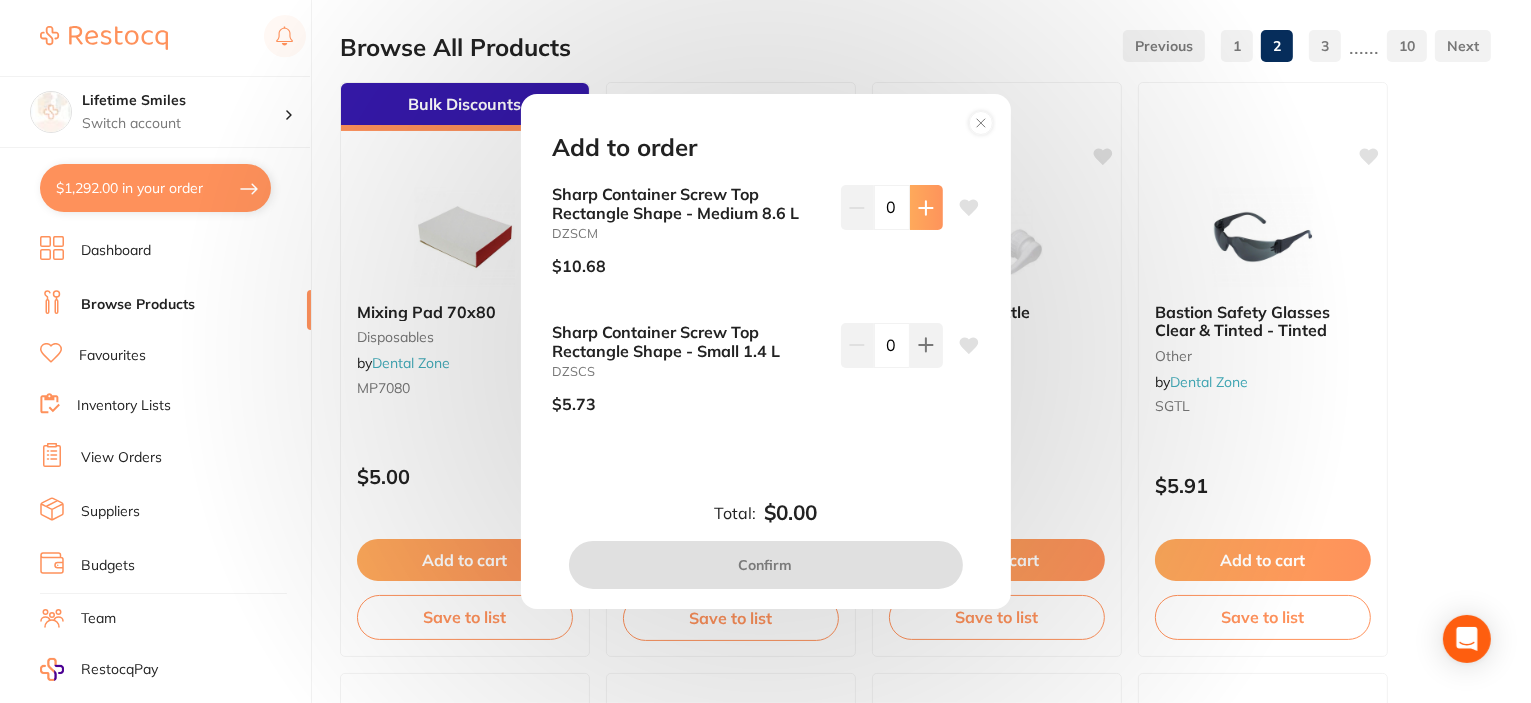 click at bounding box center [926, 207] 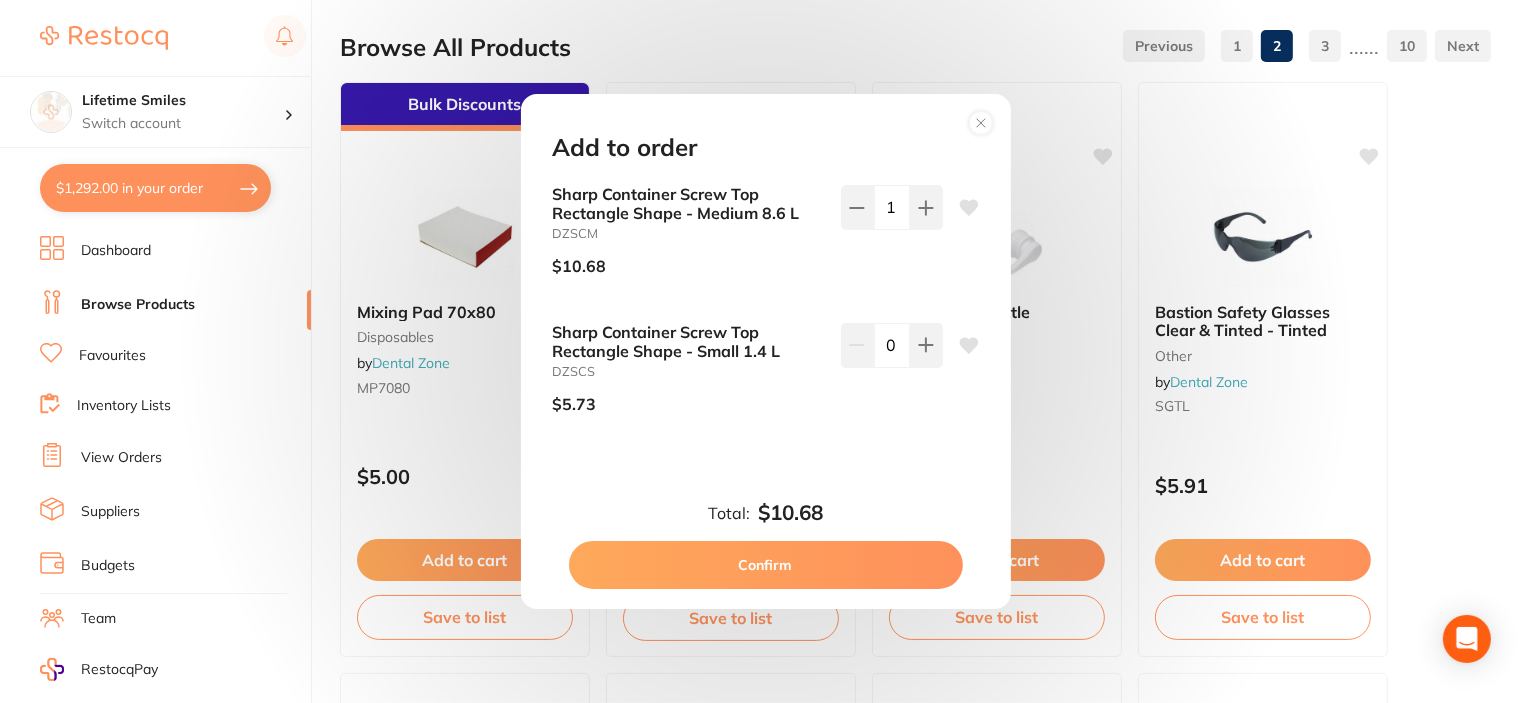 click on "Confirm" at bounding box center [766, 565] 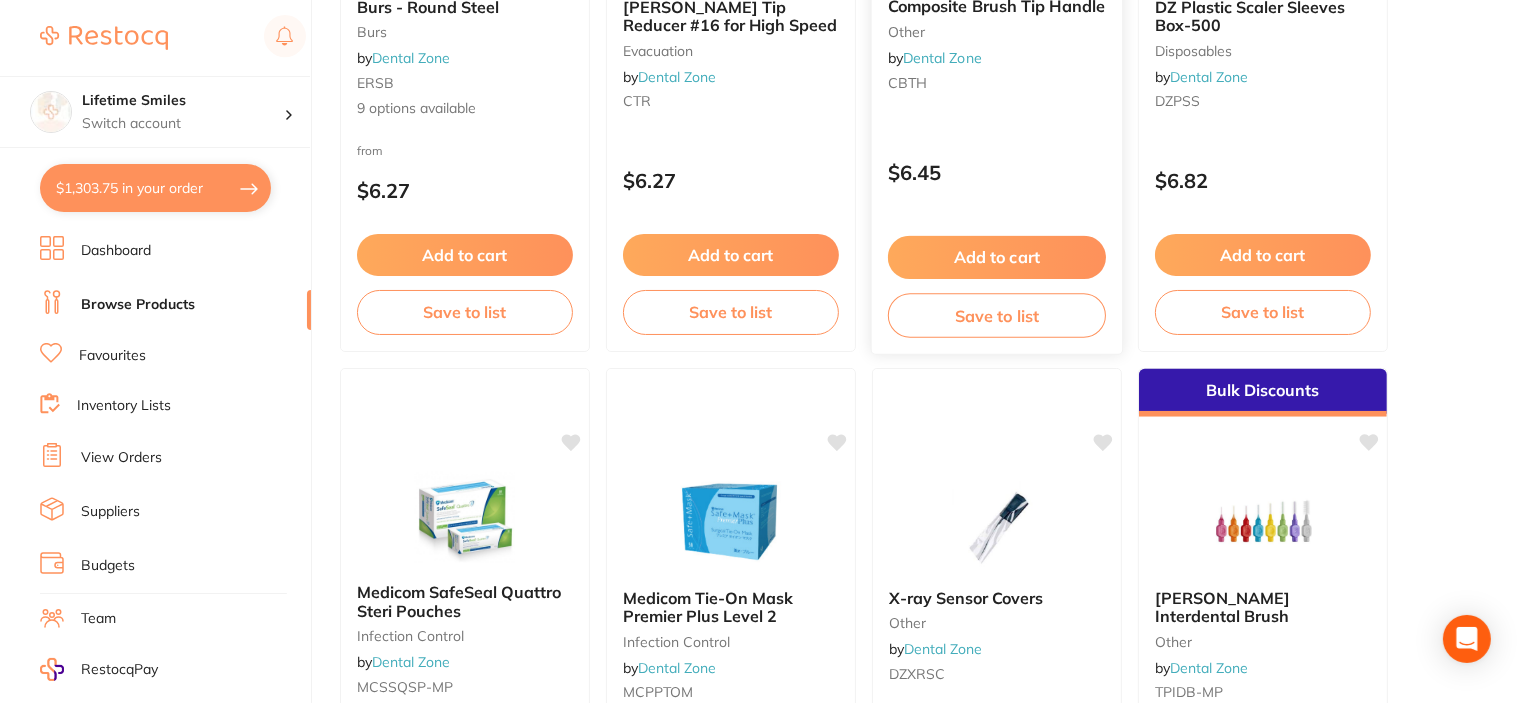 scroll, scrollTop: 1700, scrollLeft: 0, axis: vertical 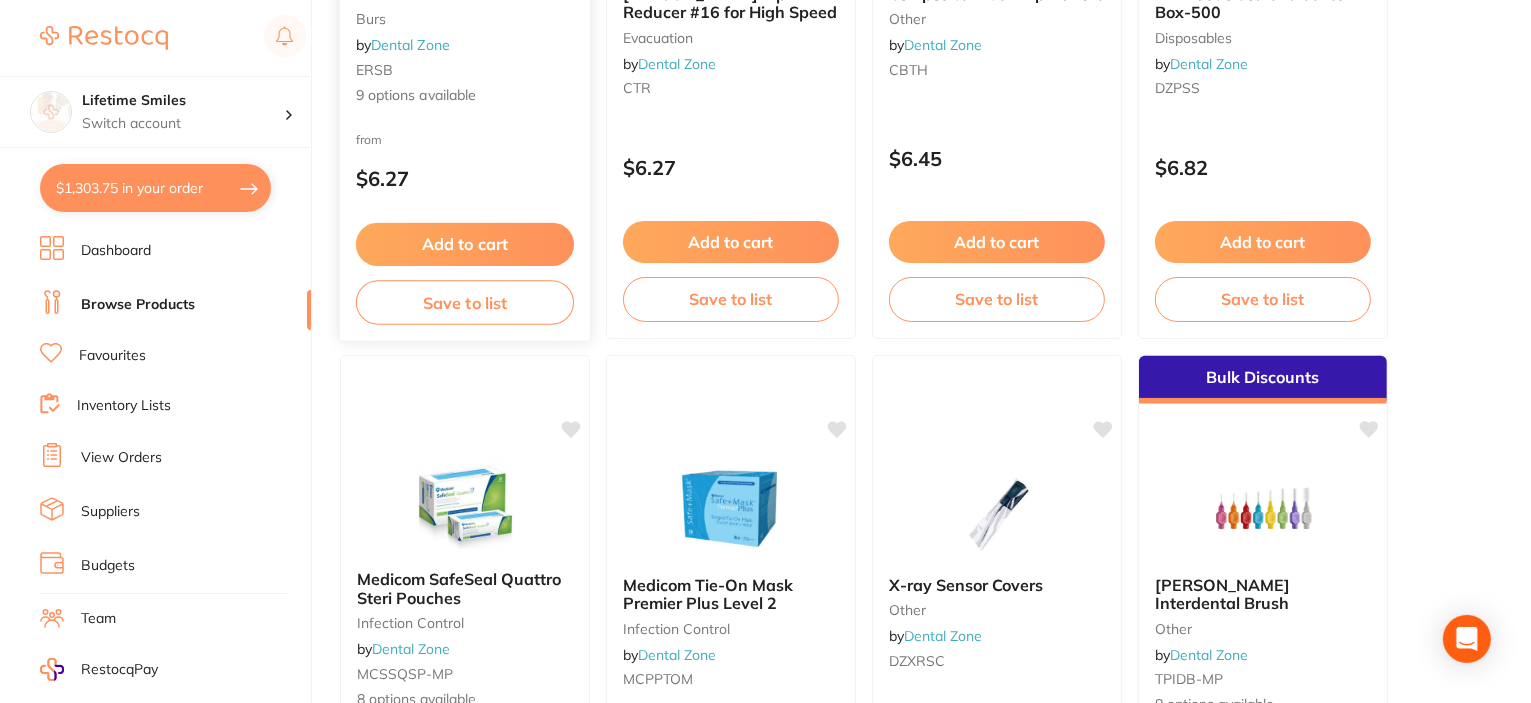 click on "Add to cart" at bounding box center (465, 244) 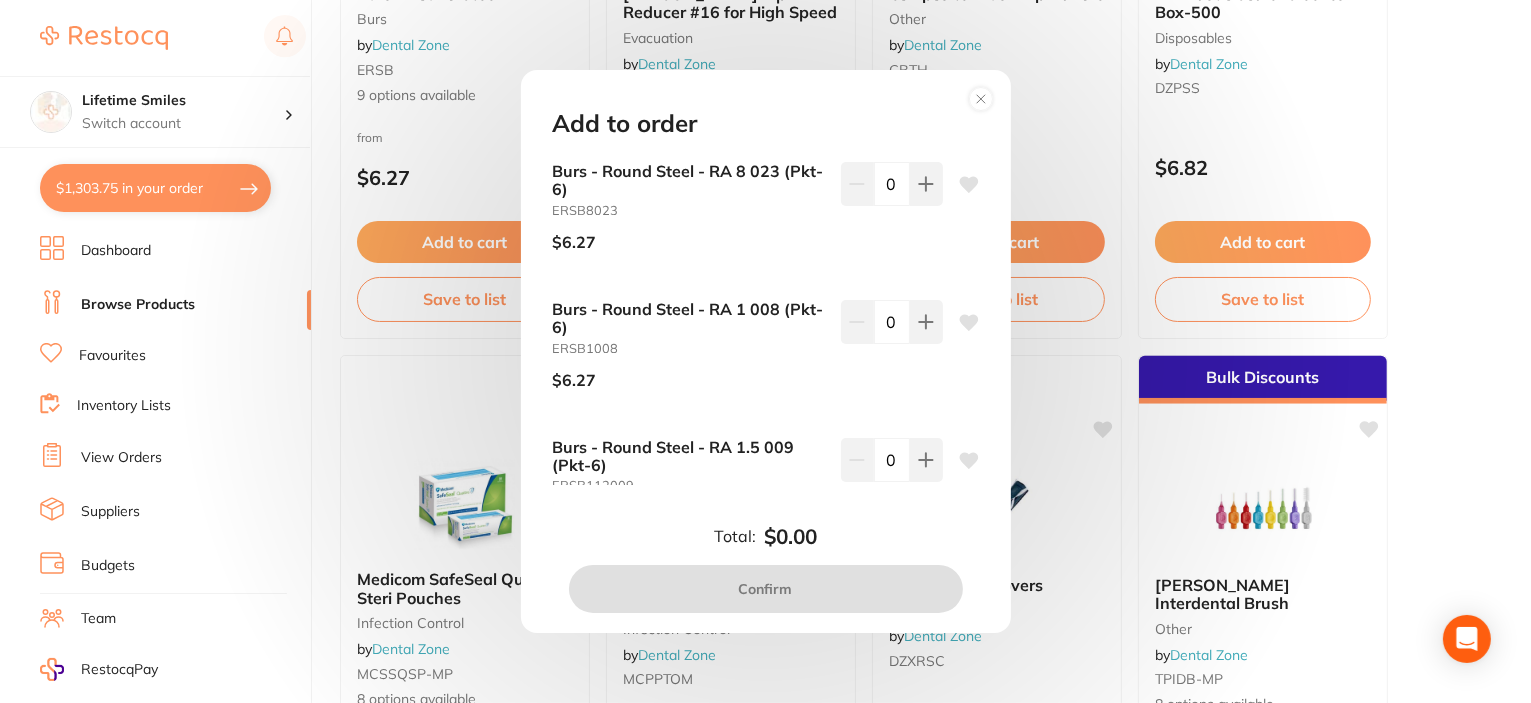 click on "Add to order Burs - Round Steel - RA 8 023 (Pkt-6) ERSB8023 $6.27     0         Burs - Round Steel - RA 1 008 (Pkt-6) ERSB1008 $6.27     0         Burs - Round Steel - RA 1.5 009 (Pkt-6) ERSB112009 $6.27     0         Burs - Round Steel - RA 2 010 (Pkt-6) ERSB2010 $6.27     0         Burs - Round Steel - RA 3 012 (Pkt-6) ERSB3012 $6.27     0         Burs - Round Steel - RA 4 014 (Pkt-10) ERSB4014 $6.27     0         Burs - Round Steel - RA 5 016 (Pkt-6) ERSB5016 $6.27     0         Burs - Round Steel - RA 6 018 (Pkt-10) ERSB6018 $9.41     0         Burs - Round Steel - RA 7 021 (Pkt-6) ERSB7021 $6.27     0         Total:    $0.00 Confirm" at bounding box center (765, 351) 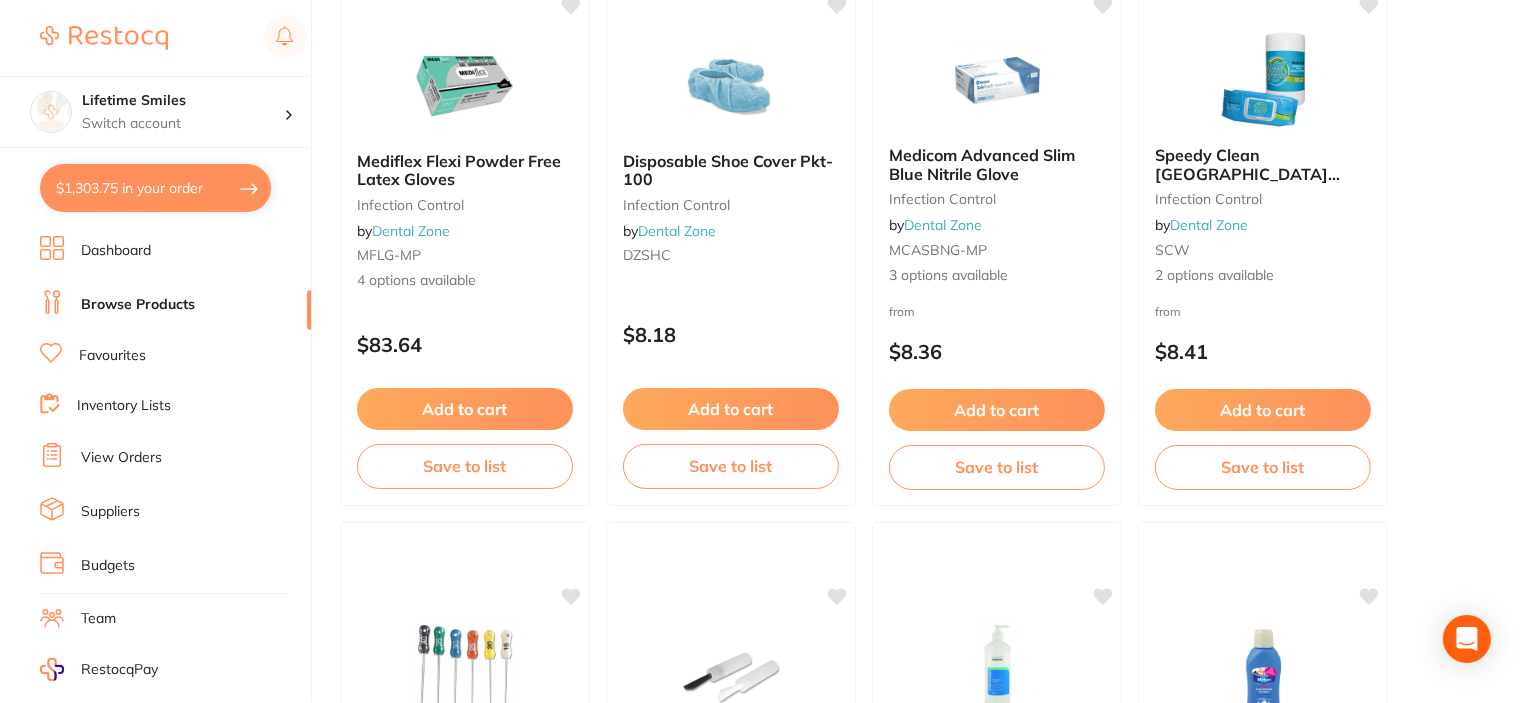 scroll, scrollTop: 4500, scrollLeft: 0, axis: vertical 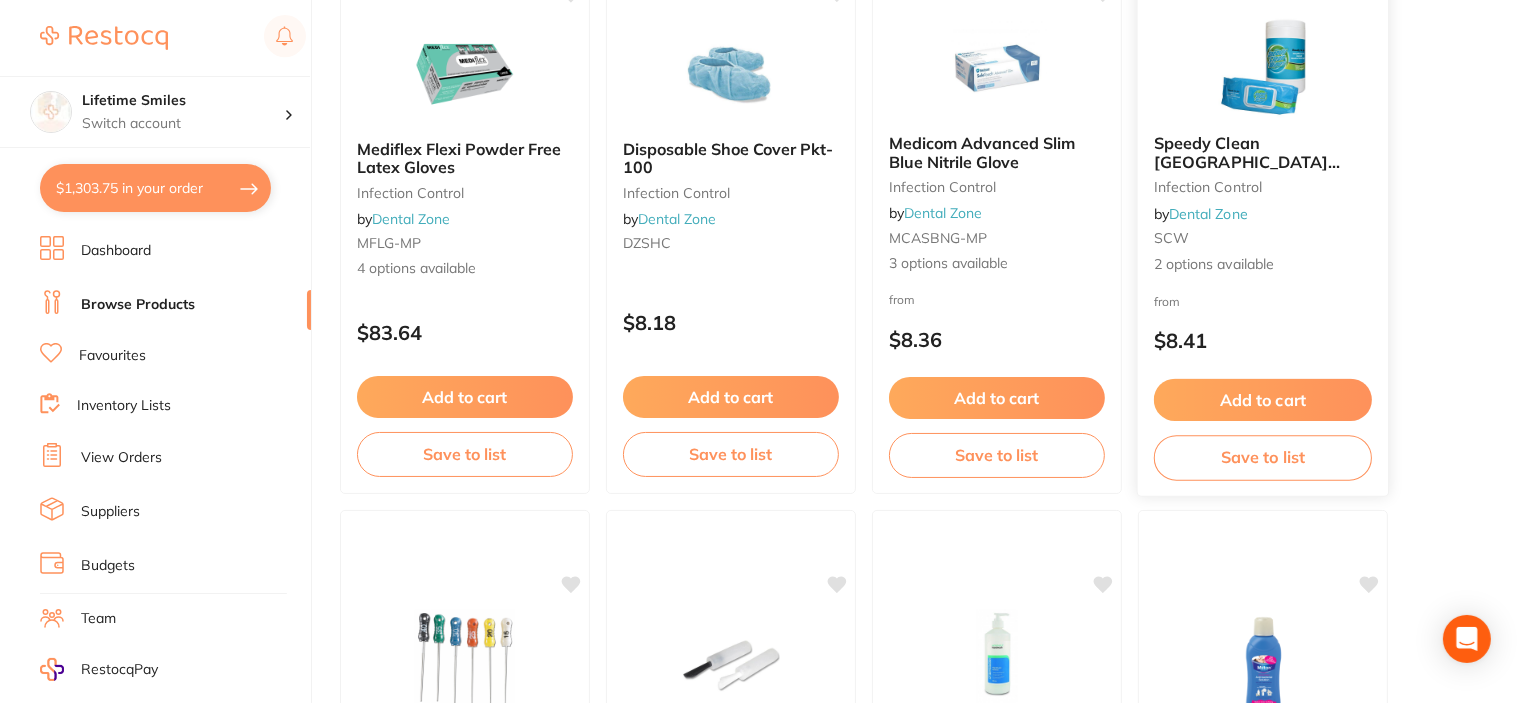 click on "Add to cart" at bounding box center (1263, 400) 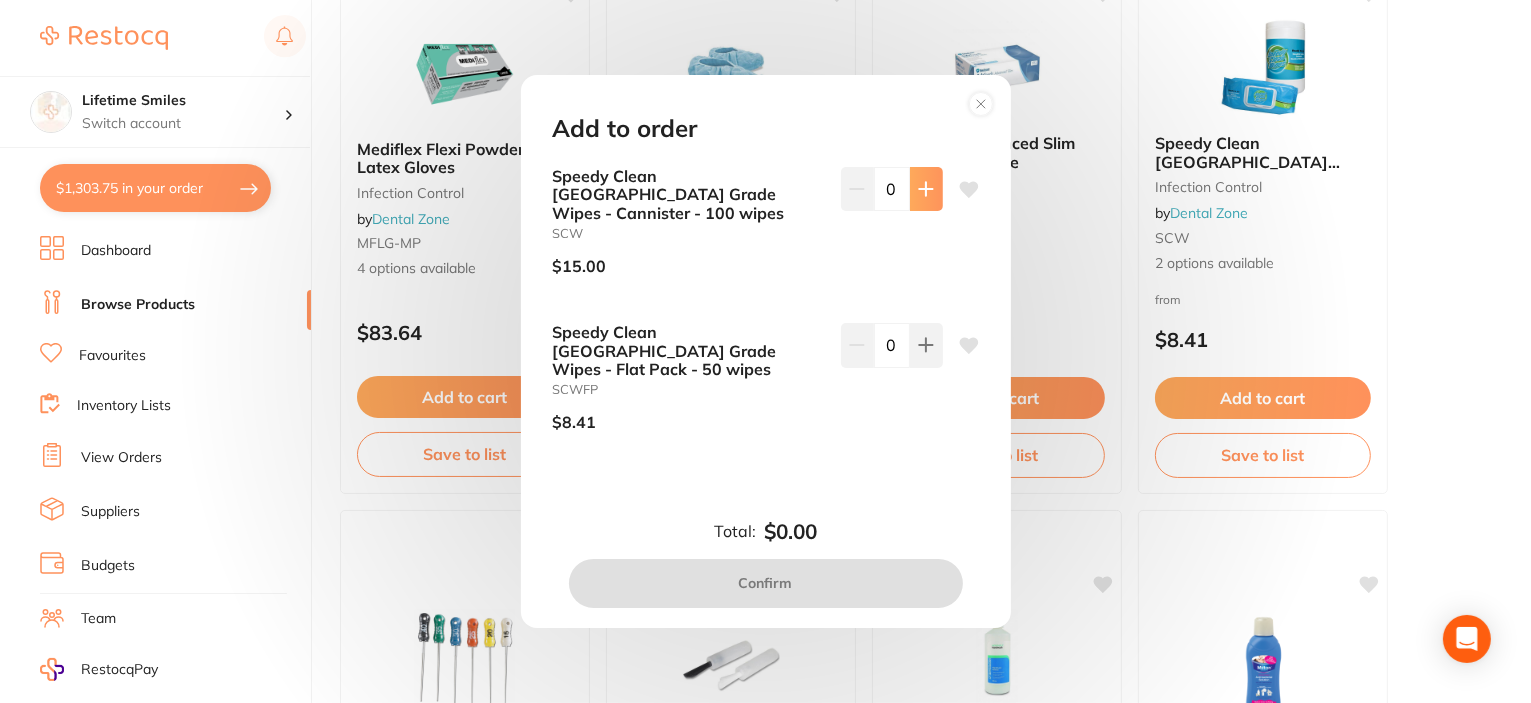 click 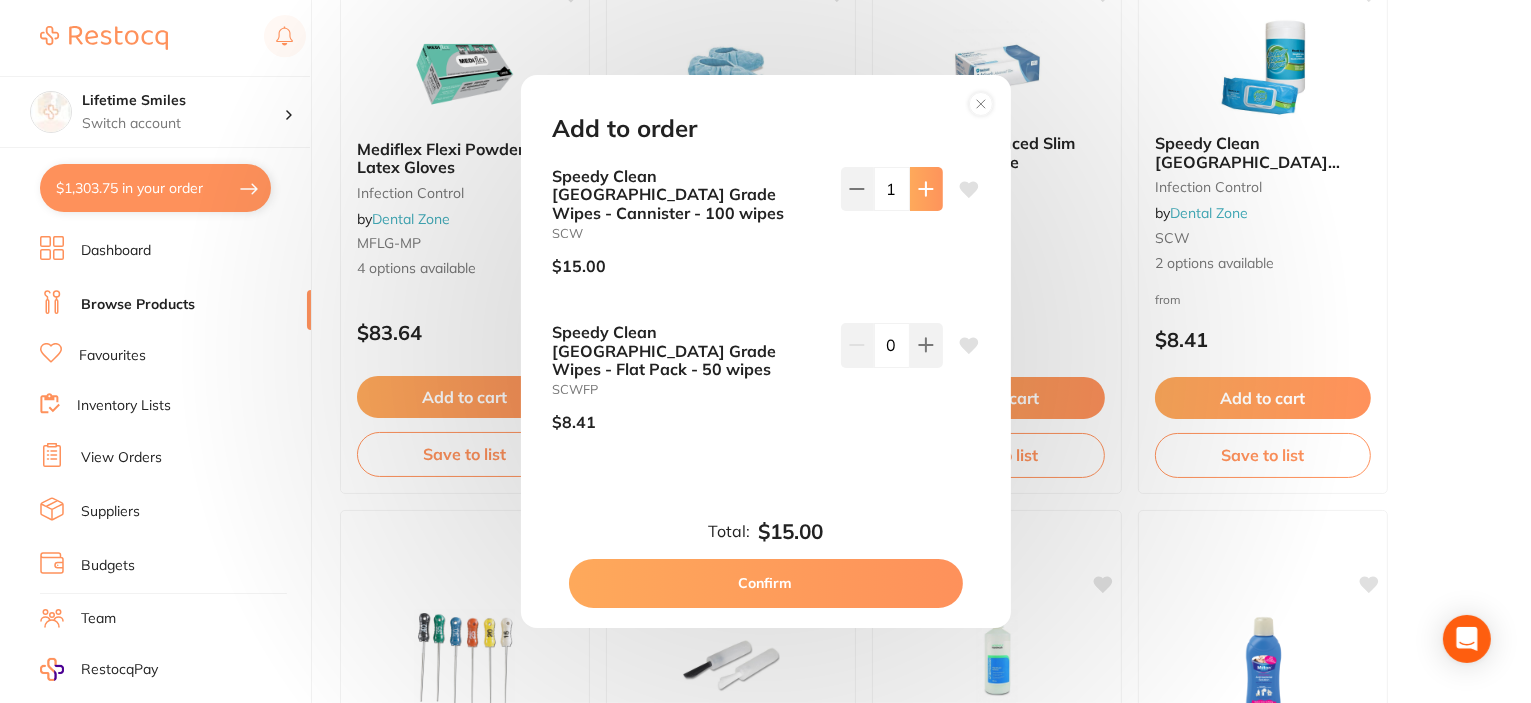 click 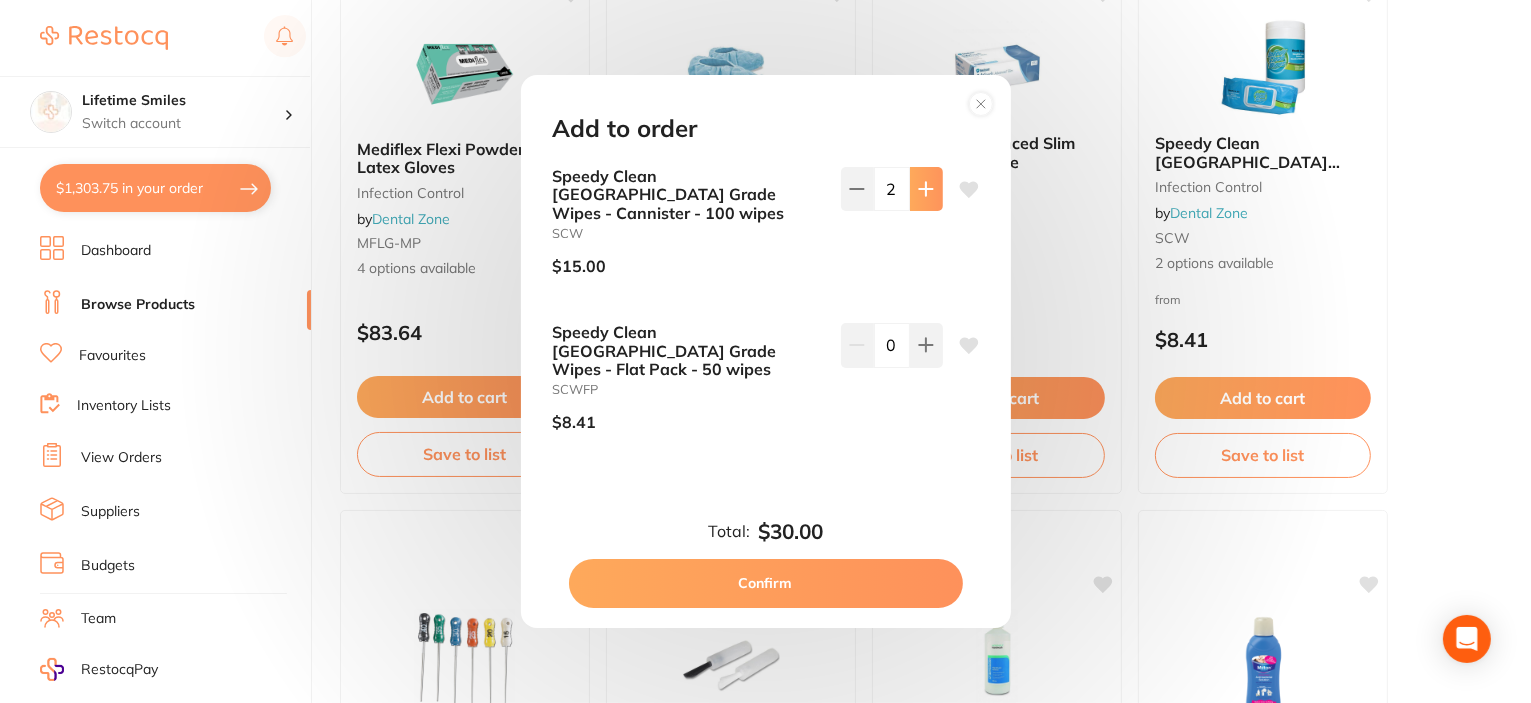click 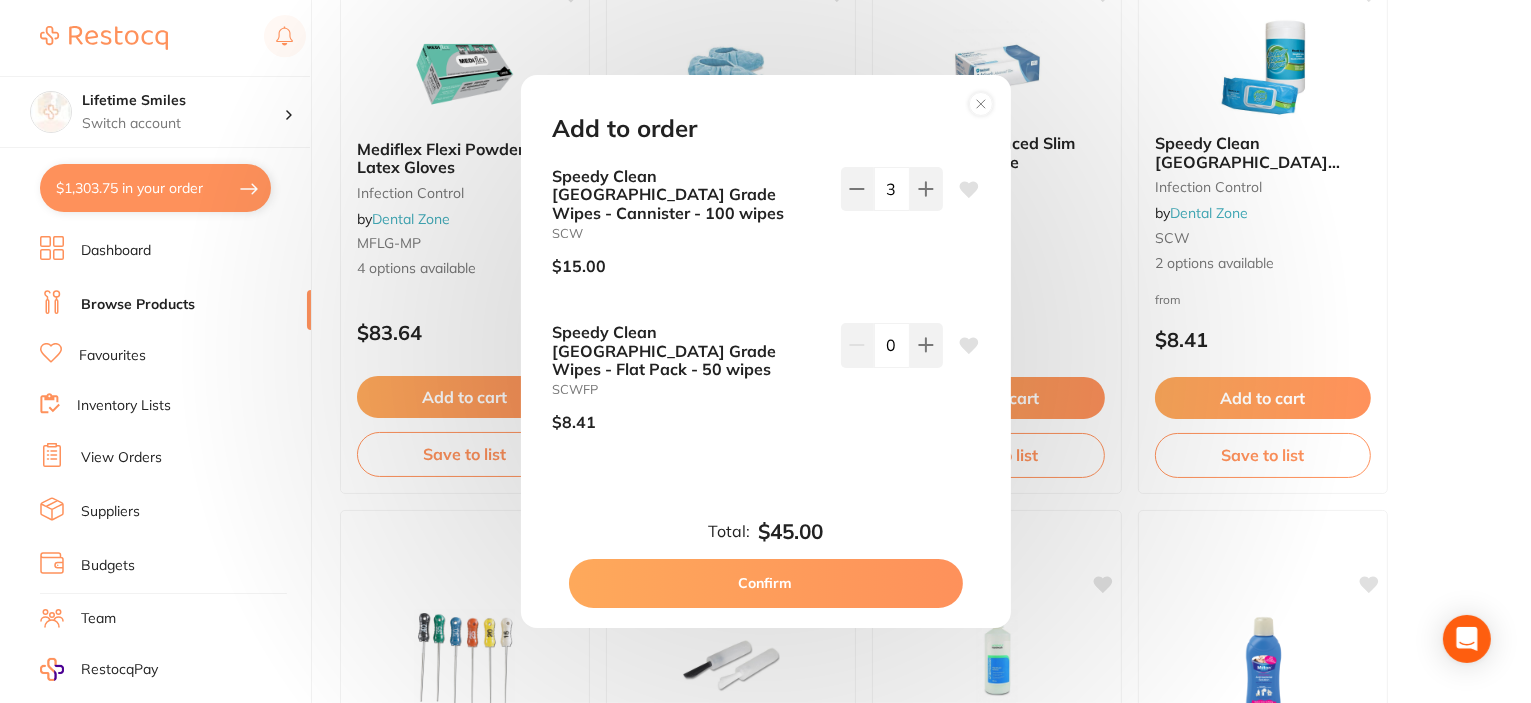 click on "Add to order Speedy Clean Neutral Hospital Grade Wipes - Cannister - 100 wipes SCW $15.00     3         Speedy Clean Neutral Hospital Grade Wipes - Flat Pack - 50 wipes SCWFP $8.41     0         Total:    $45.00 Confirm" at bounding box center [766, 351] 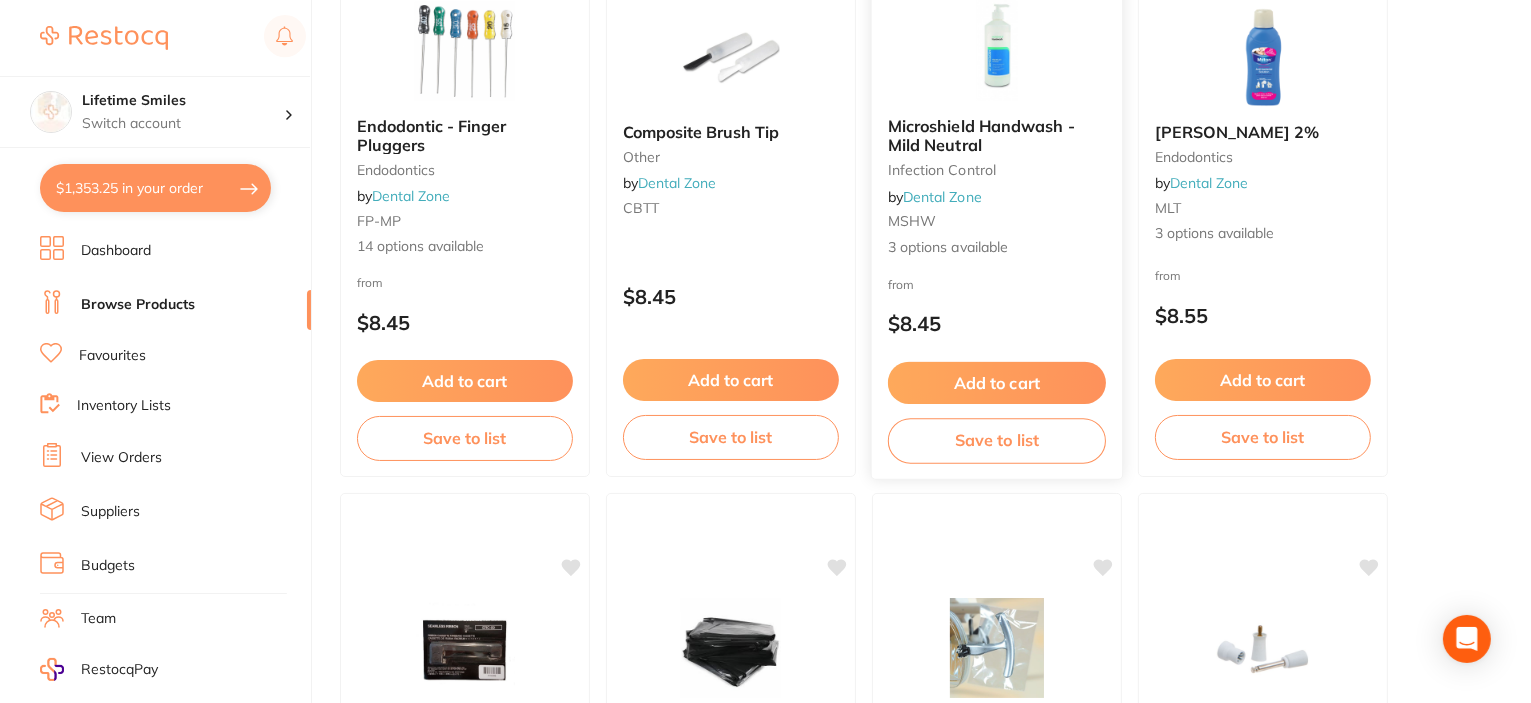 scroll, scrollTop: 5100, scrollLeft: 0, axis: vertical 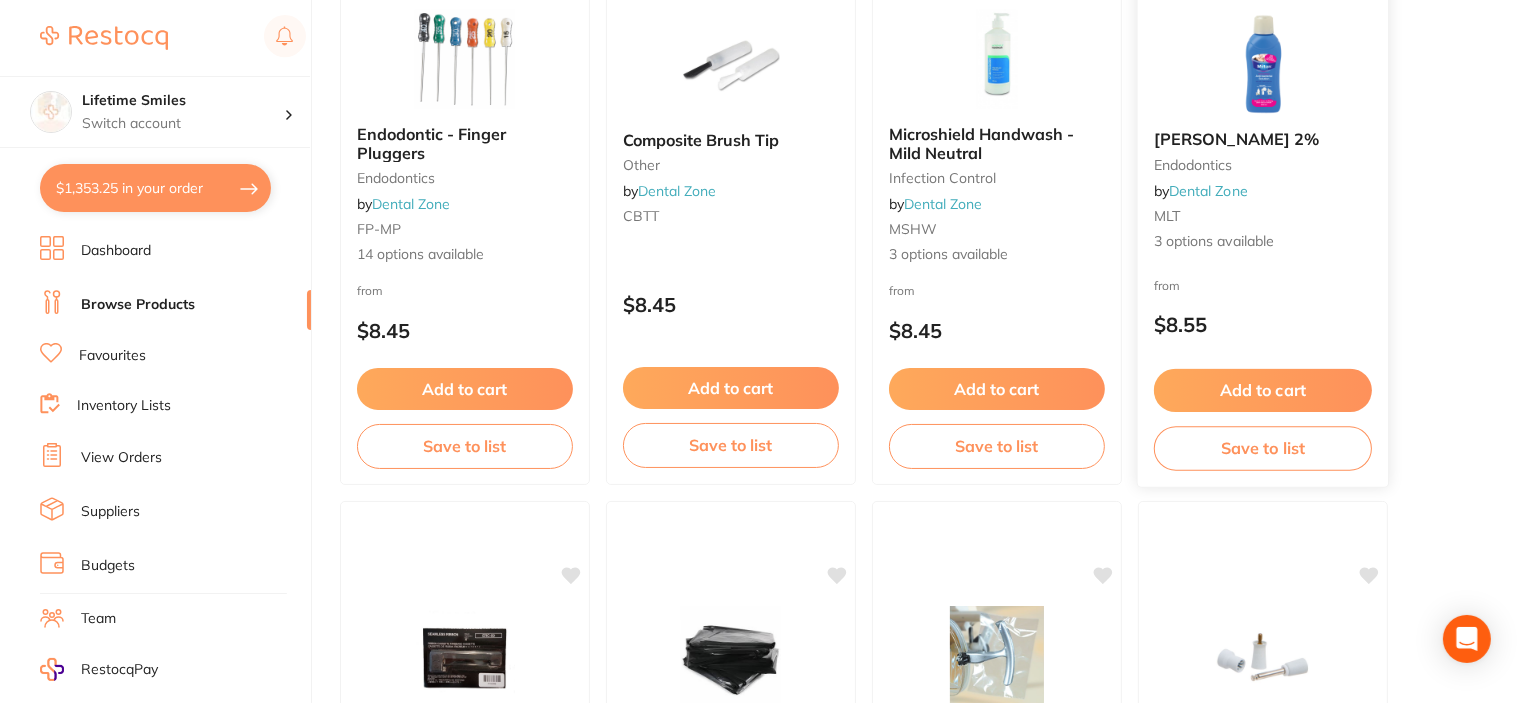 click on "Add to cart" at bounding box center [1263, 390] 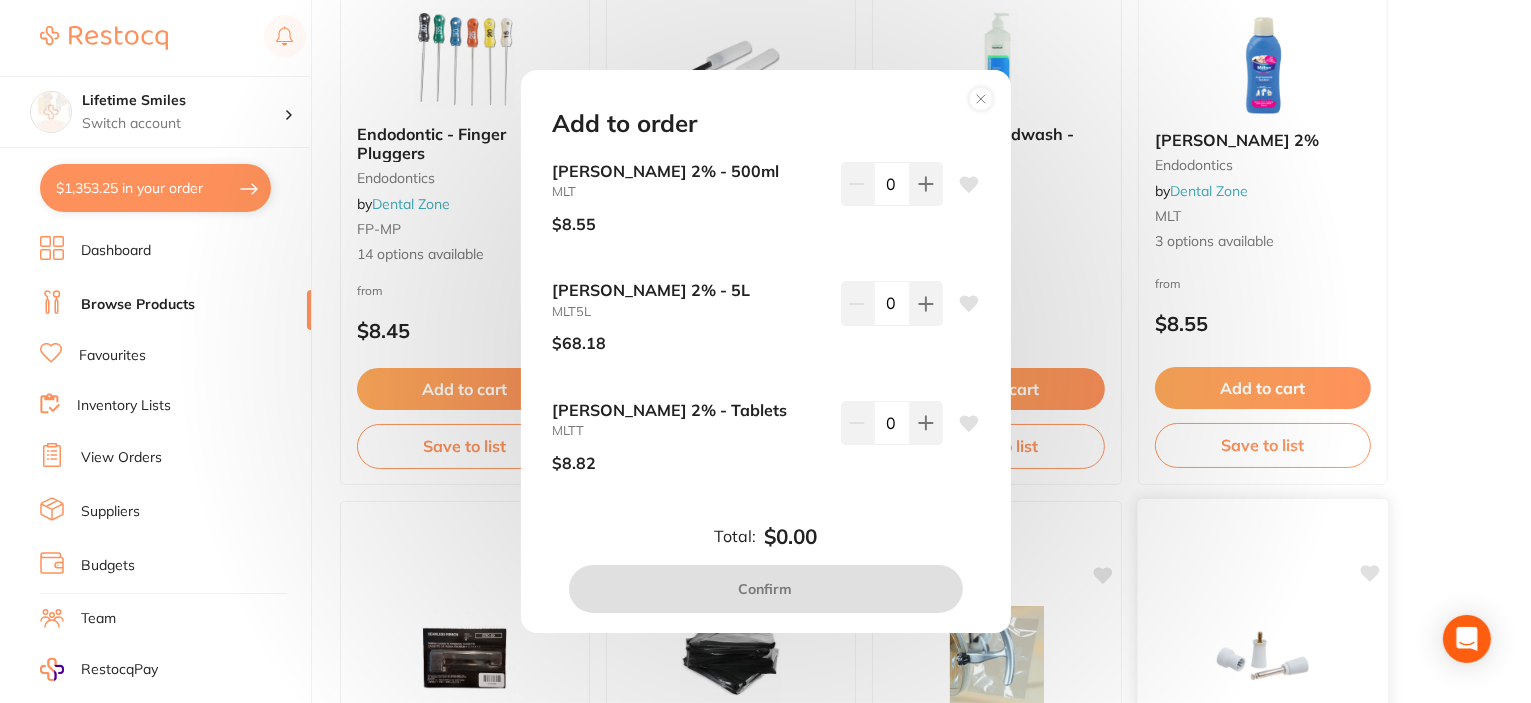 click on "Add to order Milton 2% - 500ml MLT $8.55     0         Milton 2% - 5L MLT5L $68.18     0         Milton 2% - Tablets MLTT $8.82     0         Total:    $0.00 Confirm" at bounding box center [765, 351] 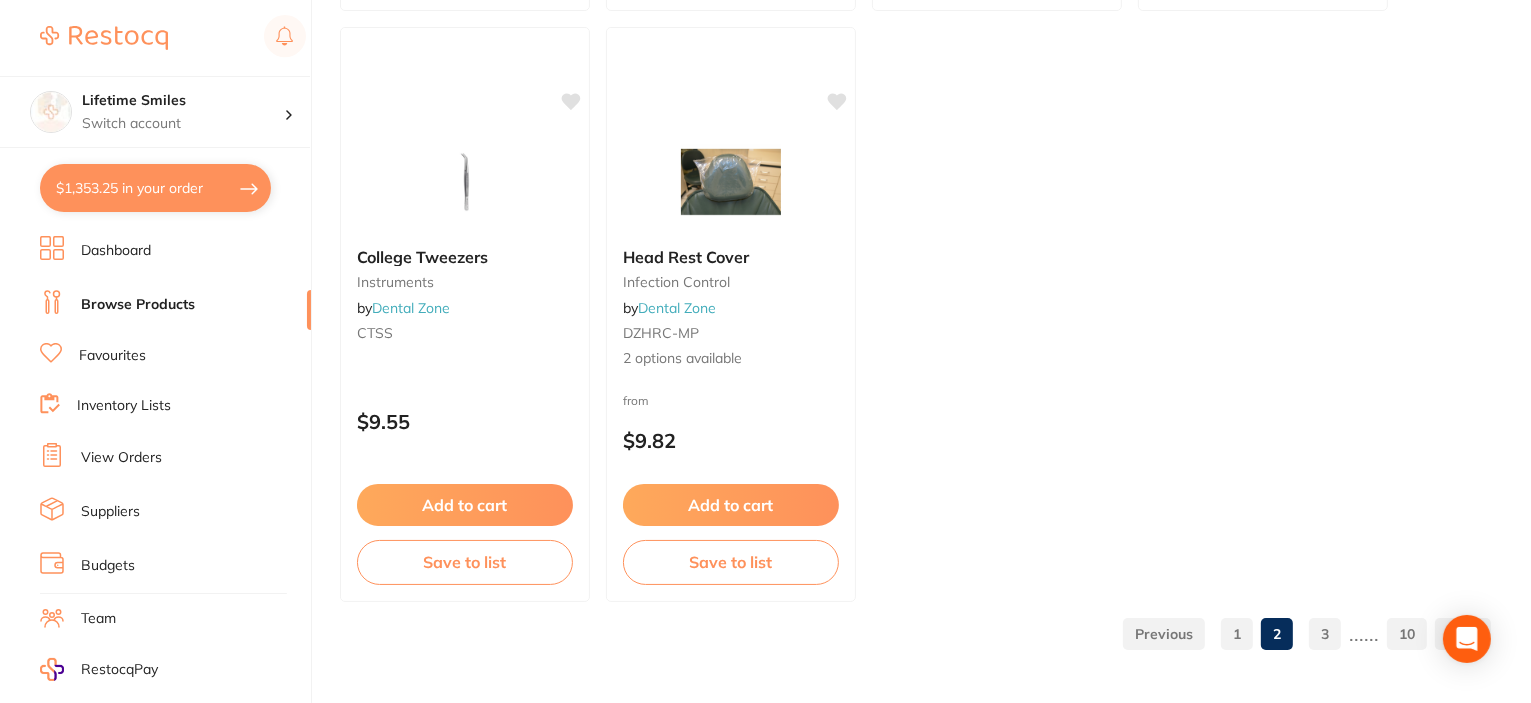 scroll, scrollTop: 7940, scrollLeft: 0, axis: vertical 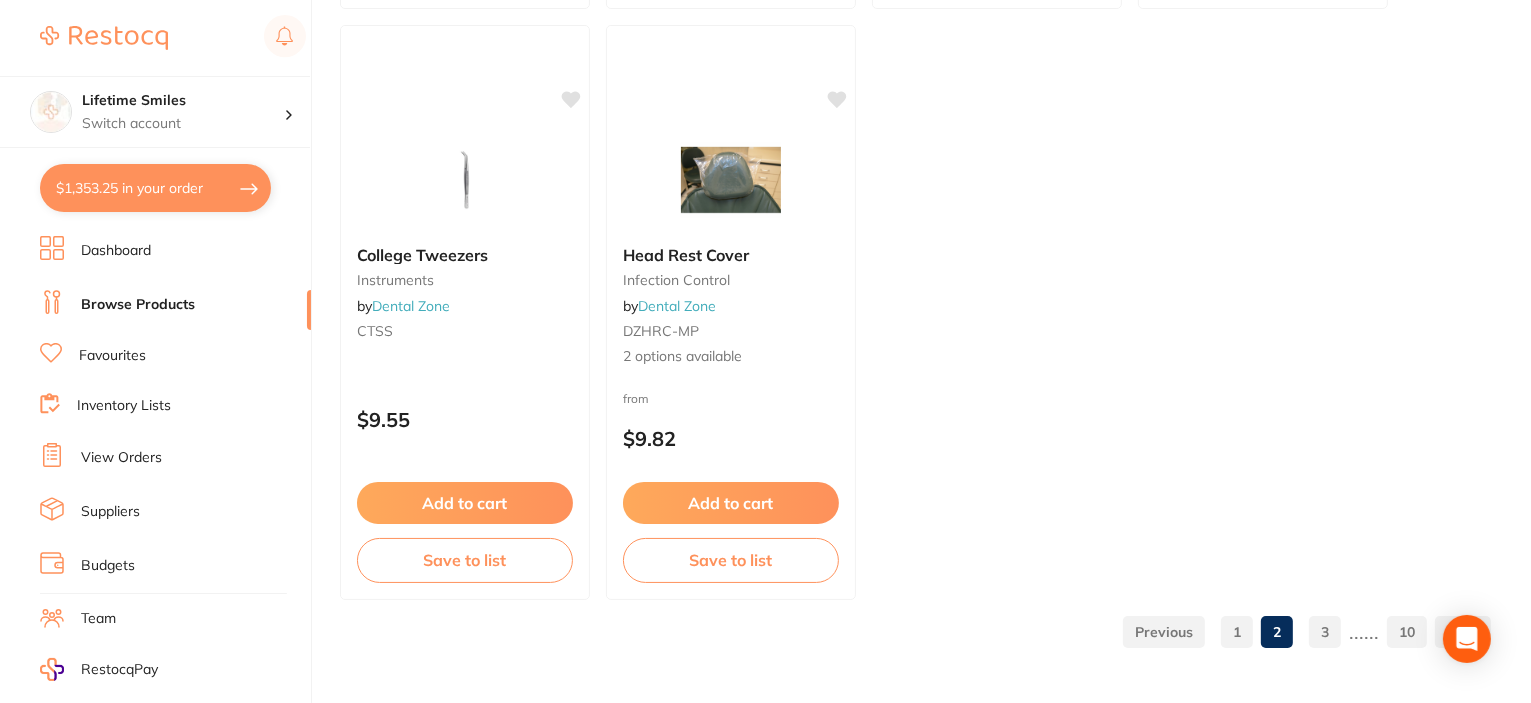 click on "3" at bounding box center (1325, 632) 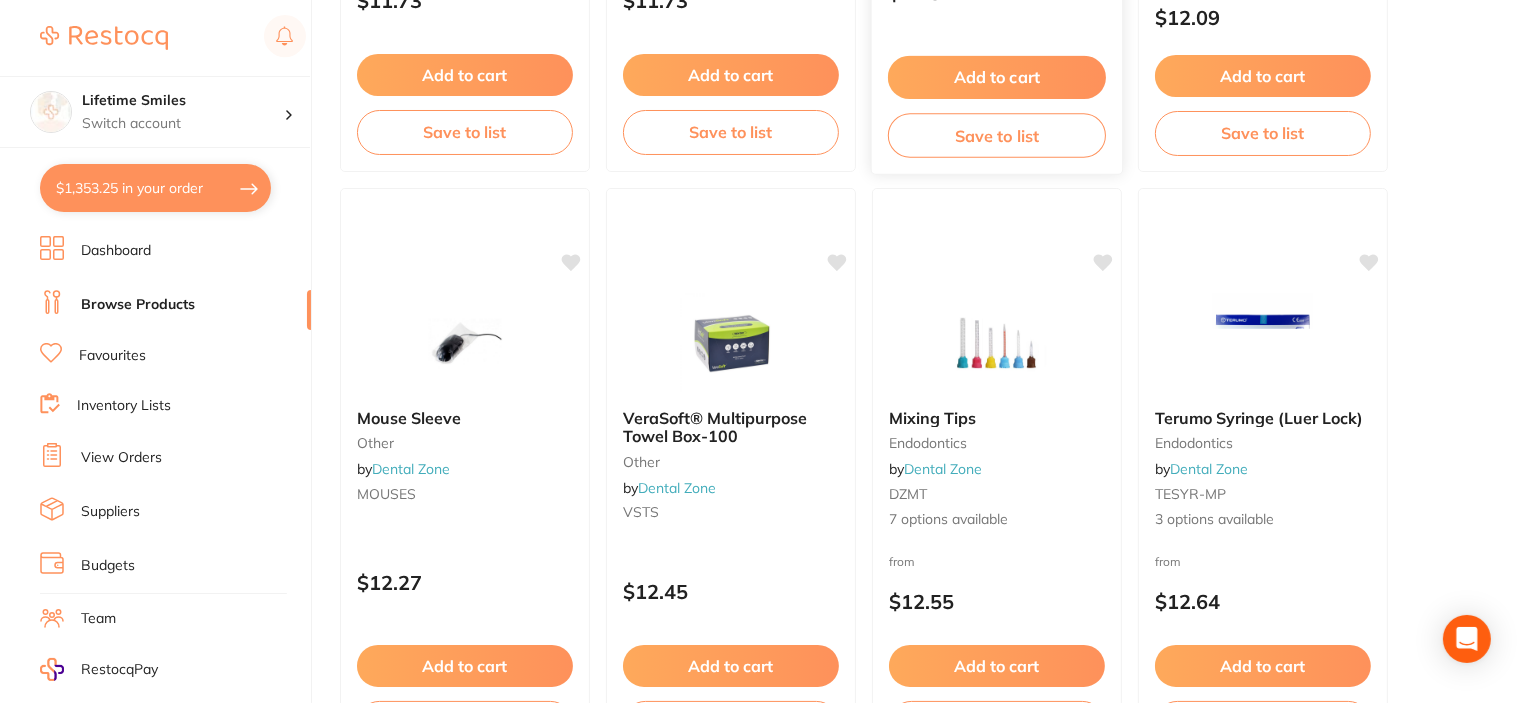scroll, scrollTop: 6600, scrollLeft: 0, axis: vertical 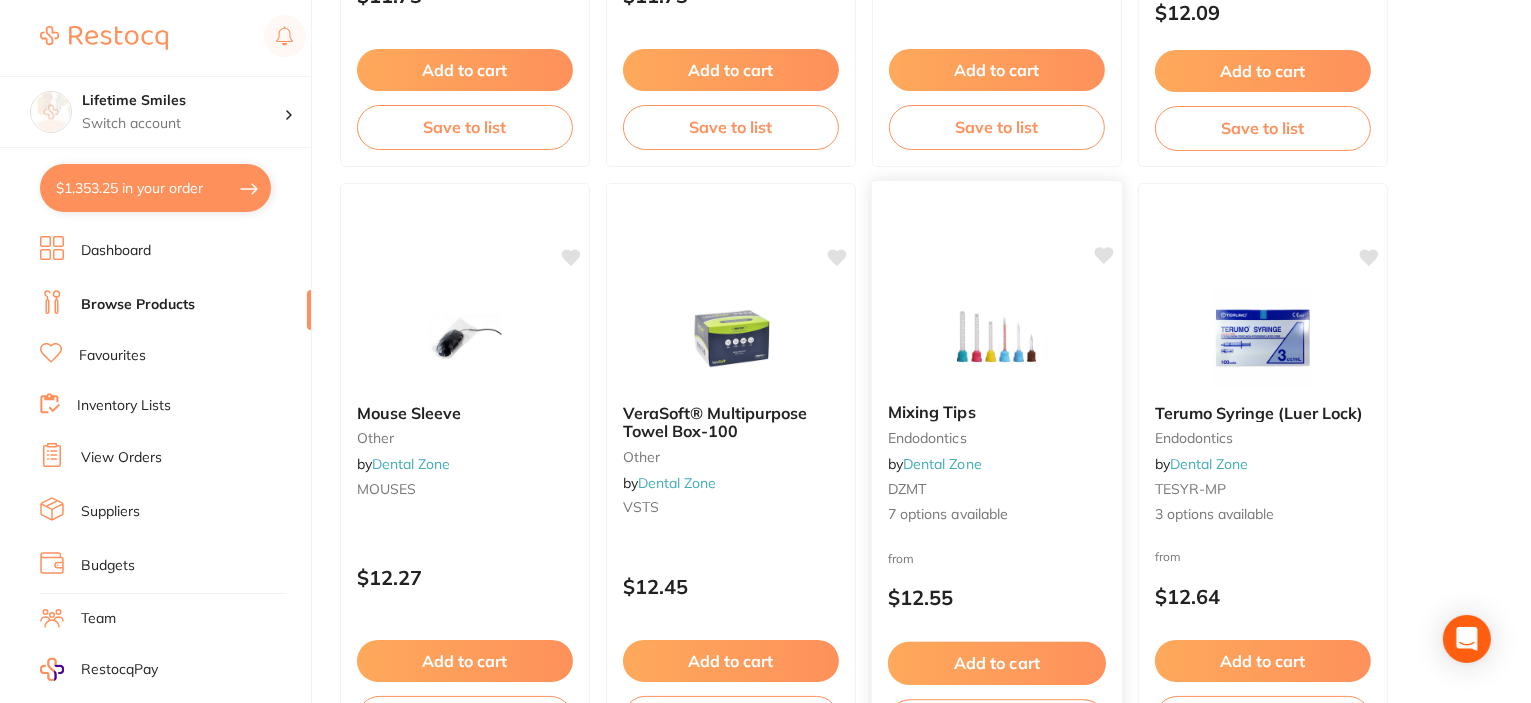click on "Add to cart" at bounding box center [997, 663] 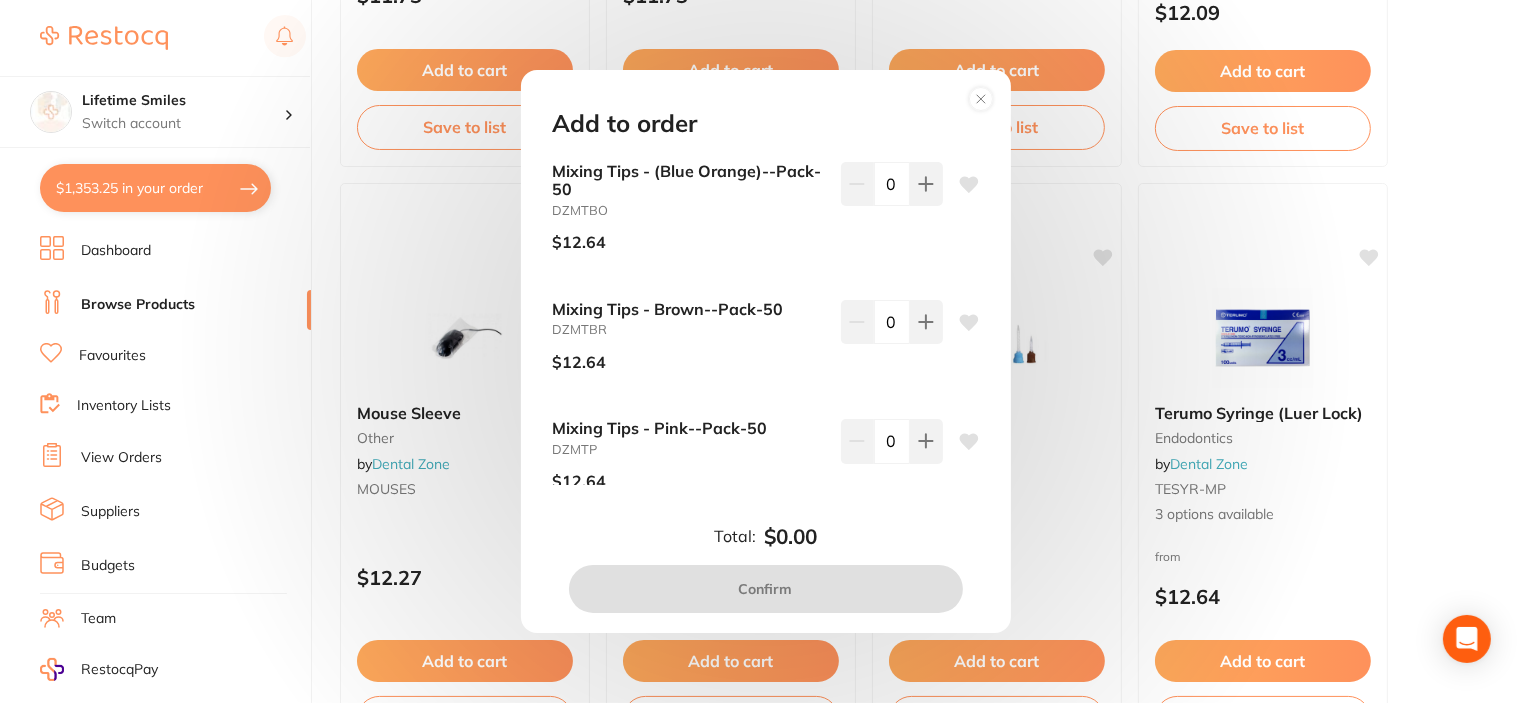 click on "Add to order Mixing Tips - (Blue Orange)--Pack-50 DZMTBO $12.64     0         Mixing Tips - Brown--Pack-50 DZMTBR $12.64     0         Mixing Tips - Pink--Pack-50 DZMTP $12.64     0         Mixing Tips - Blue--Pack-50 DZMTB $12.55     0         Mixing Tips - Green--Pack-50 DZMTGR $12.55     0         Mixing Tips - Yellow--Pack-50 DZMTYE $12.55     0         Mixing Tips - Yellow Intra Oral--Pack-100 DZMTYI $12.55     0         Total:    $0.00 Confirm" at bounding box center (765, 351) 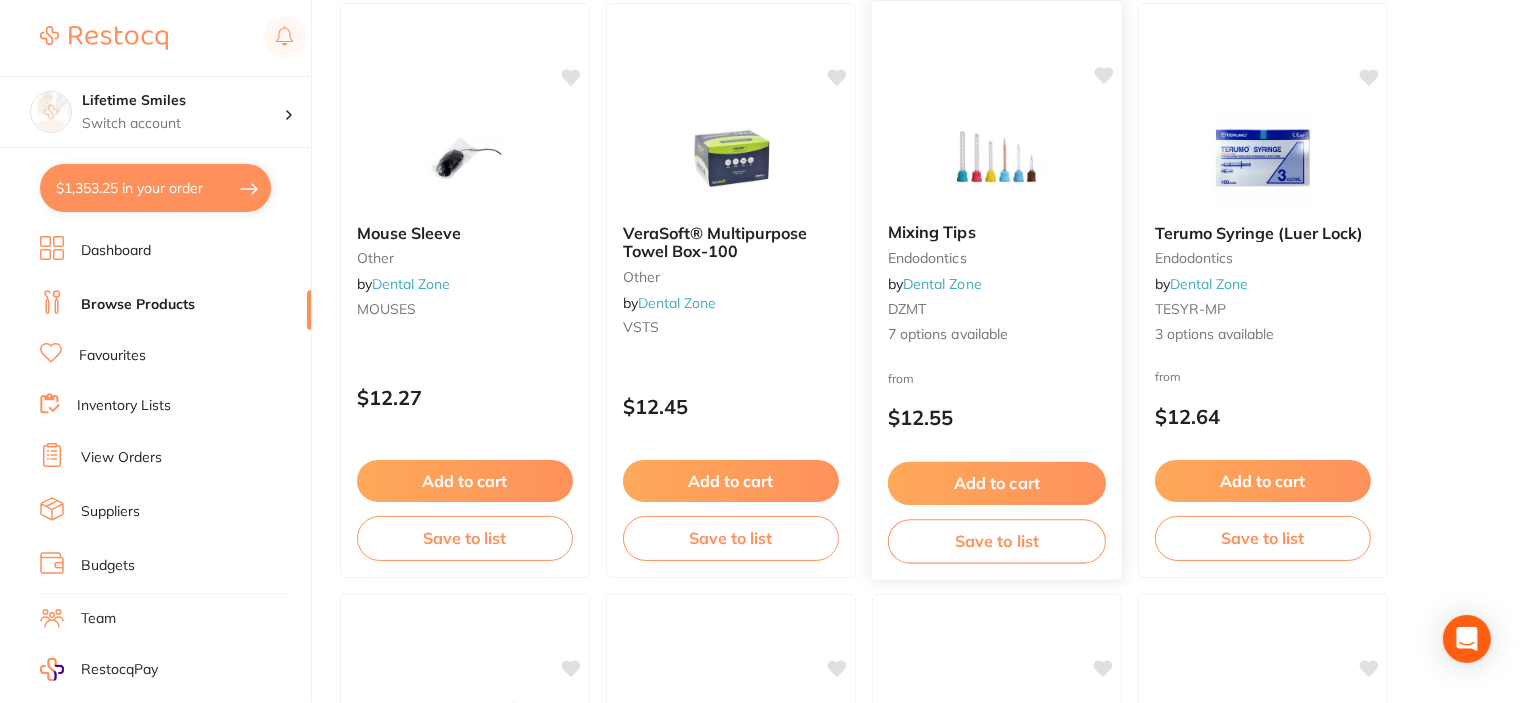 scroll, scrollTop: 6800, scrollLeft: 0, axis: vertical 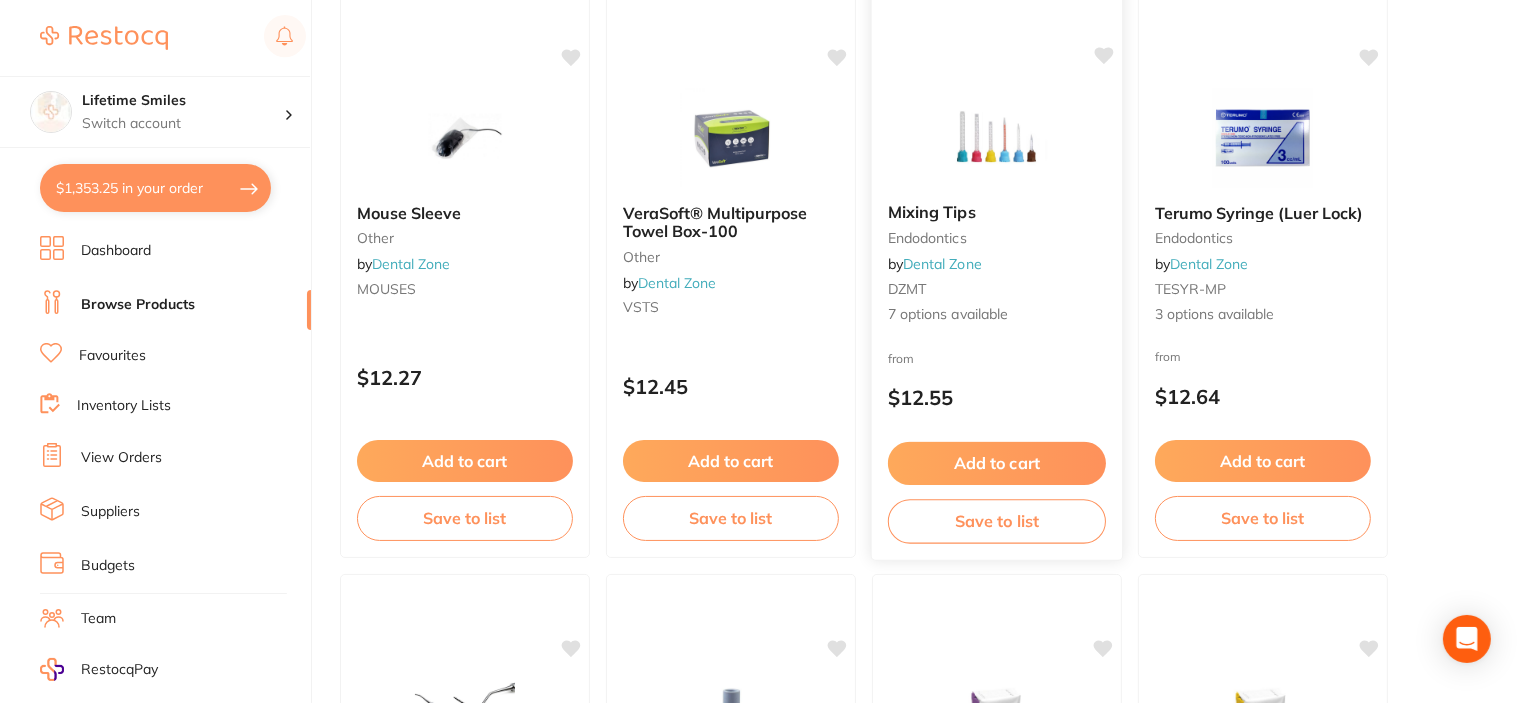 click on "Add to cart" at bounding box center [997, 463] 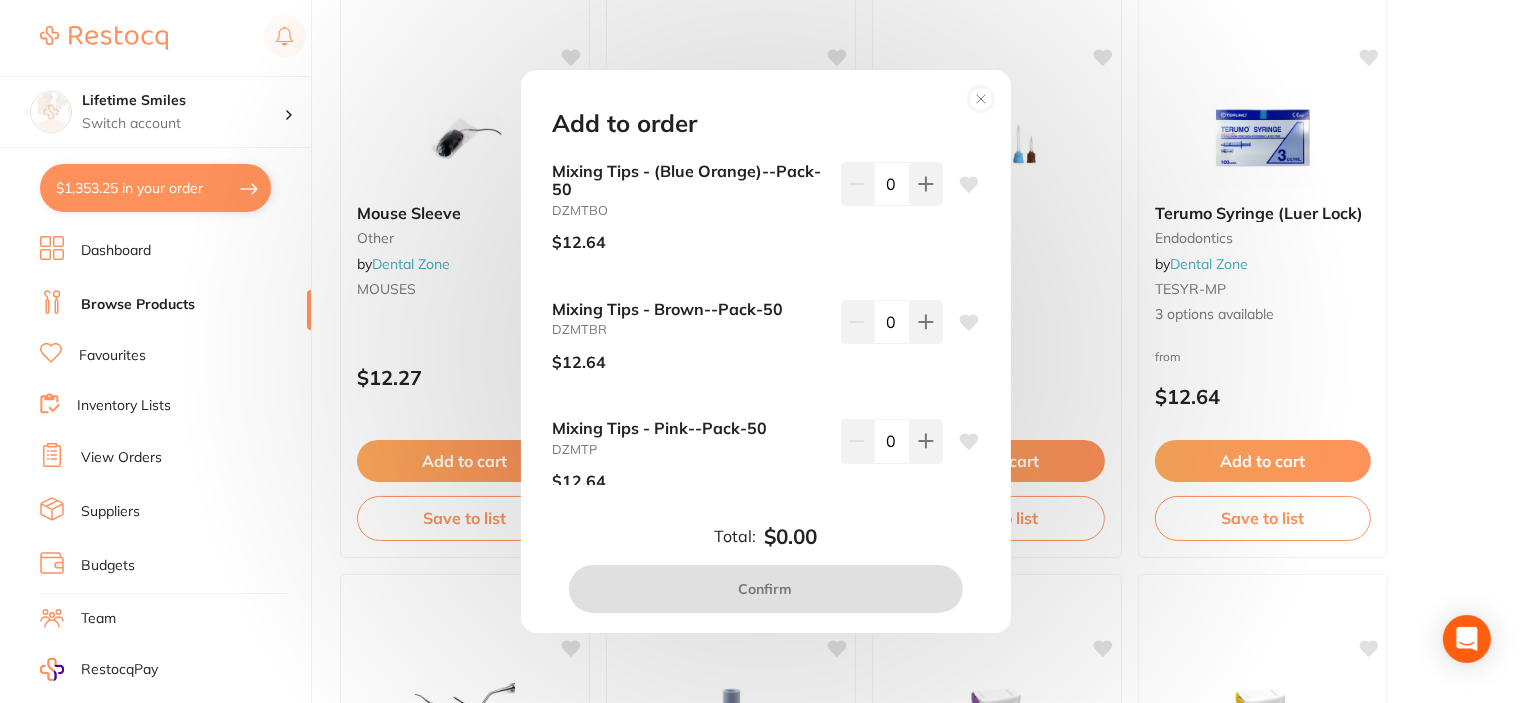 scroll, scrollTop: 0, scrollLeft: 0, axis: both 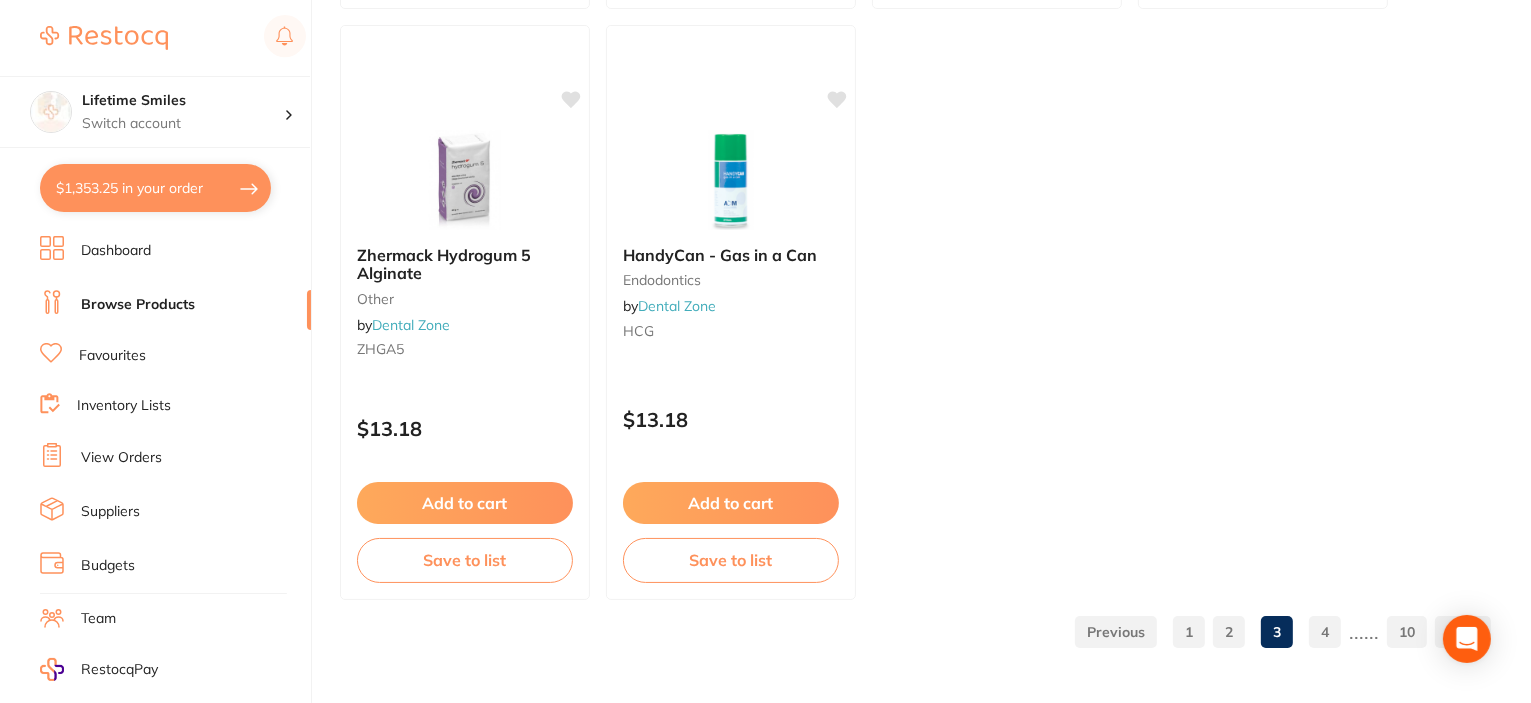 click on "4" at bounding box center [1325, 632] 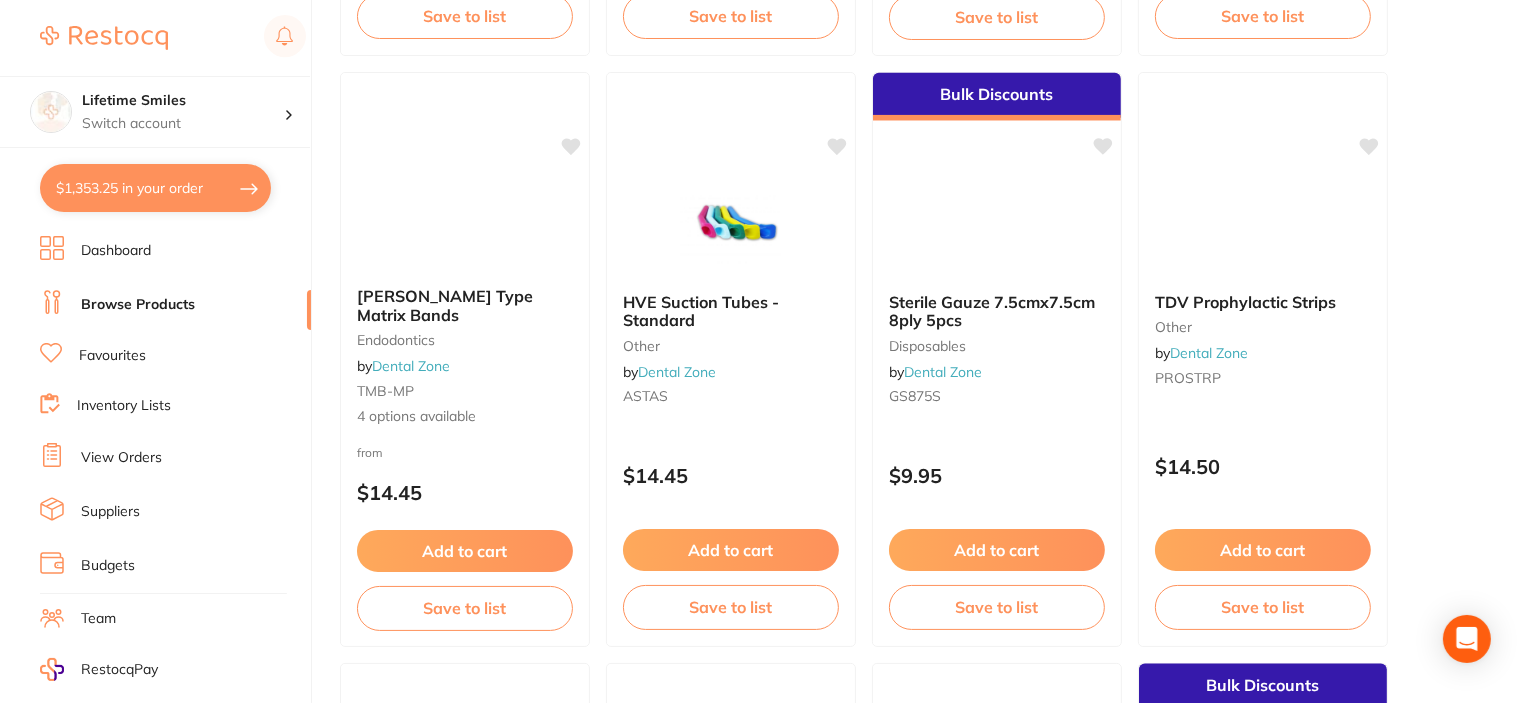 scroll, scrollTop: 2600, scrollLeft: 0, axis: vertical 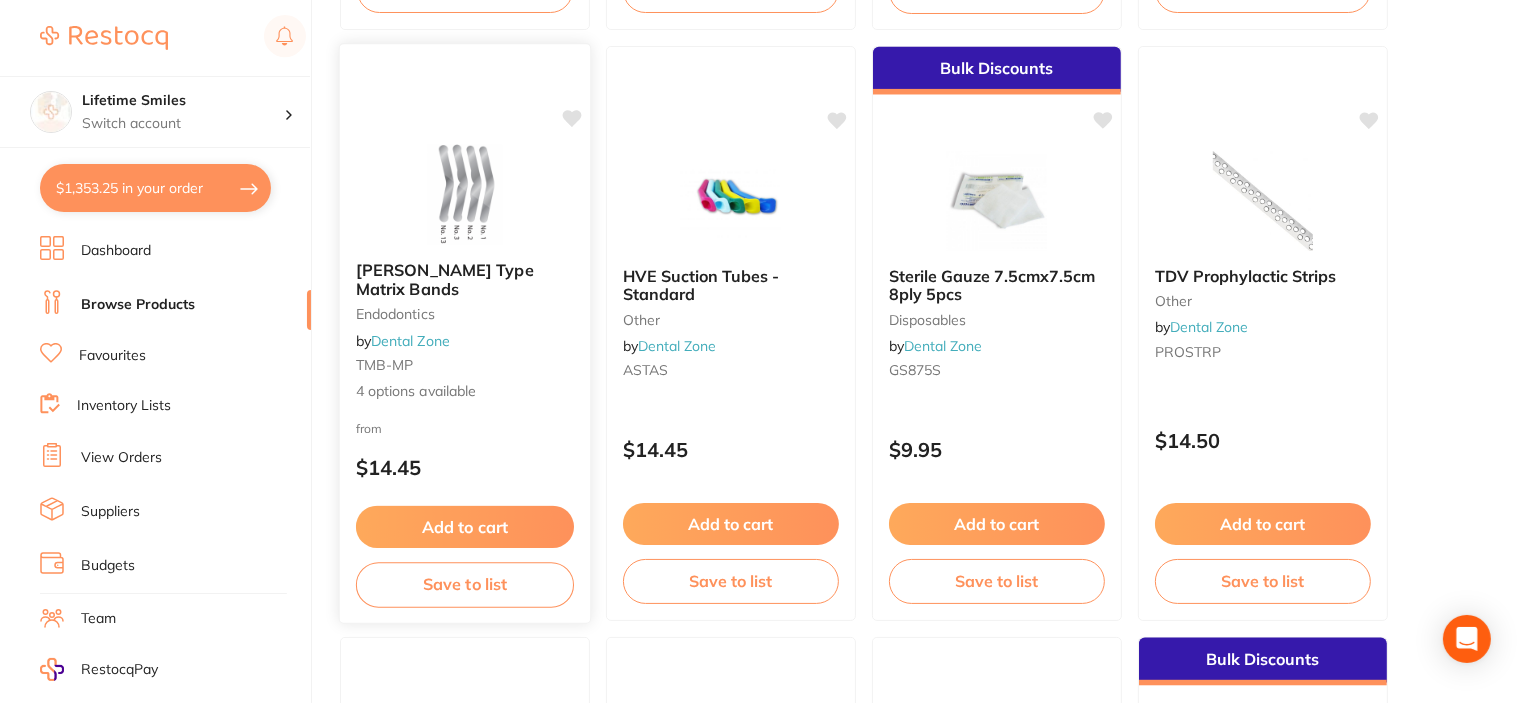 click at bounding box center (464, 194) 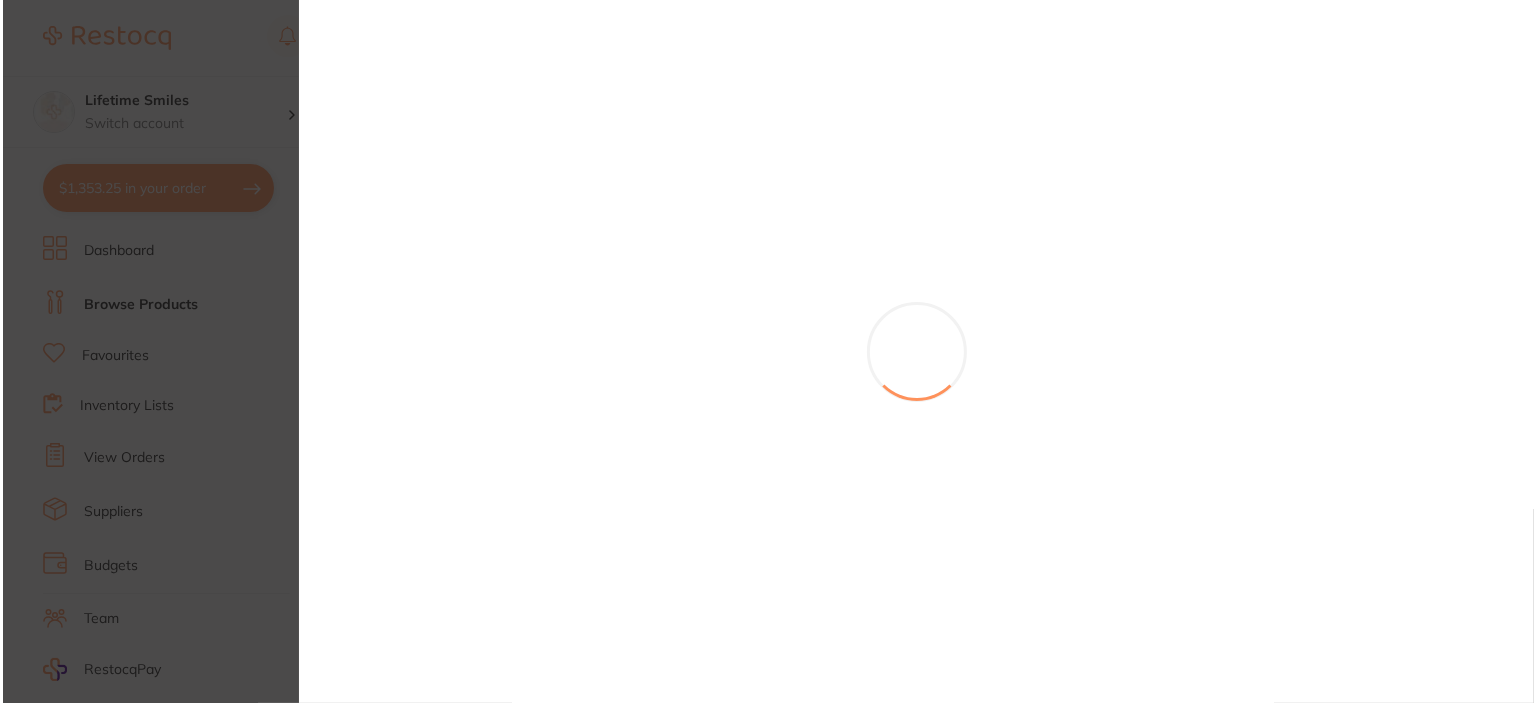 scroll, scrollTop: 0, scrollLeft: 0, axis: both 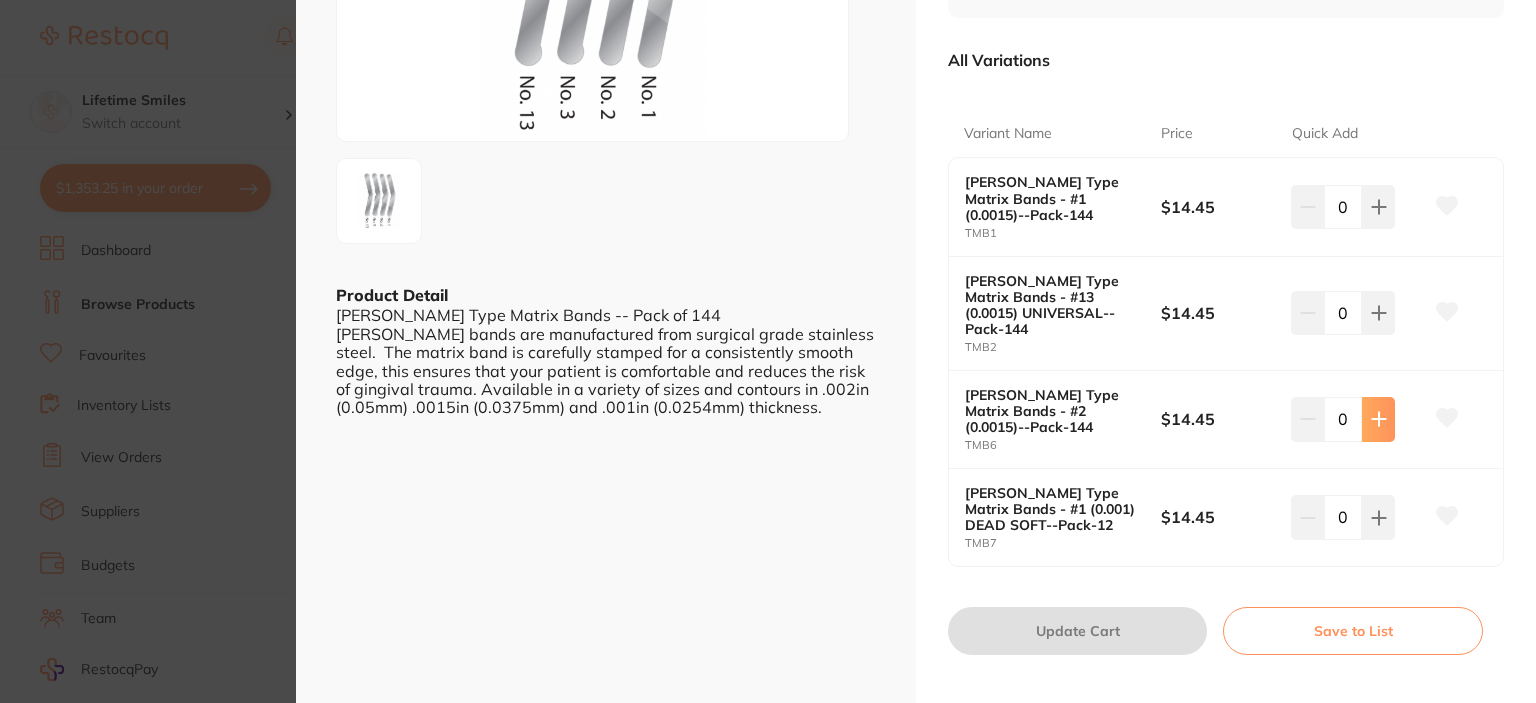click 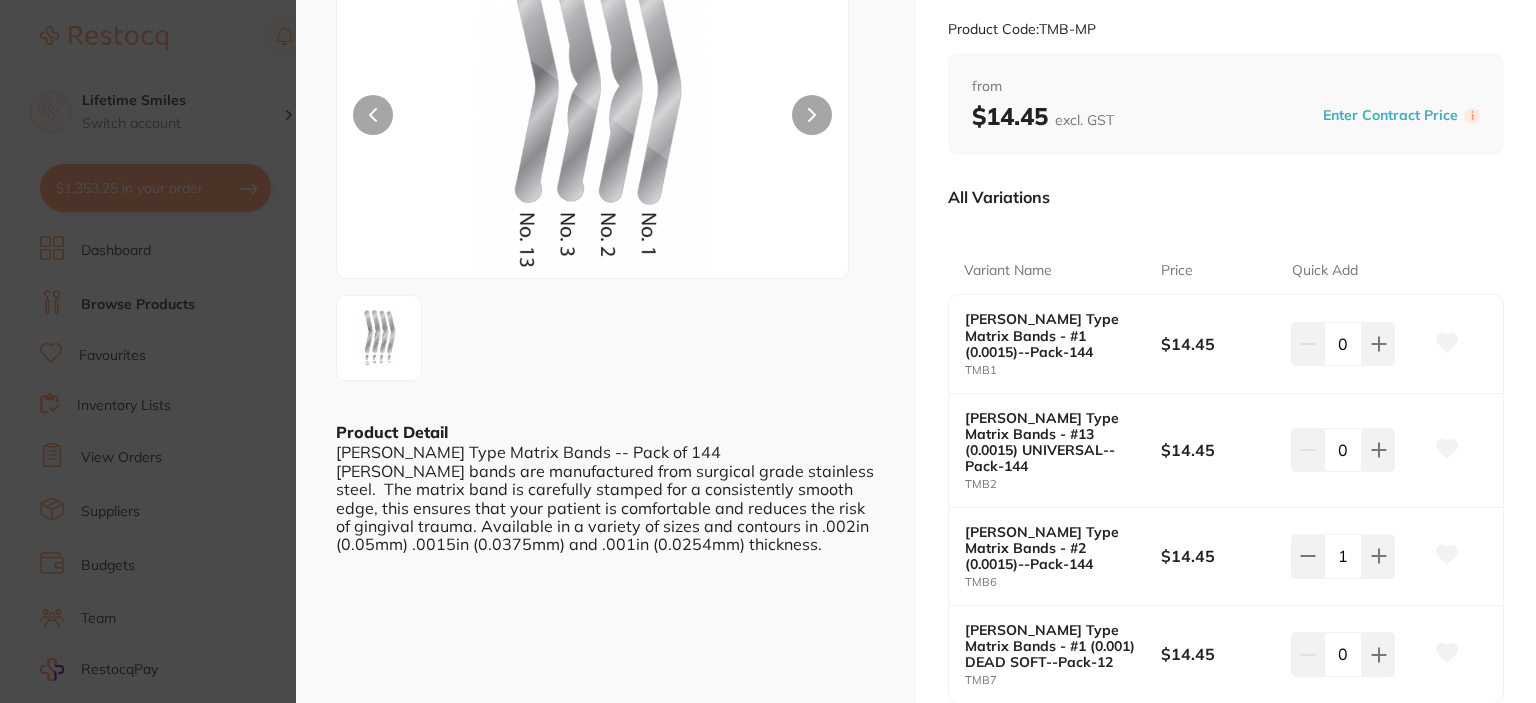 scroll, scrollTop: 500, scrollLeft: 0, axis: vertical 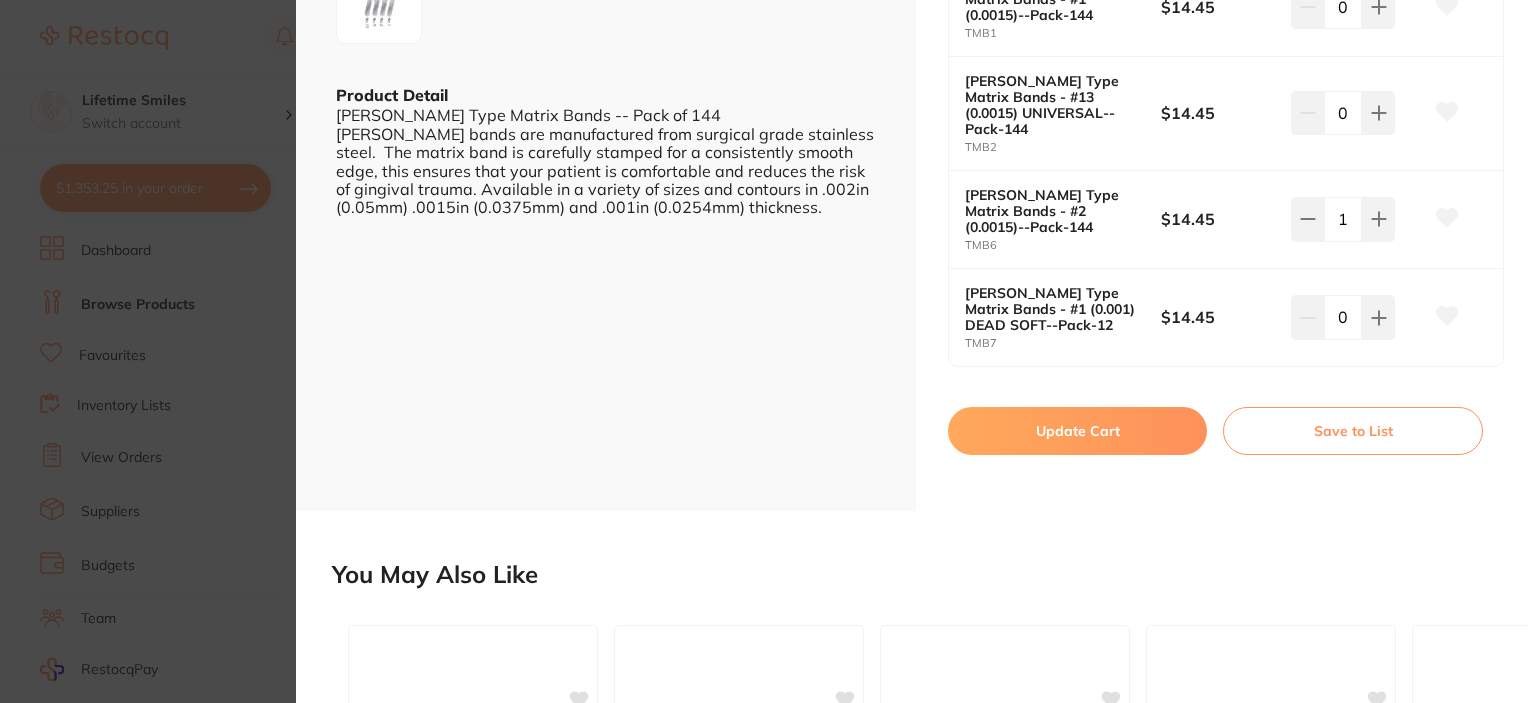 click on "Update Cart" at bounding box center (1077, 431) 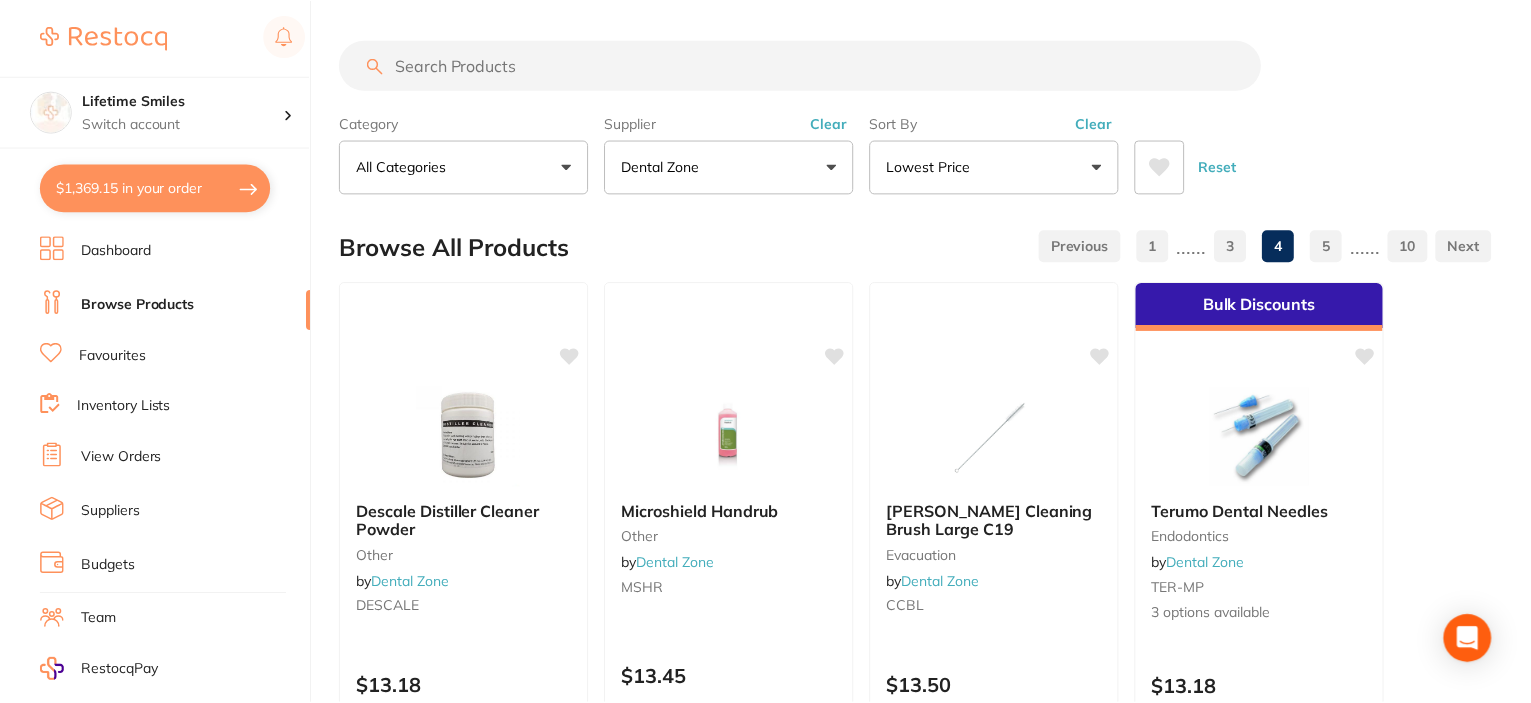 scroll, scrollTop: 2600, scrollLeft: 0, axis: vertical 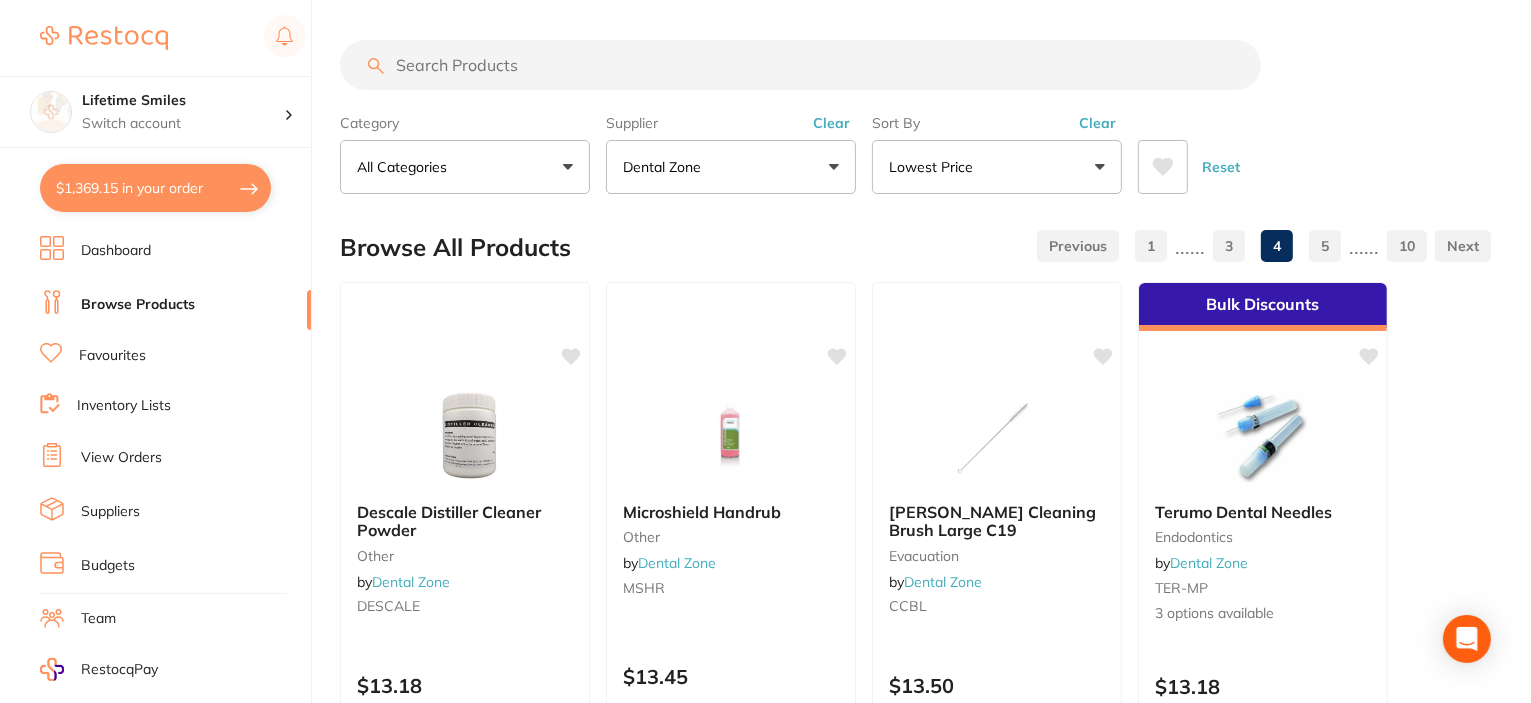 drag, startPoint x: 570, startPoint y: 71, endPoint x: 527, endPoint y: 70, distance: 43.011627 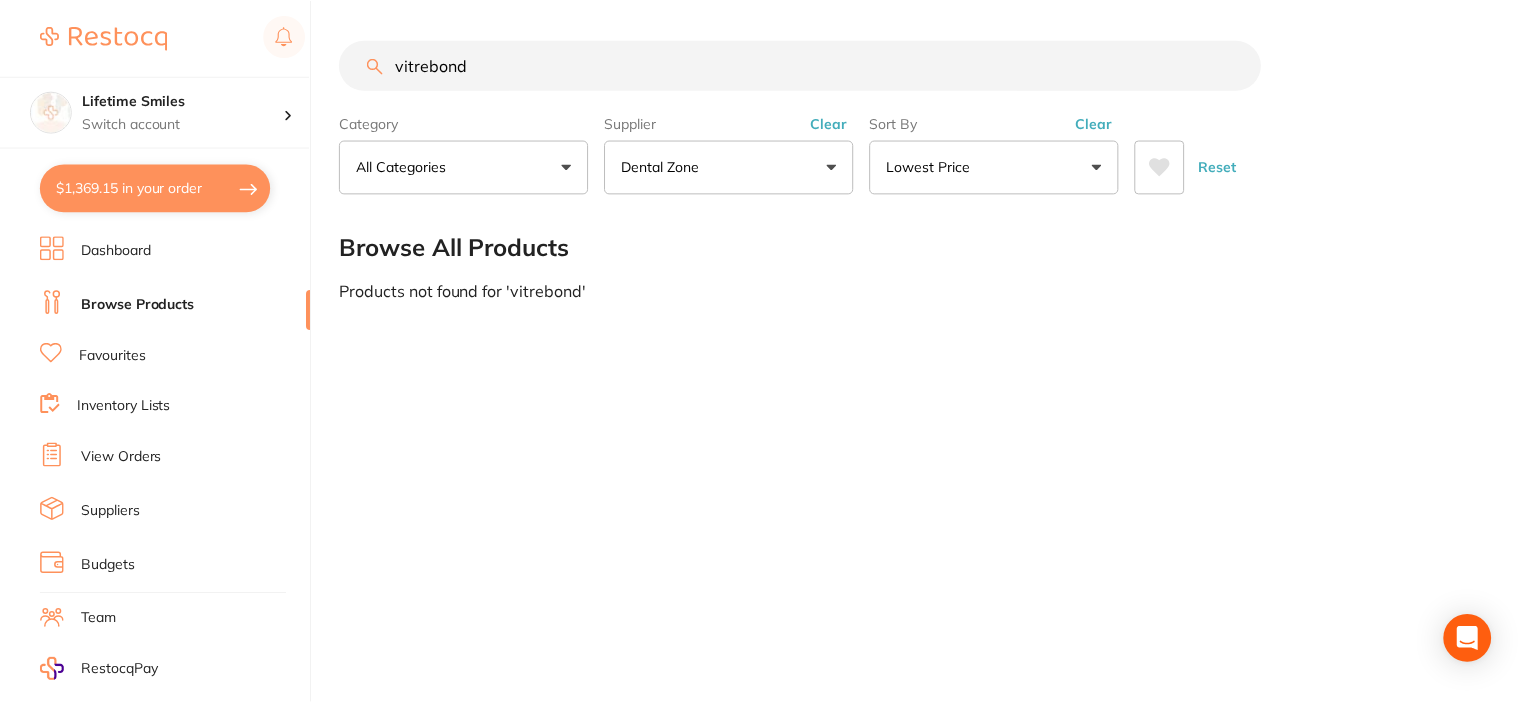 scroll, scrollTop: 0, scrollLeft: 0, axis: both 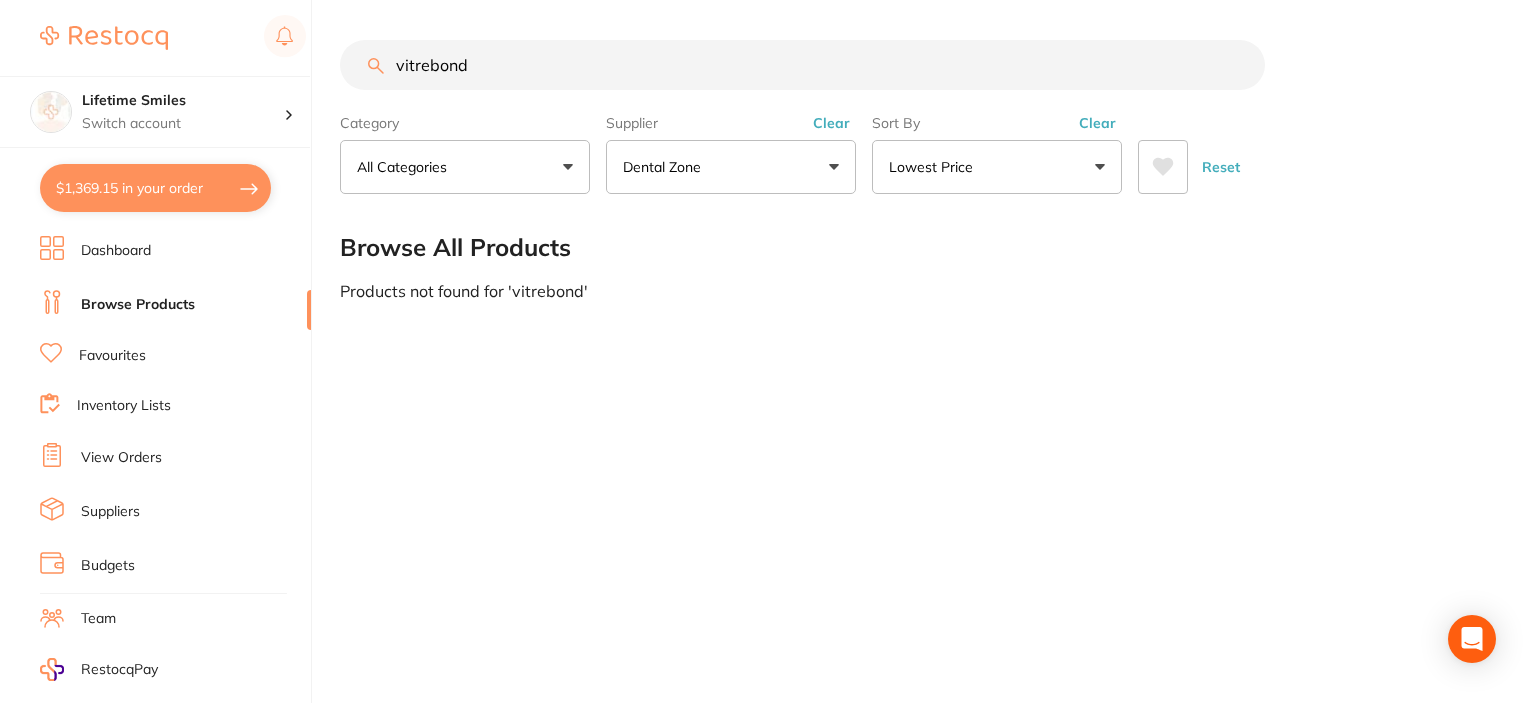 drag, startPoint x: 543, startPoint y: 73, endPoint x: 0, endPoint y: 73, distance: 543 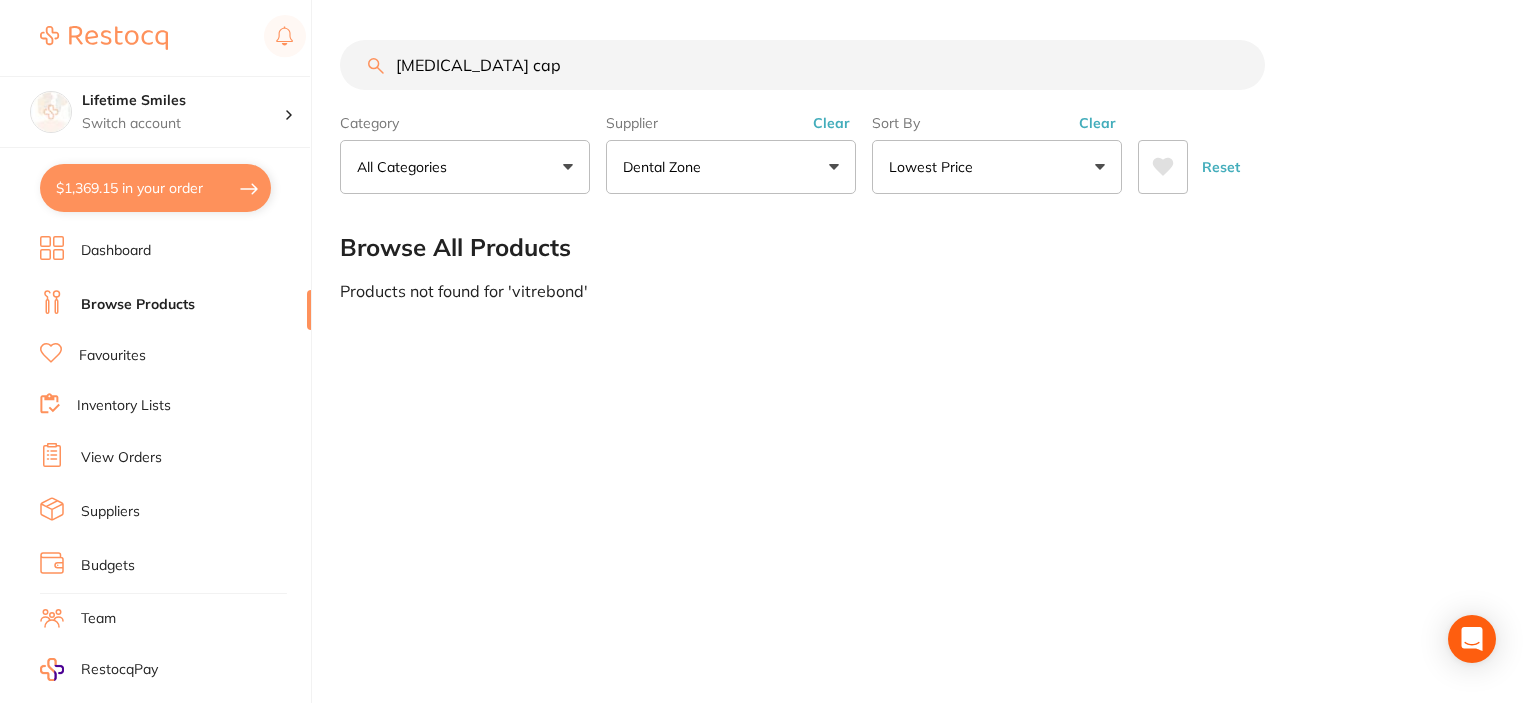 type on "pulp cap" 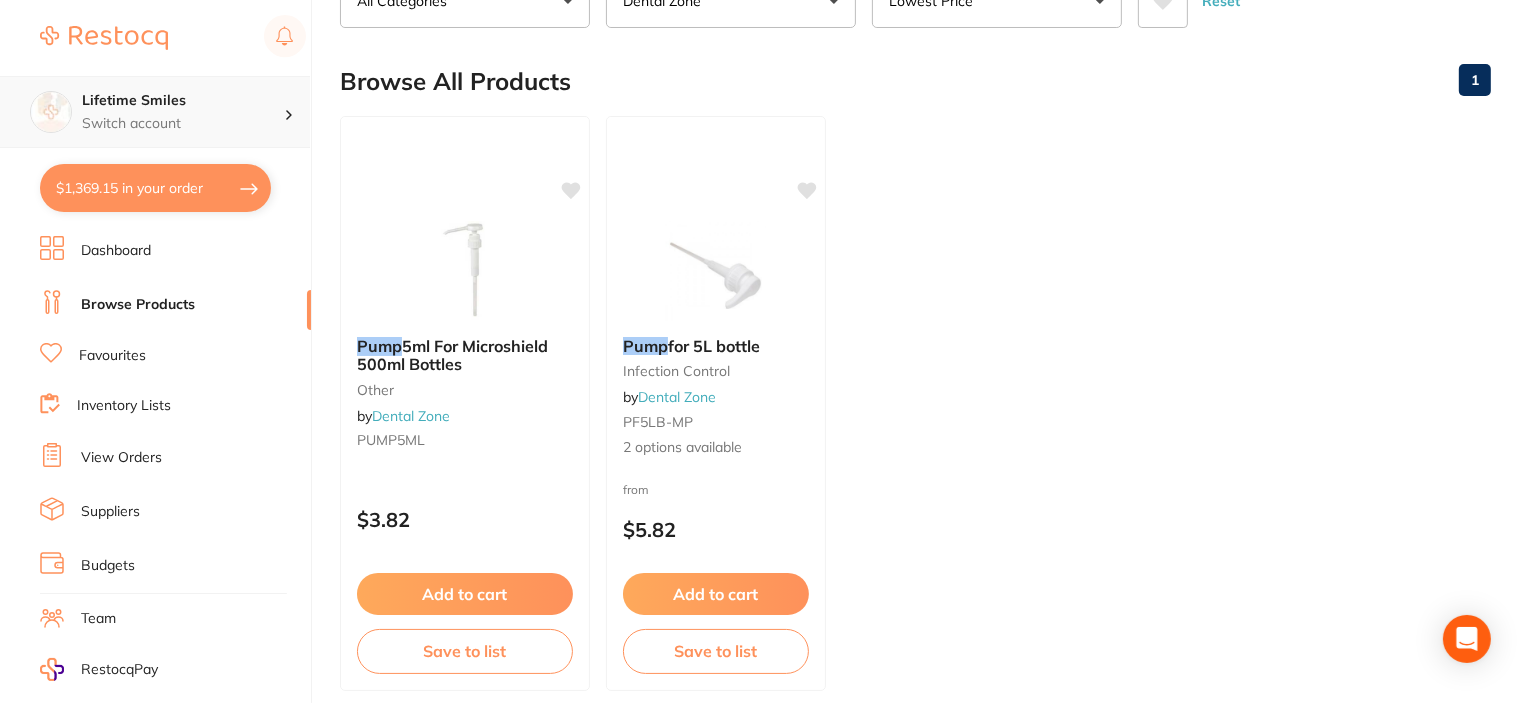 scroll, scrollTop: 0, scrollLeft: 0, axis: both 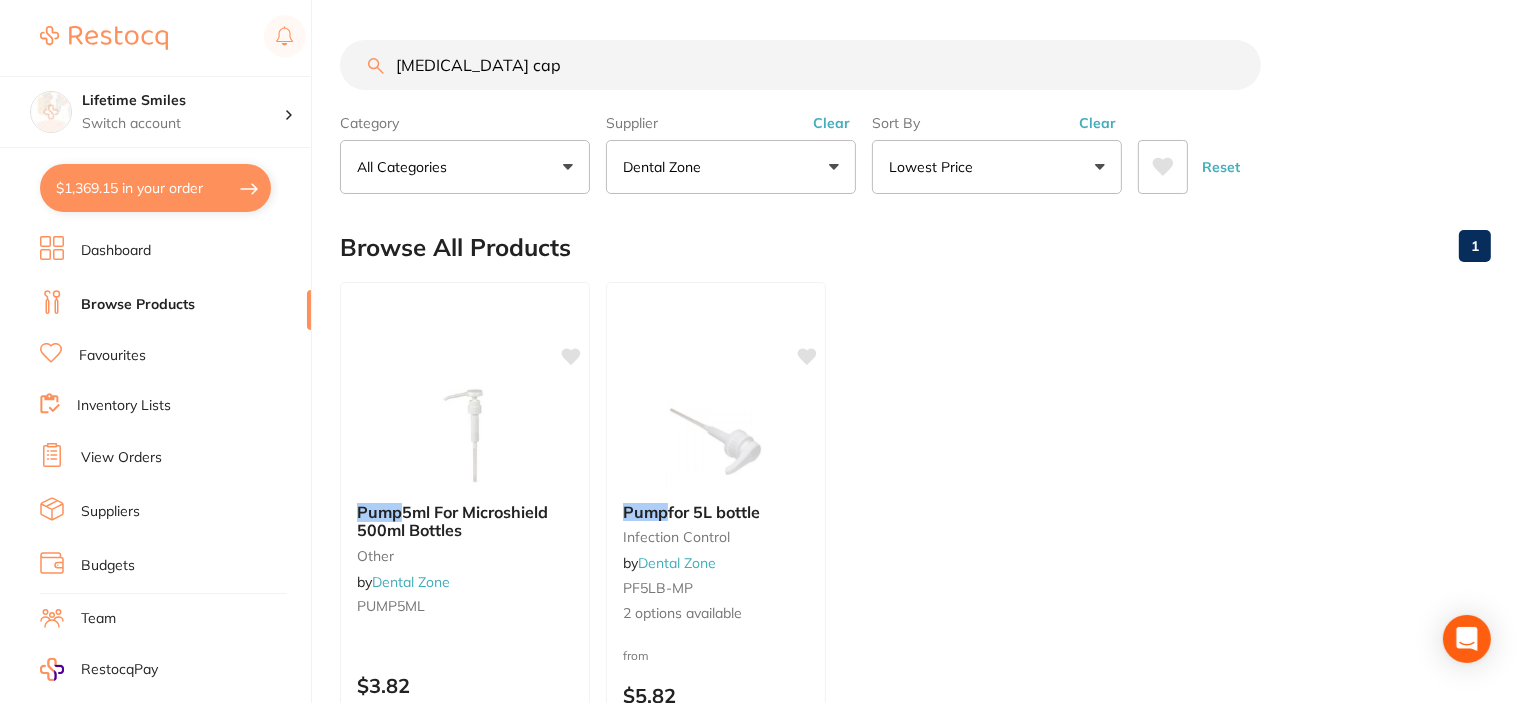 click on "$1,369.15   in your order" at bounding box center (155, 188) 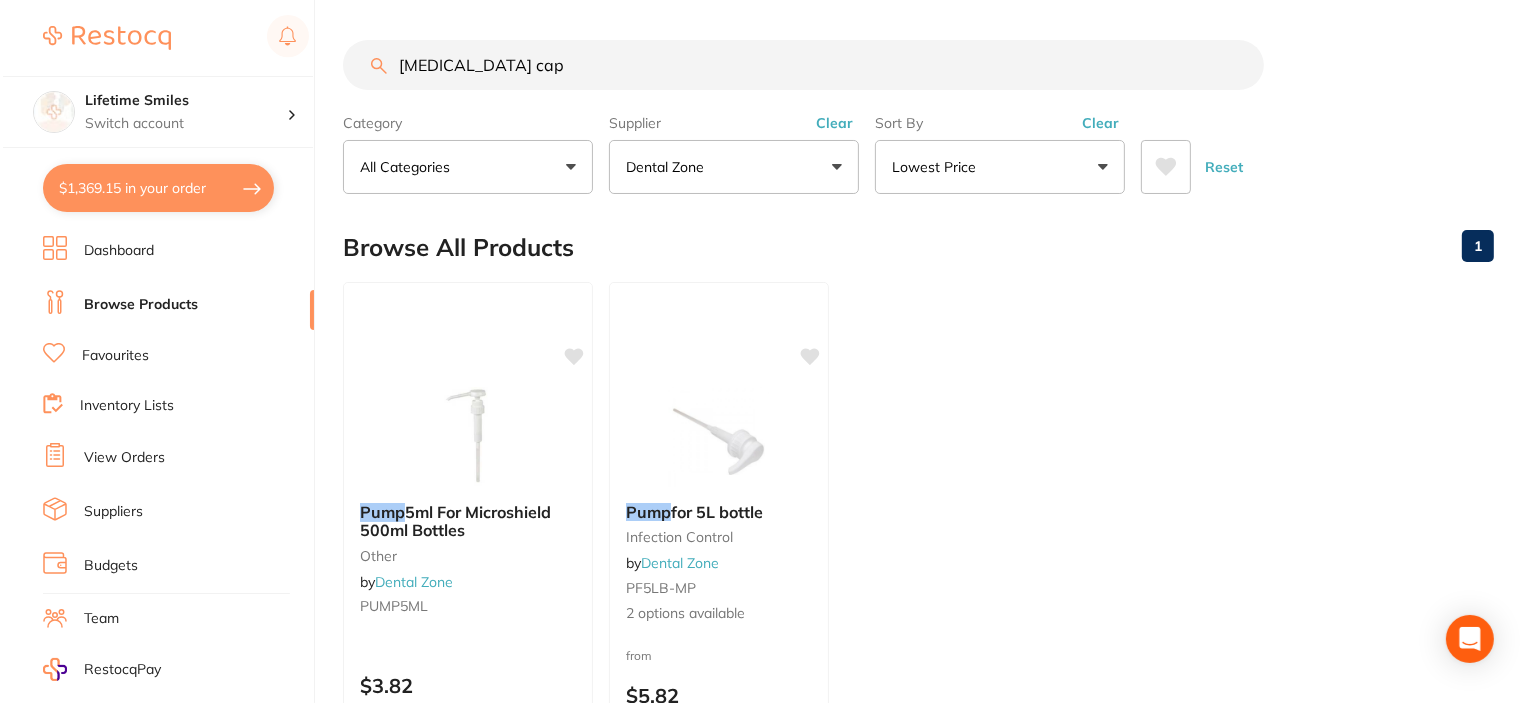 scroll, scrollTop: 0, scrollLeft: 0, axis: both 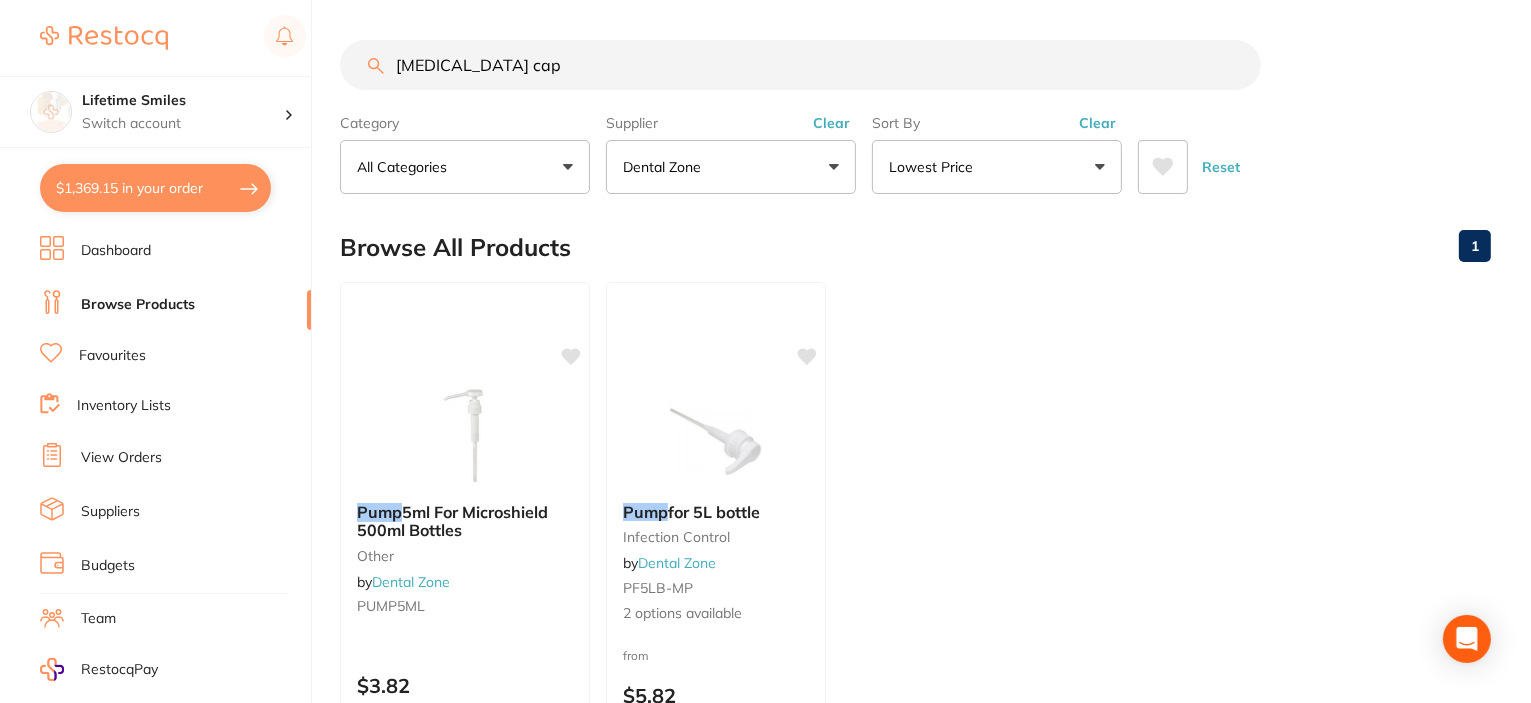 checkbox on "true" 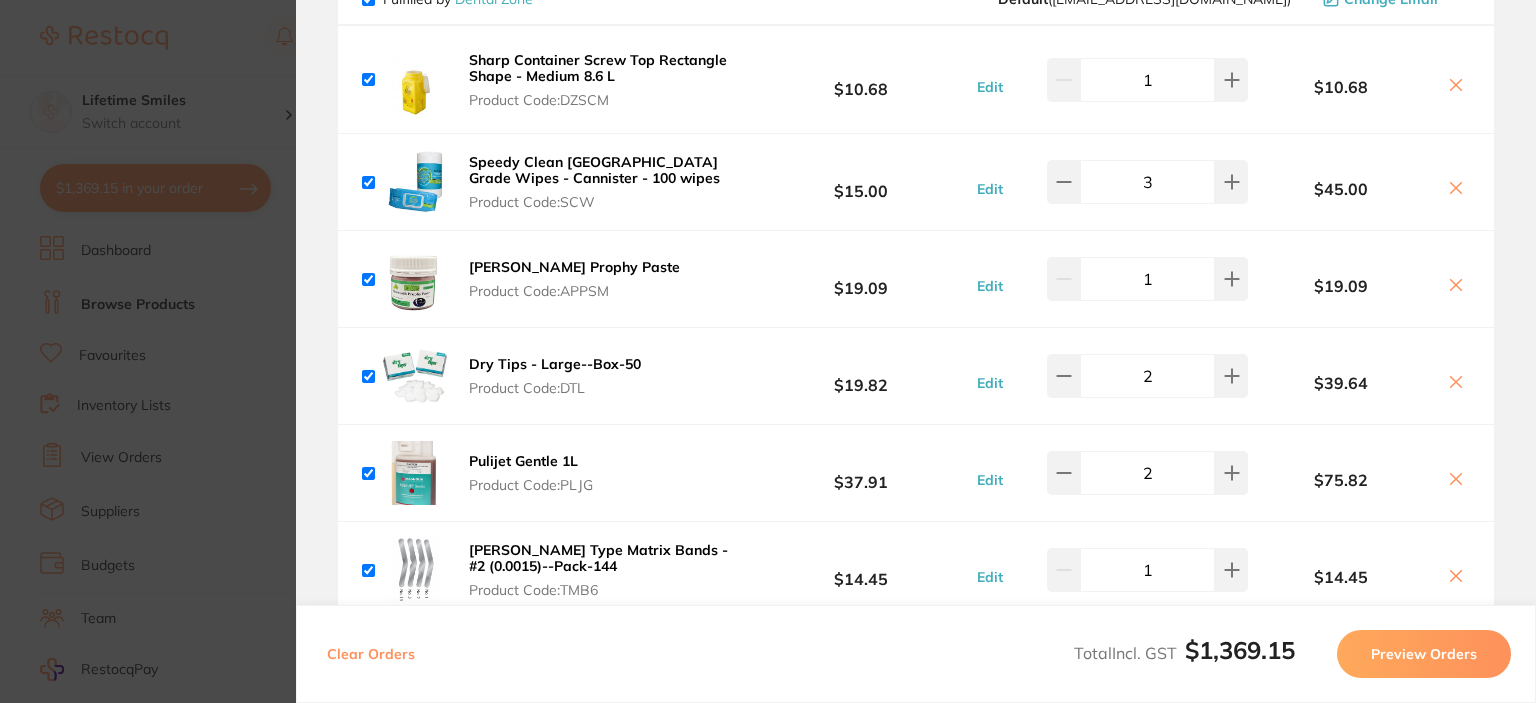 scroll, scrollTop: 1175, scrollLeft: 0, axis: vertical 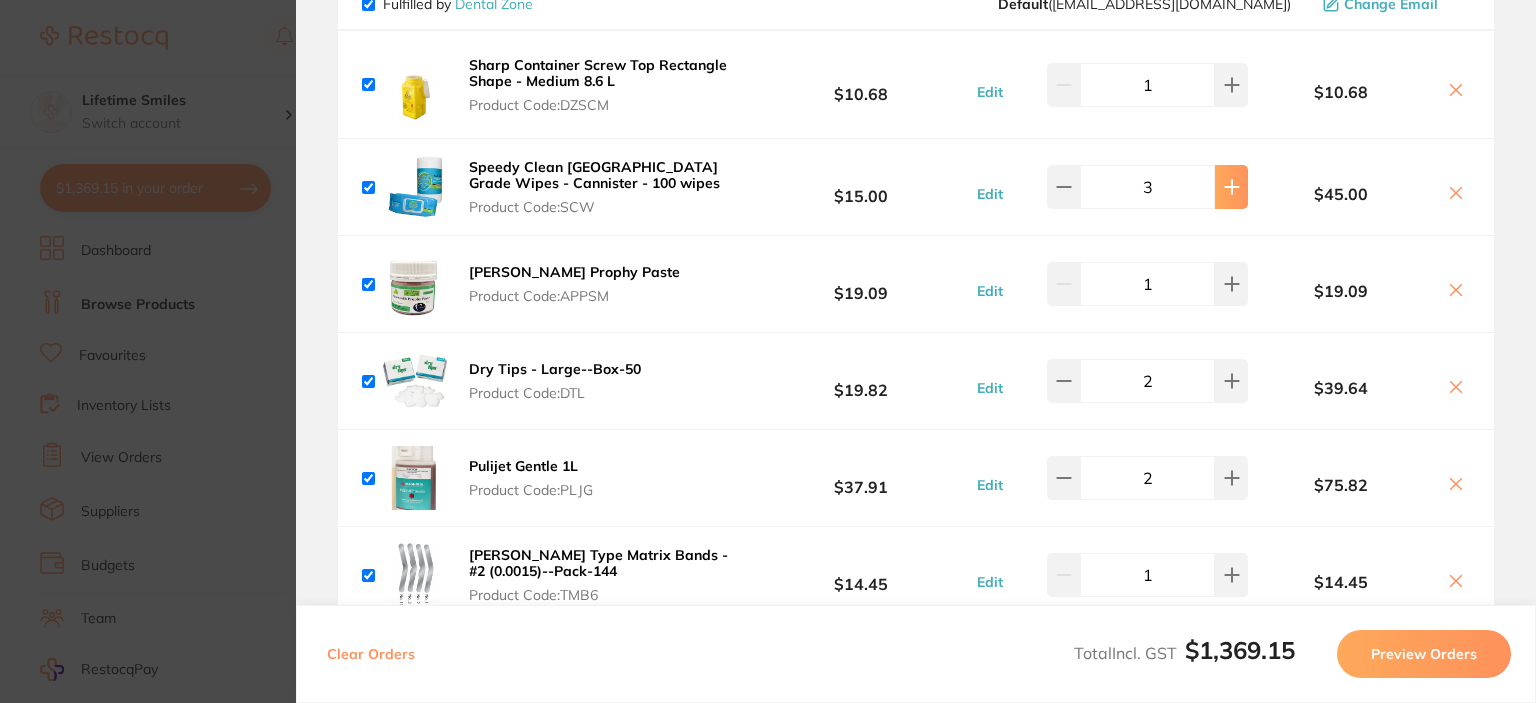 click 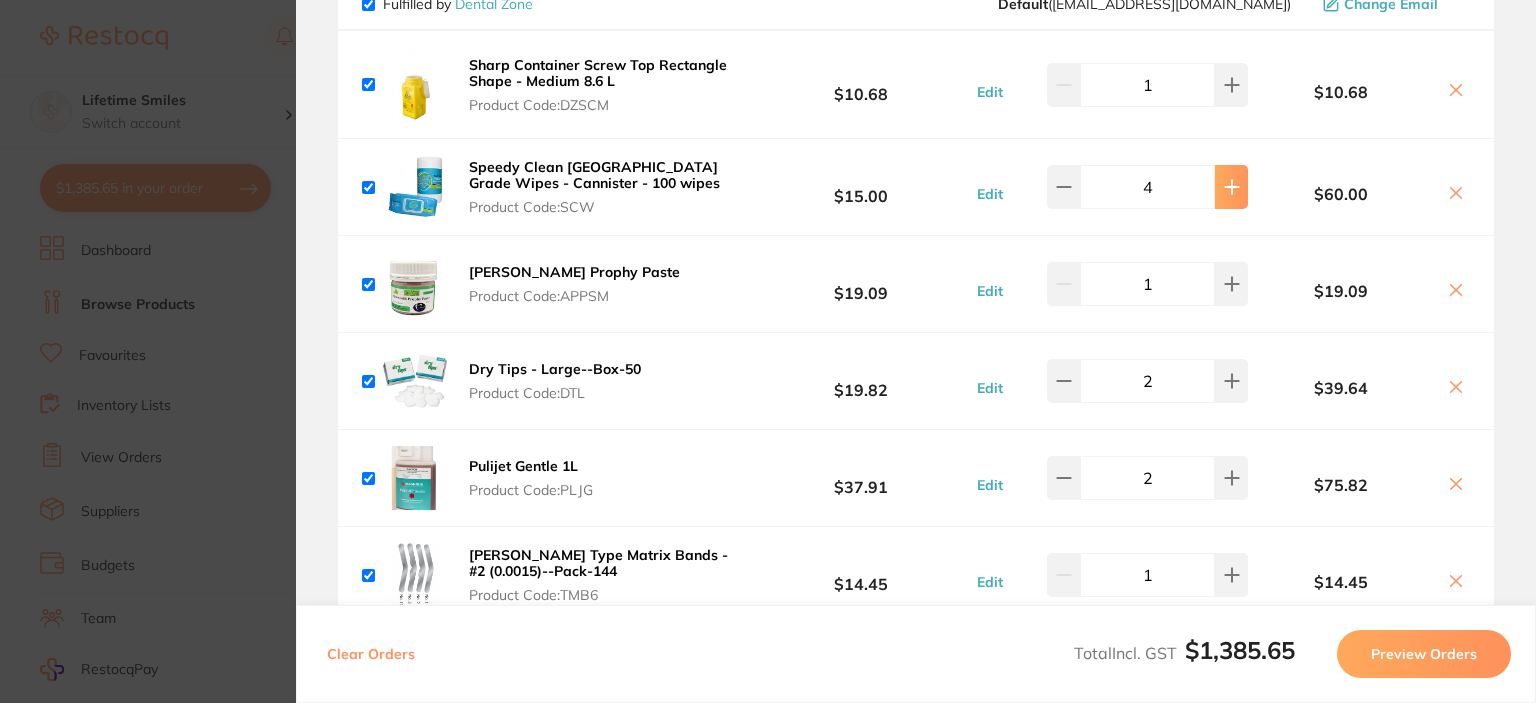 click 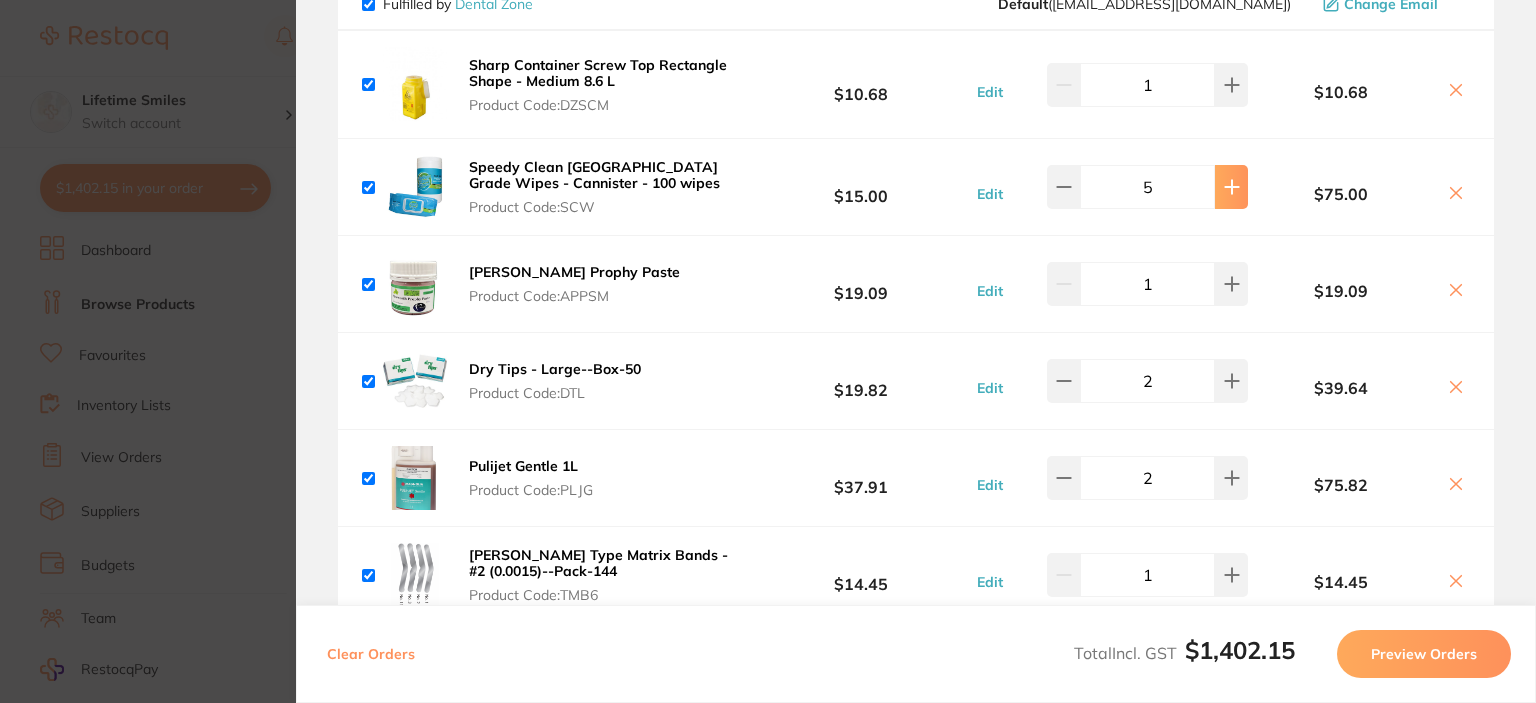 click 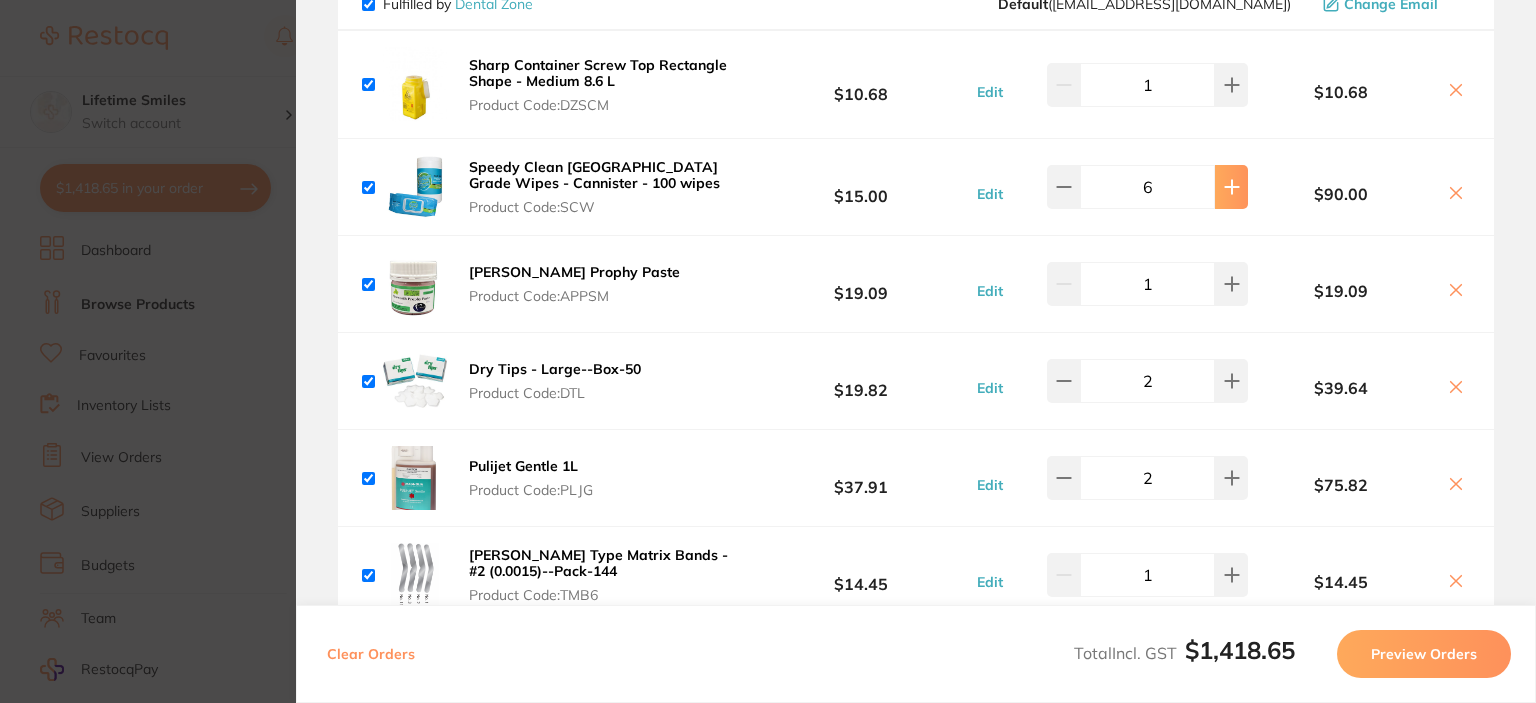 click 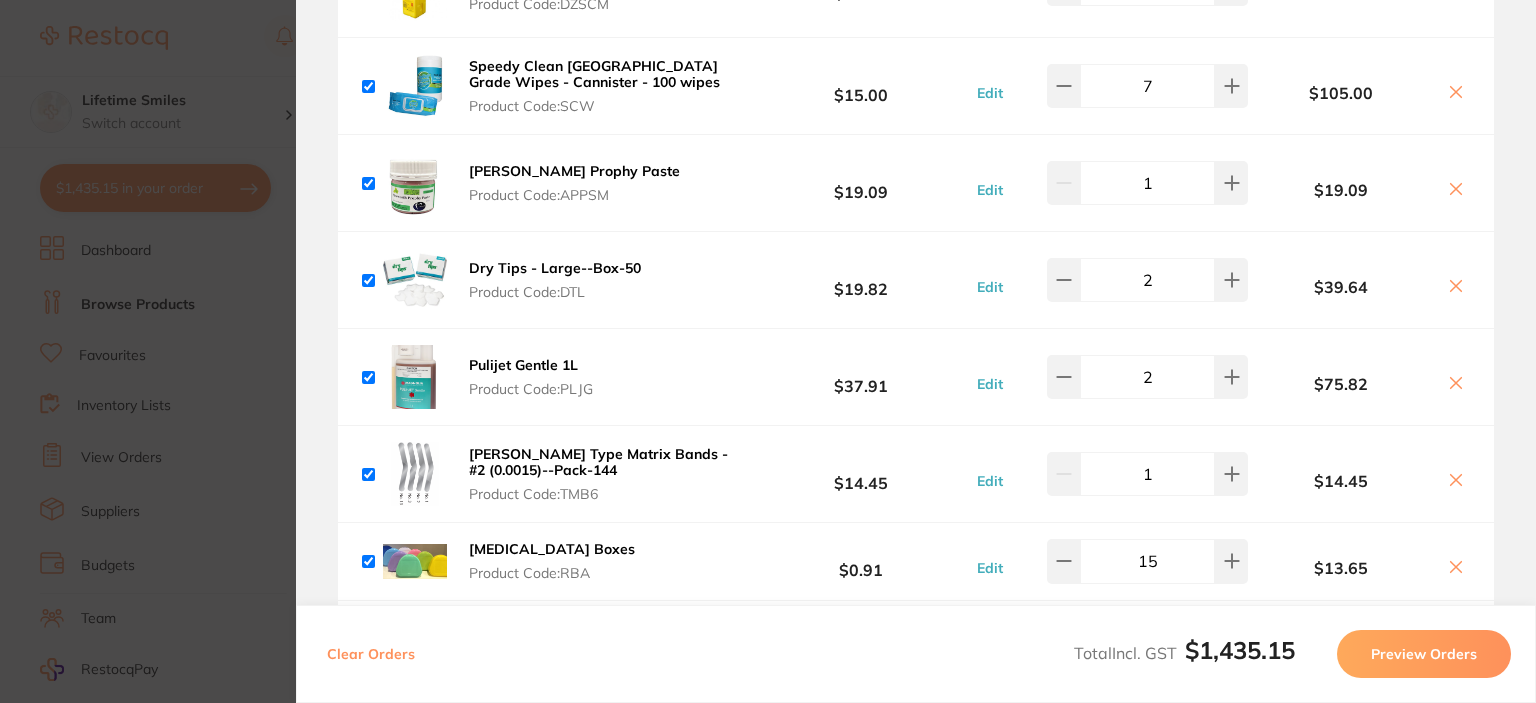 scroll, scrollTop: 1575, scrollLeft: 0, axis: vertical 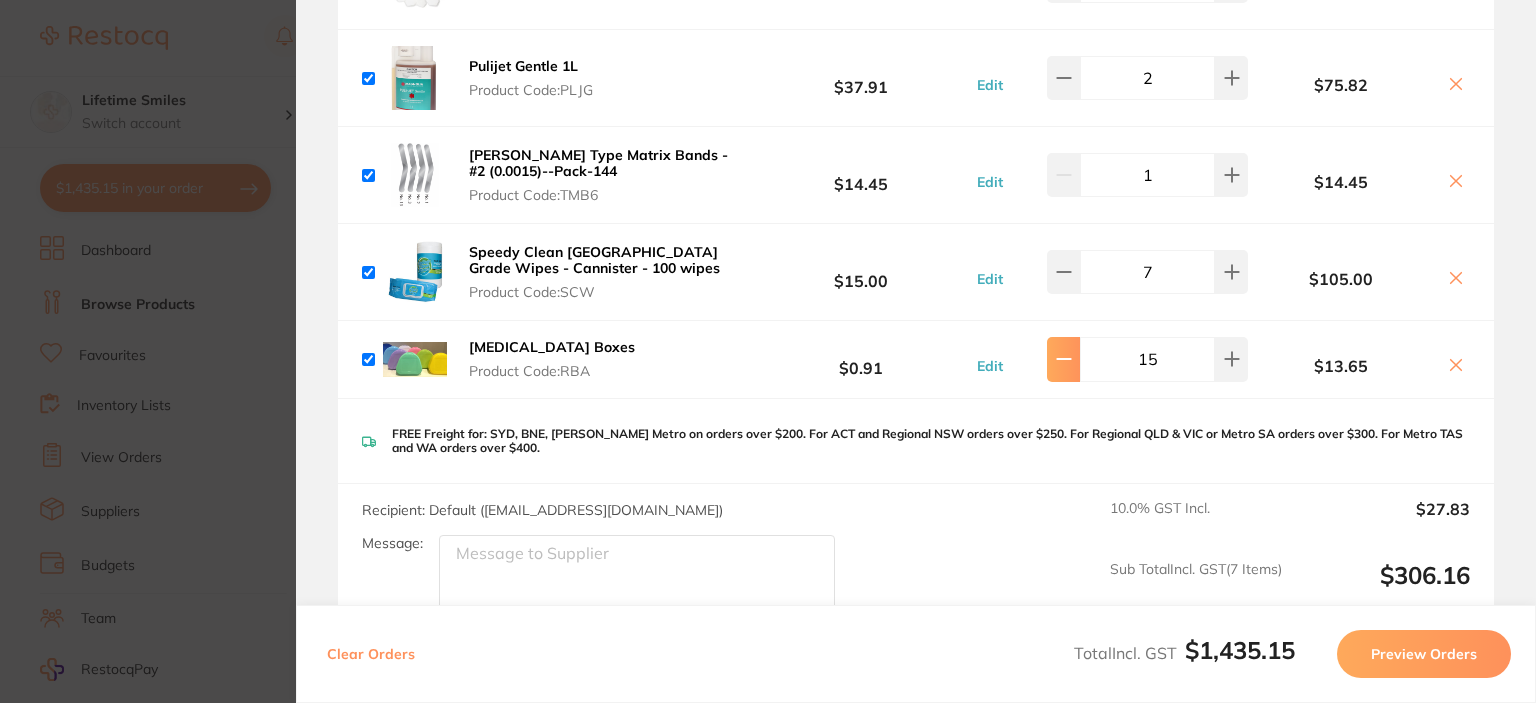 click 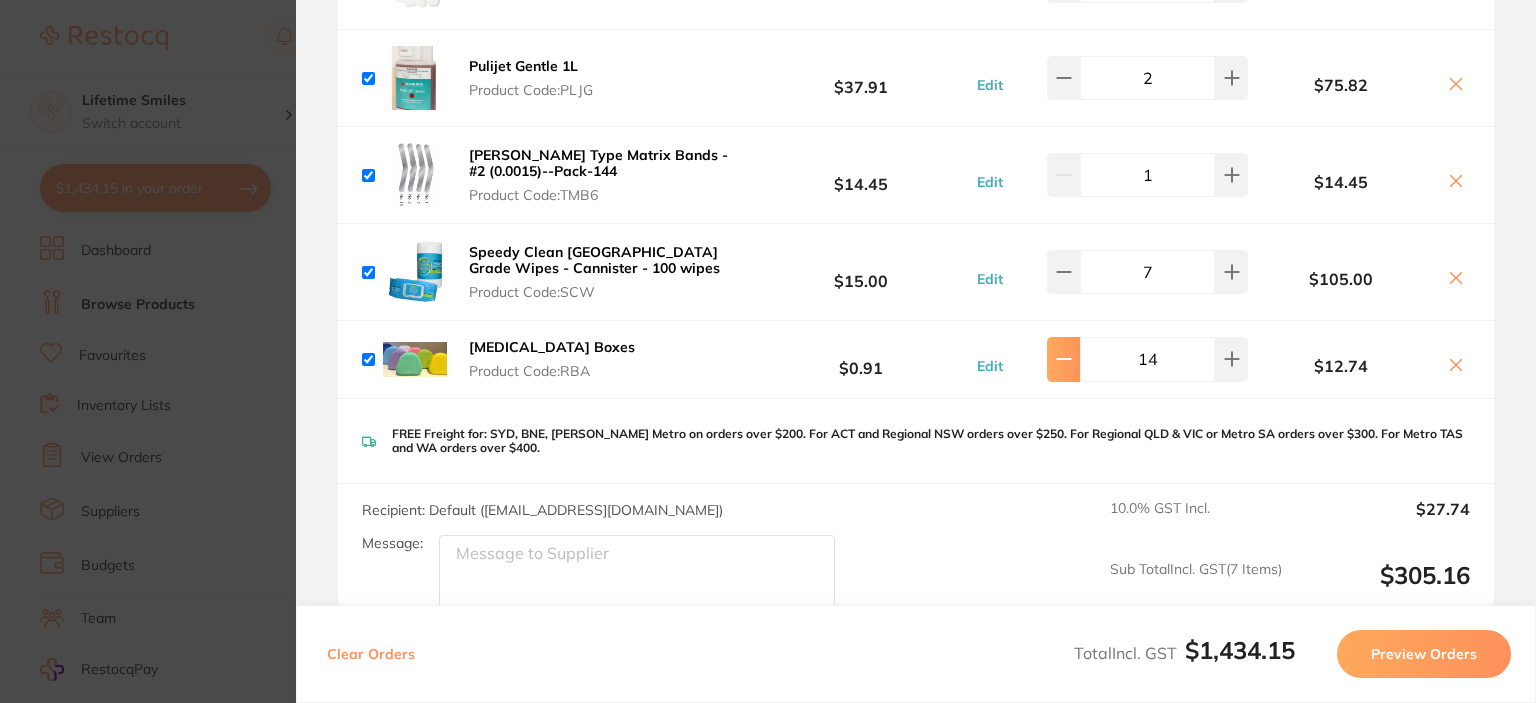 click 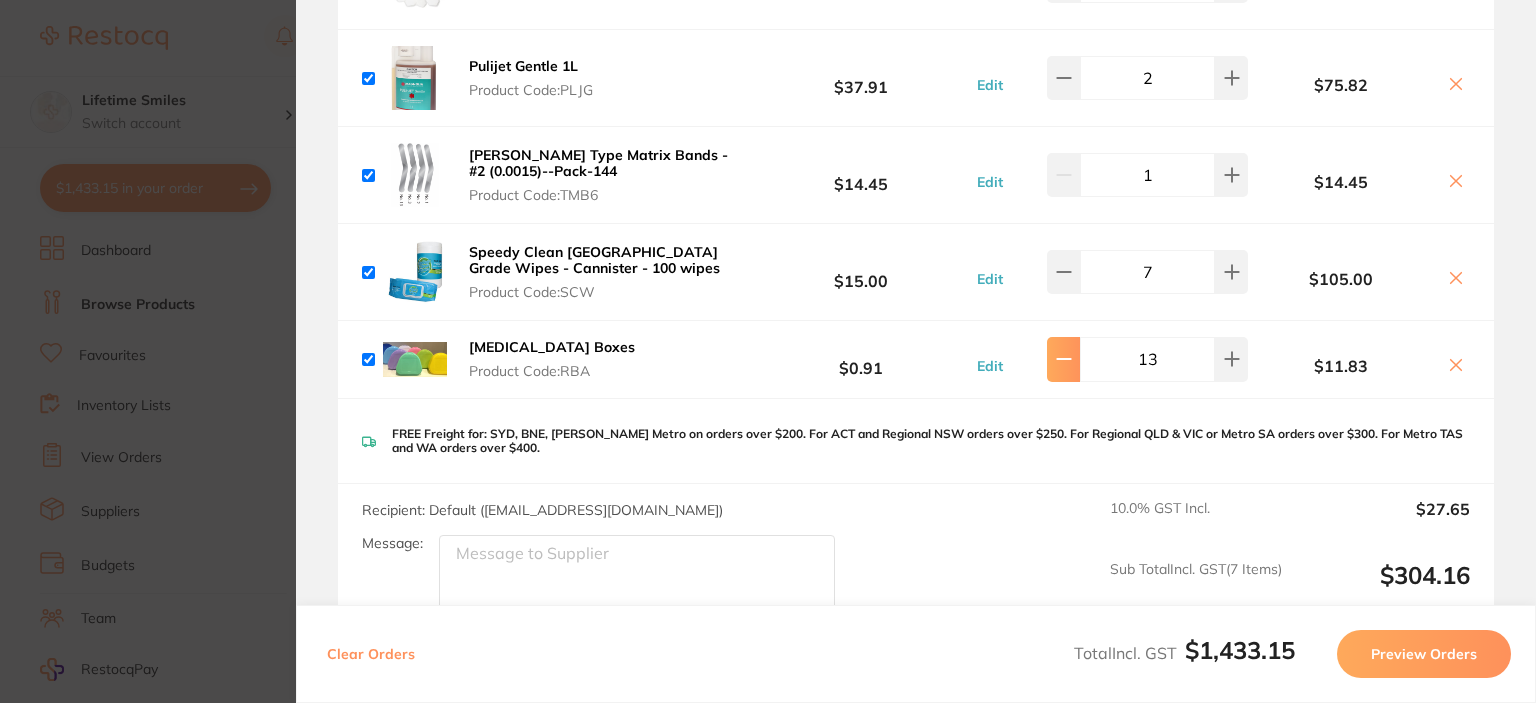 click 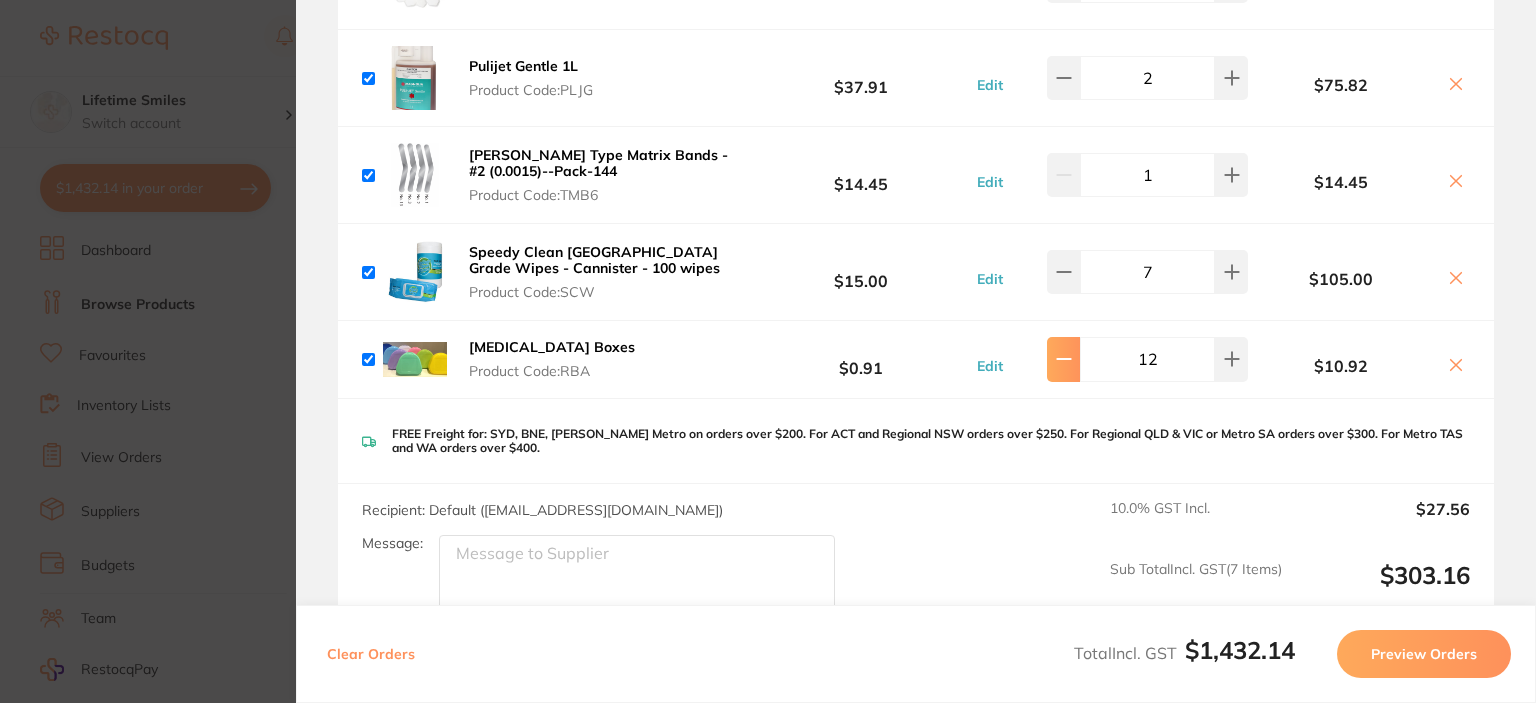 click 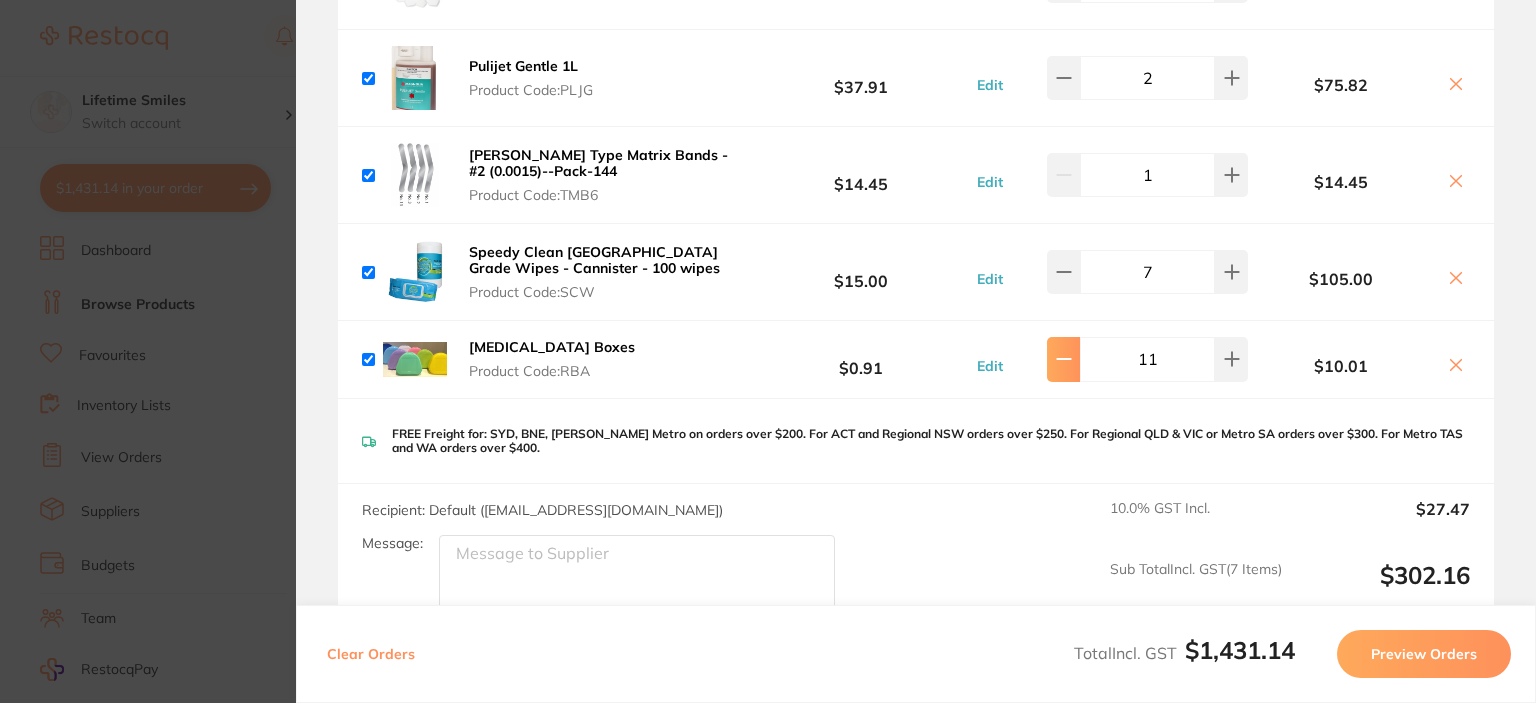 click 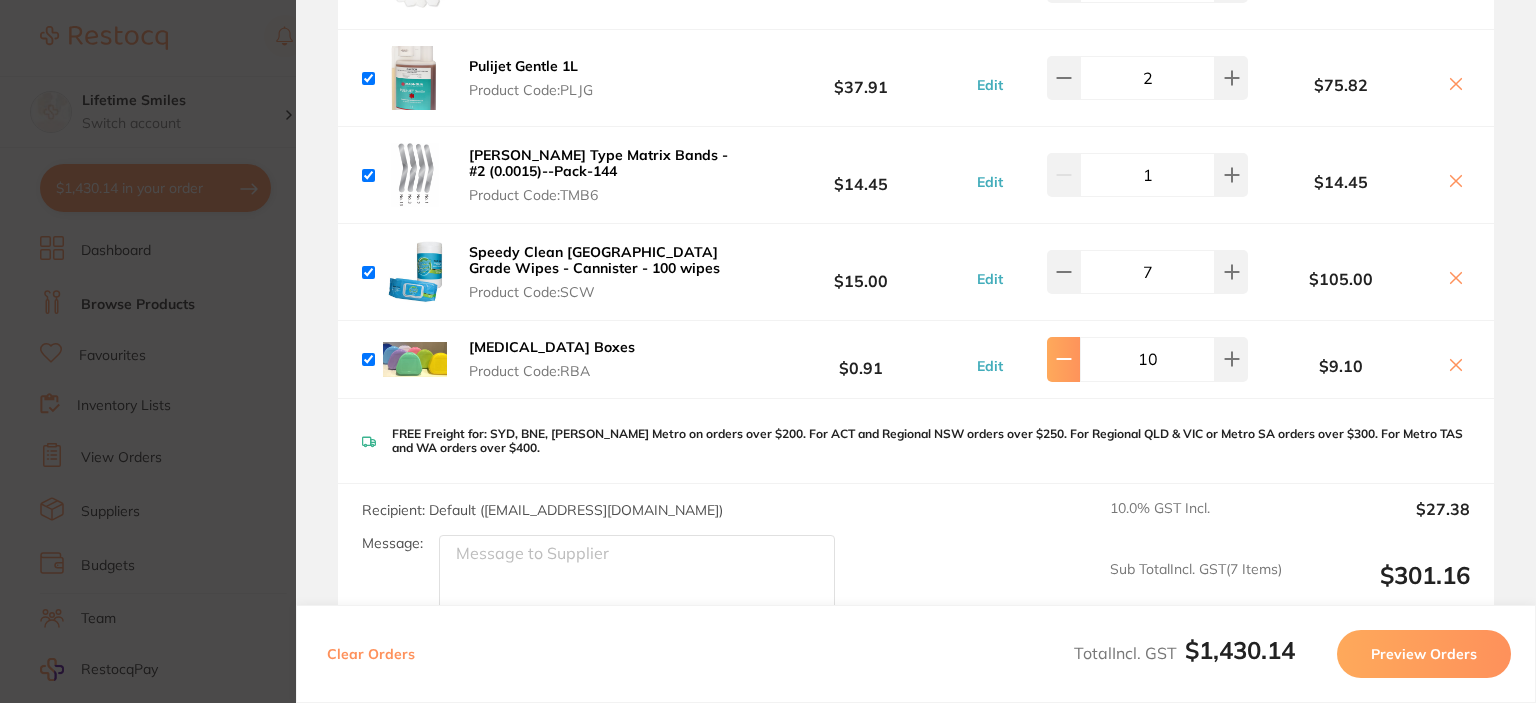 click 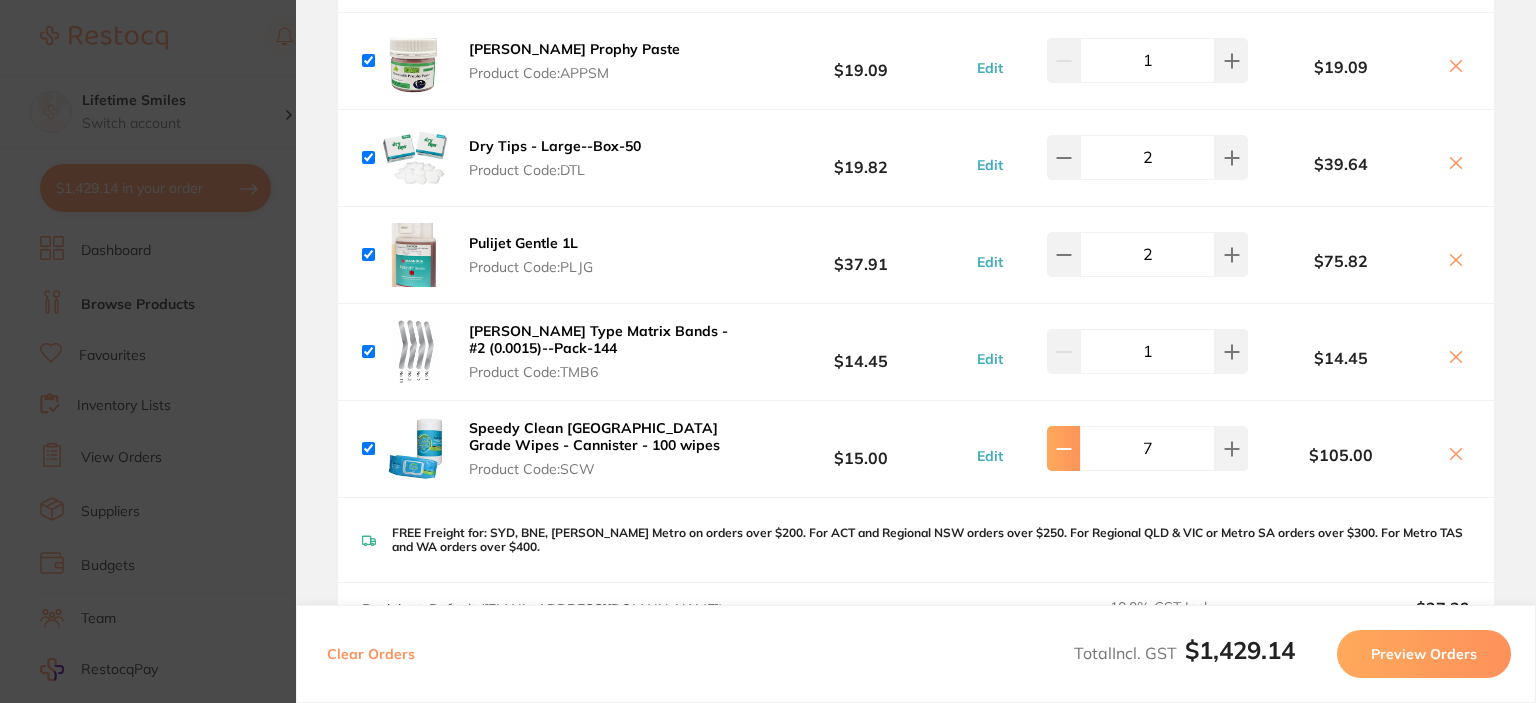 scroll, scrollTop: 1453, scrollLeft: 0, axis: vertical 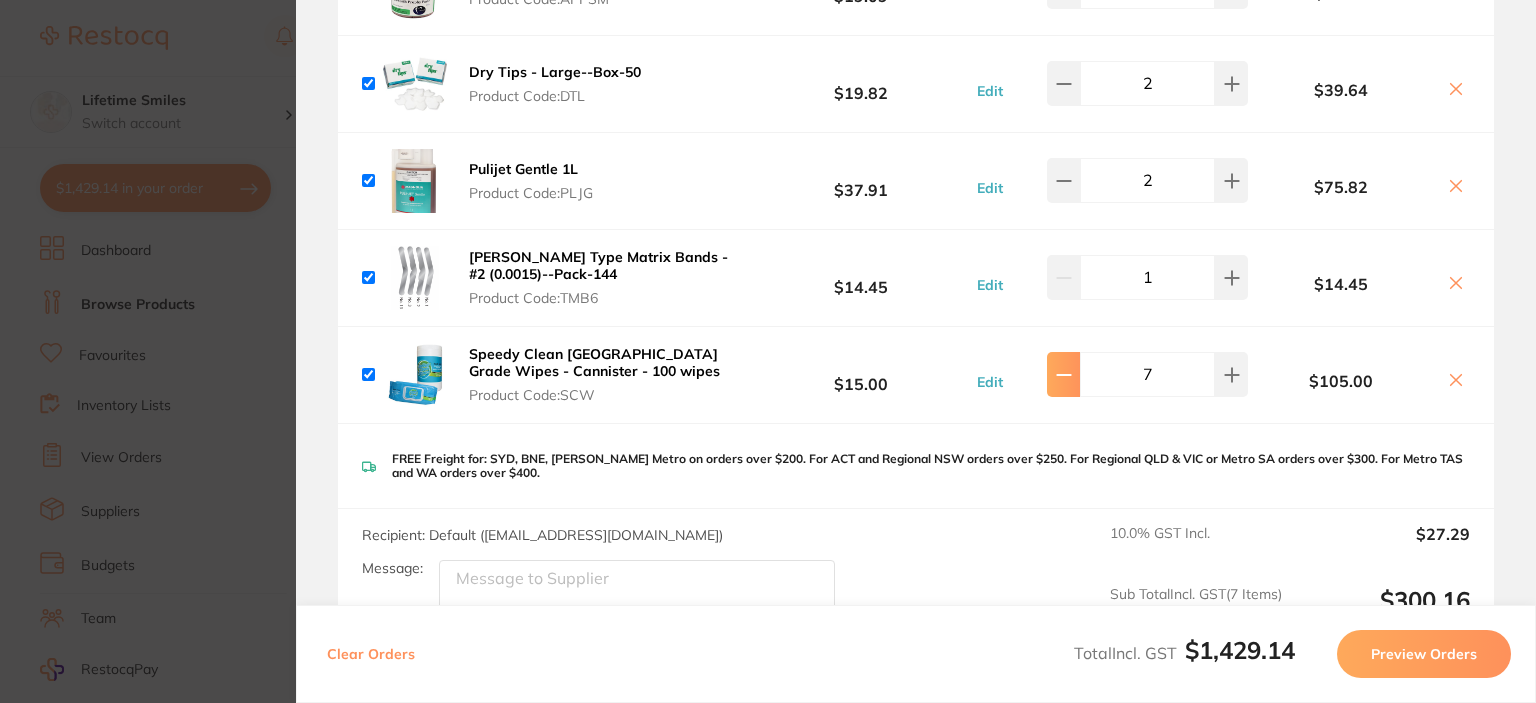 click at bounding box center [1063, -1159] 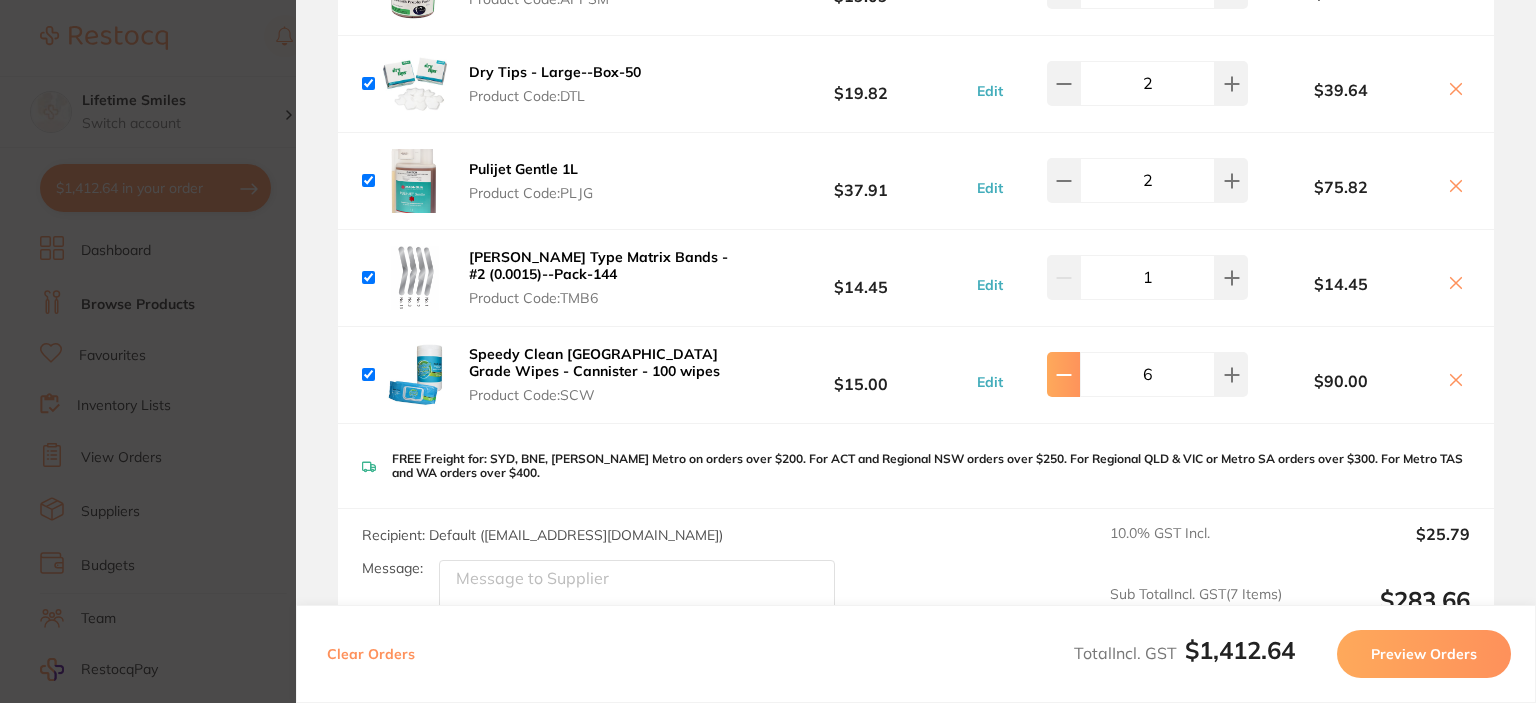 click at bounding box center [1063, -1159] 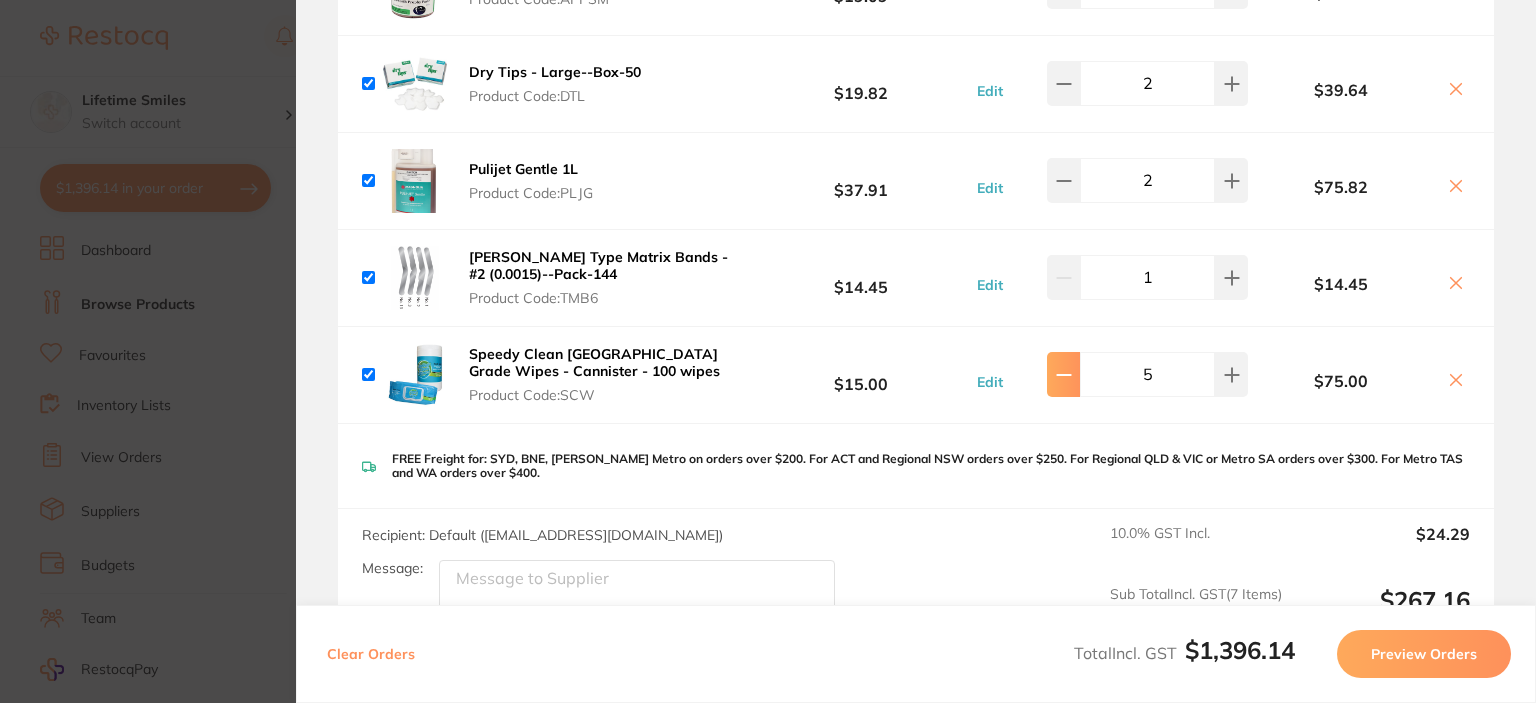 click at bounding box center [1063, -1159] 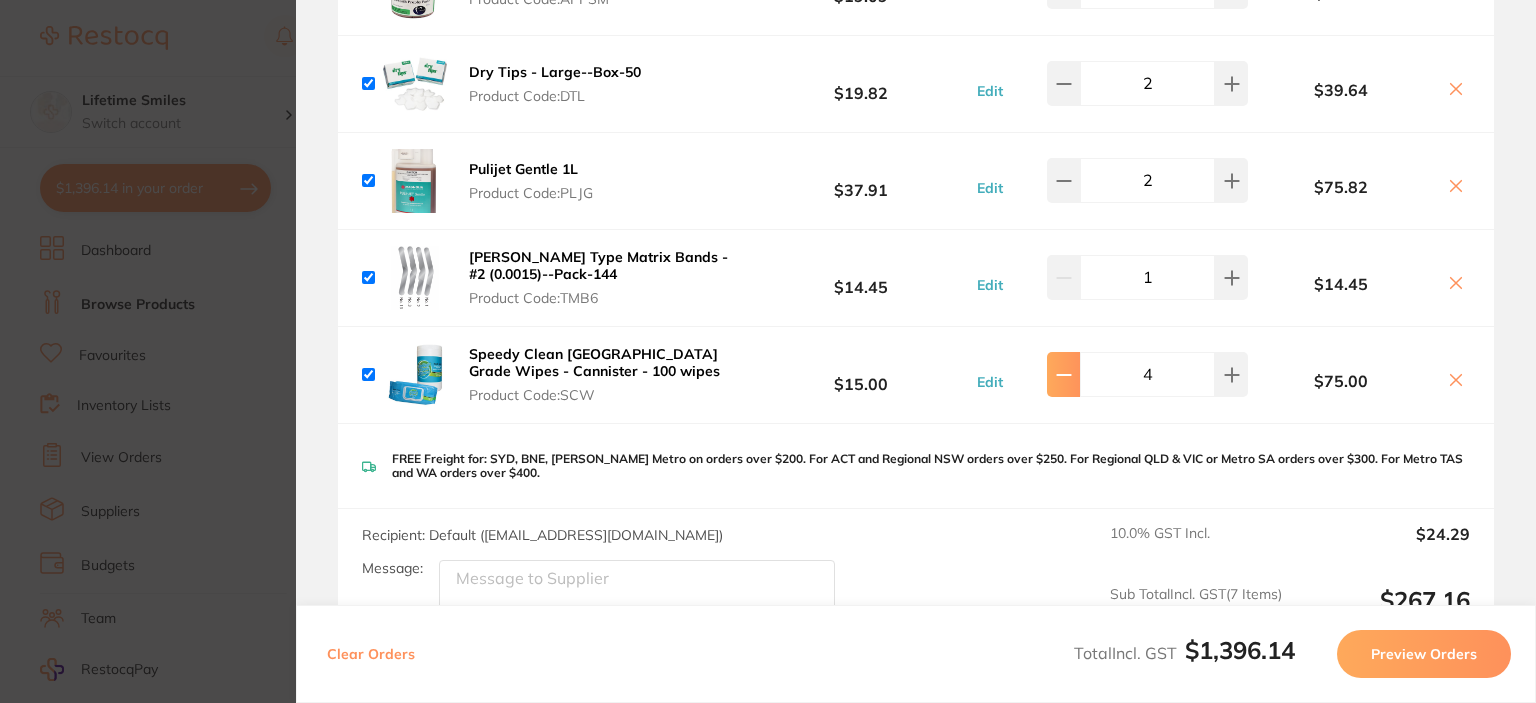click at bounding box center [1063, -1159] 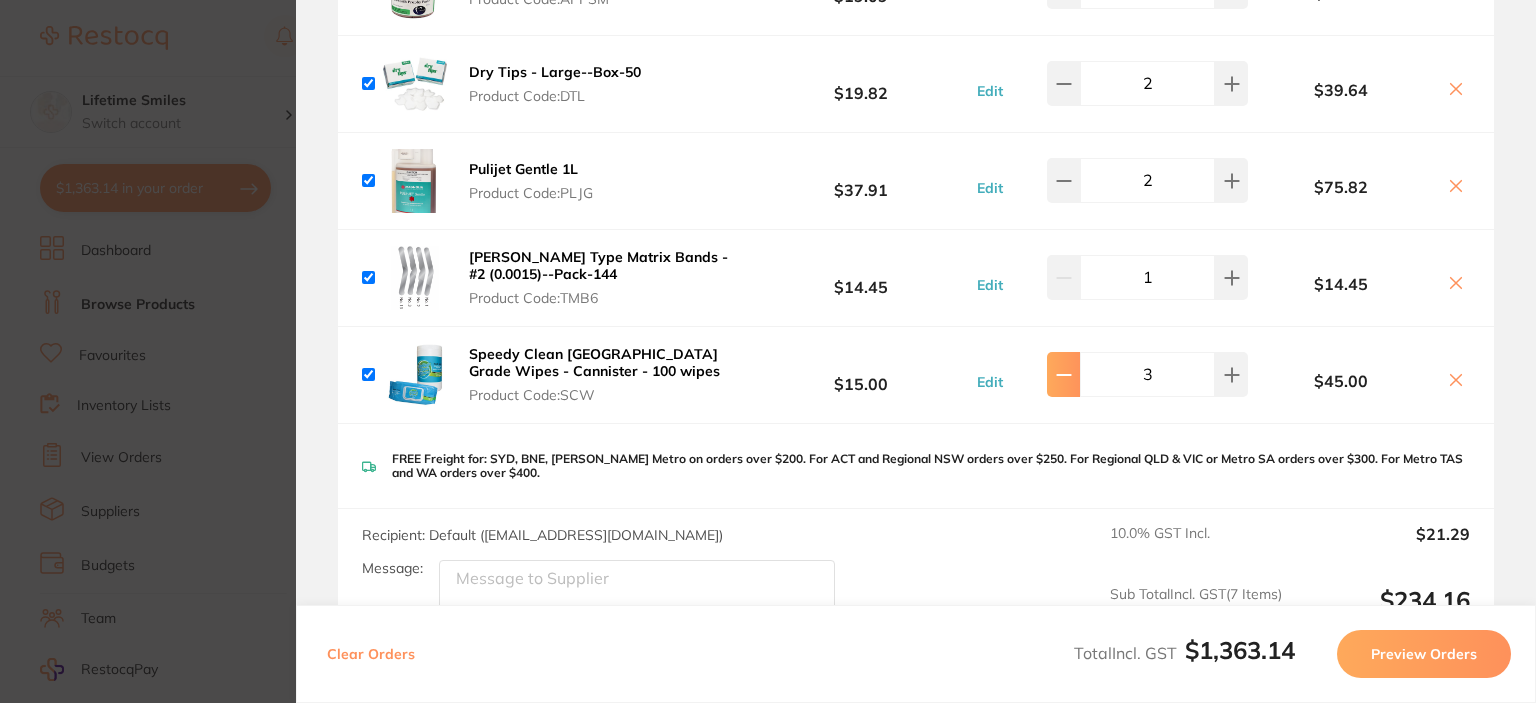 click at bounding box center [1063, -1159] 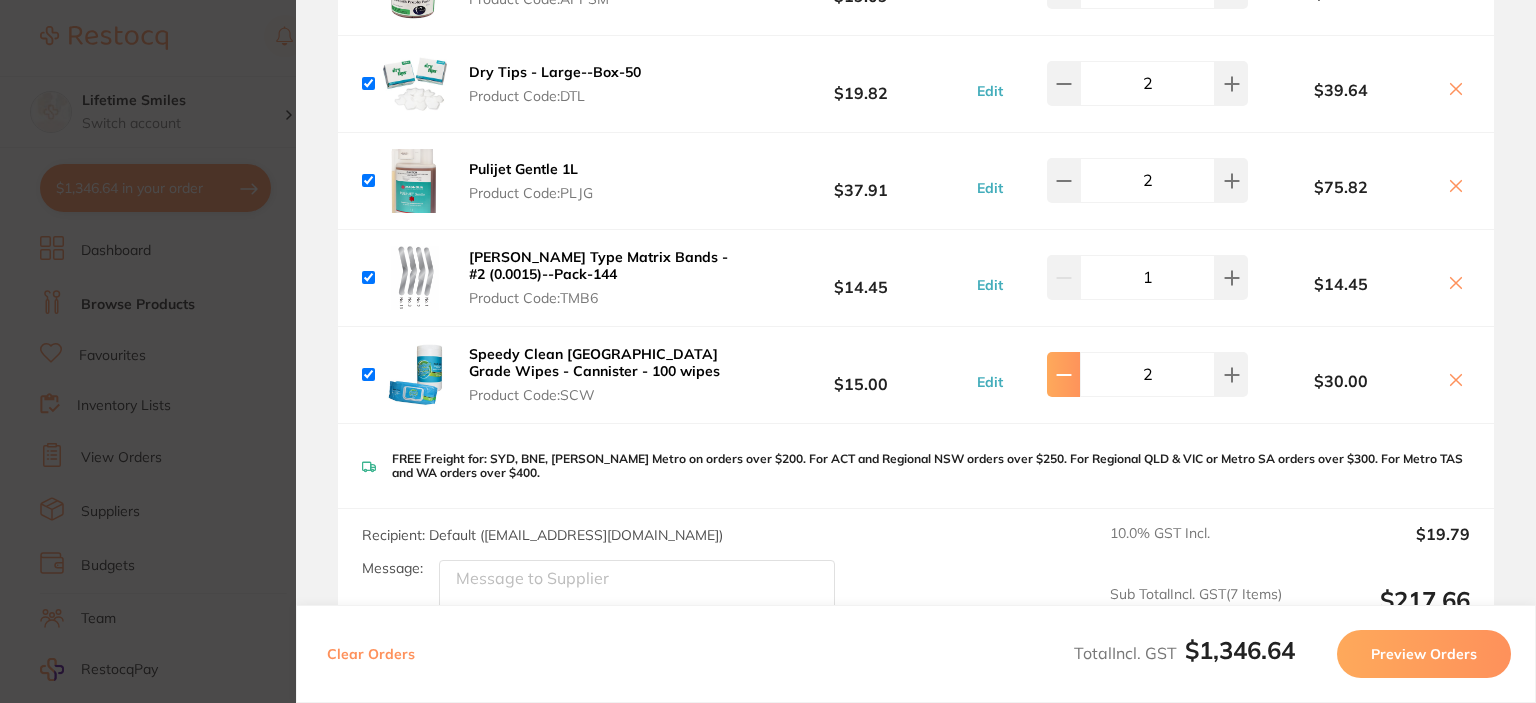 click at bounding box center (1063, -1159) 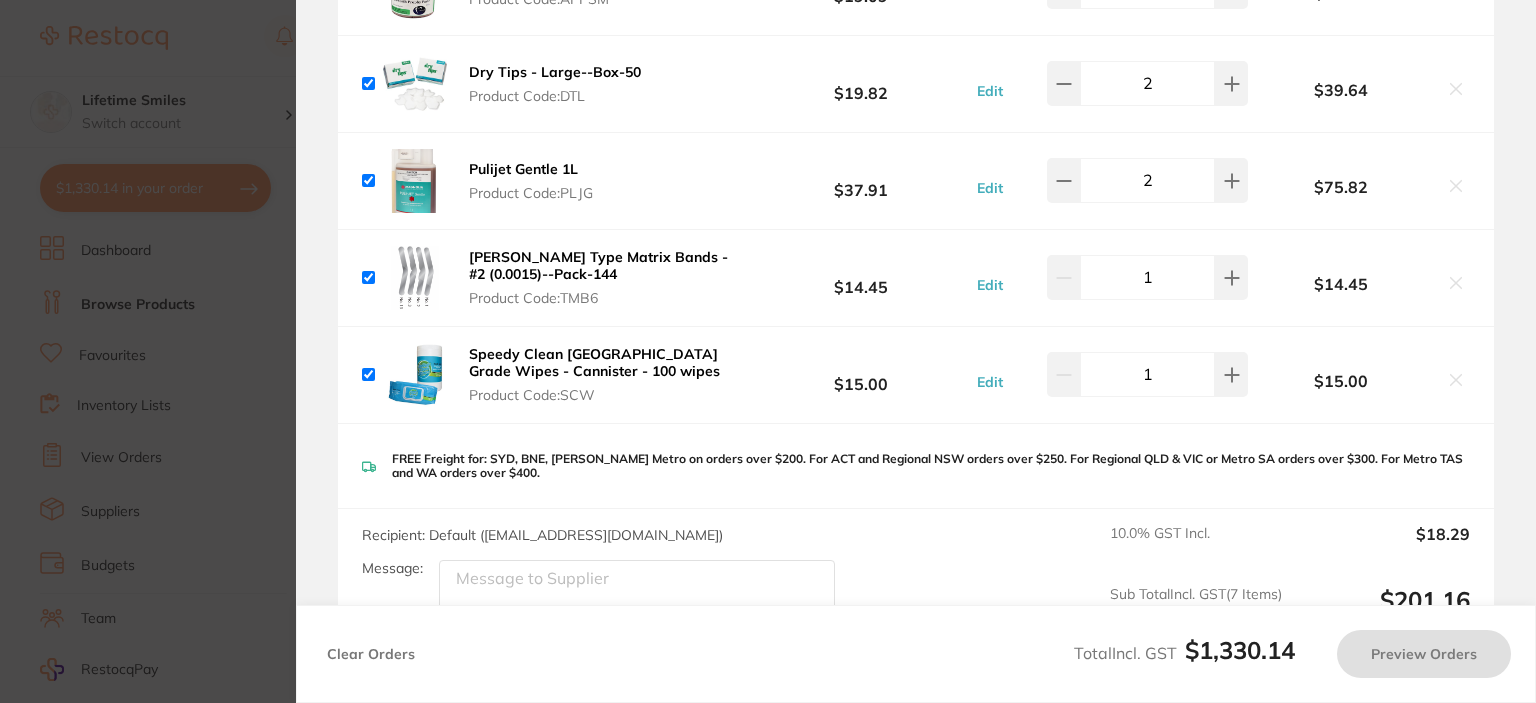 scroll, scrollTop: 959, scrollLeft: 0, axis: vertical 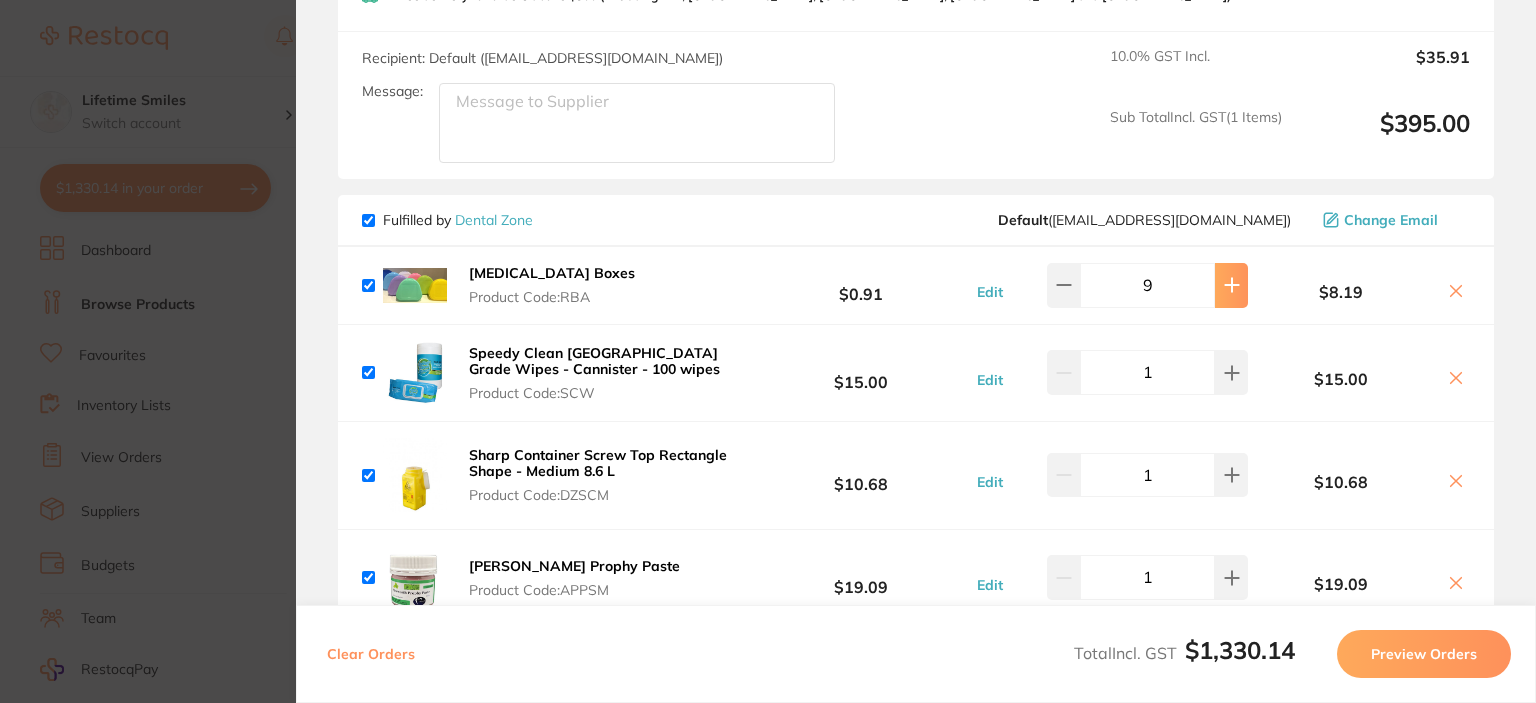 click at bounding box center [1231, -665] 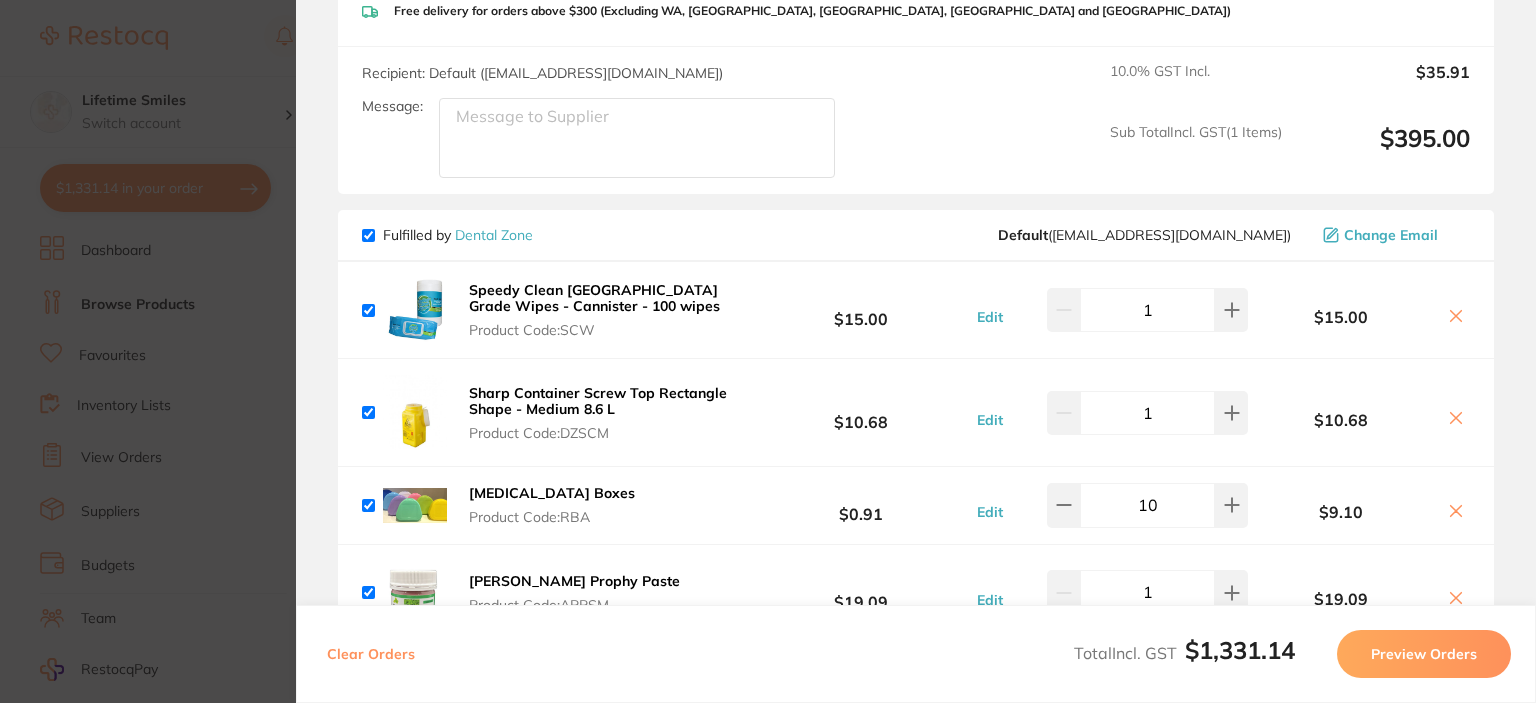 scroll, scrollTop: 682, scrollLeft: 0, axis: vertical 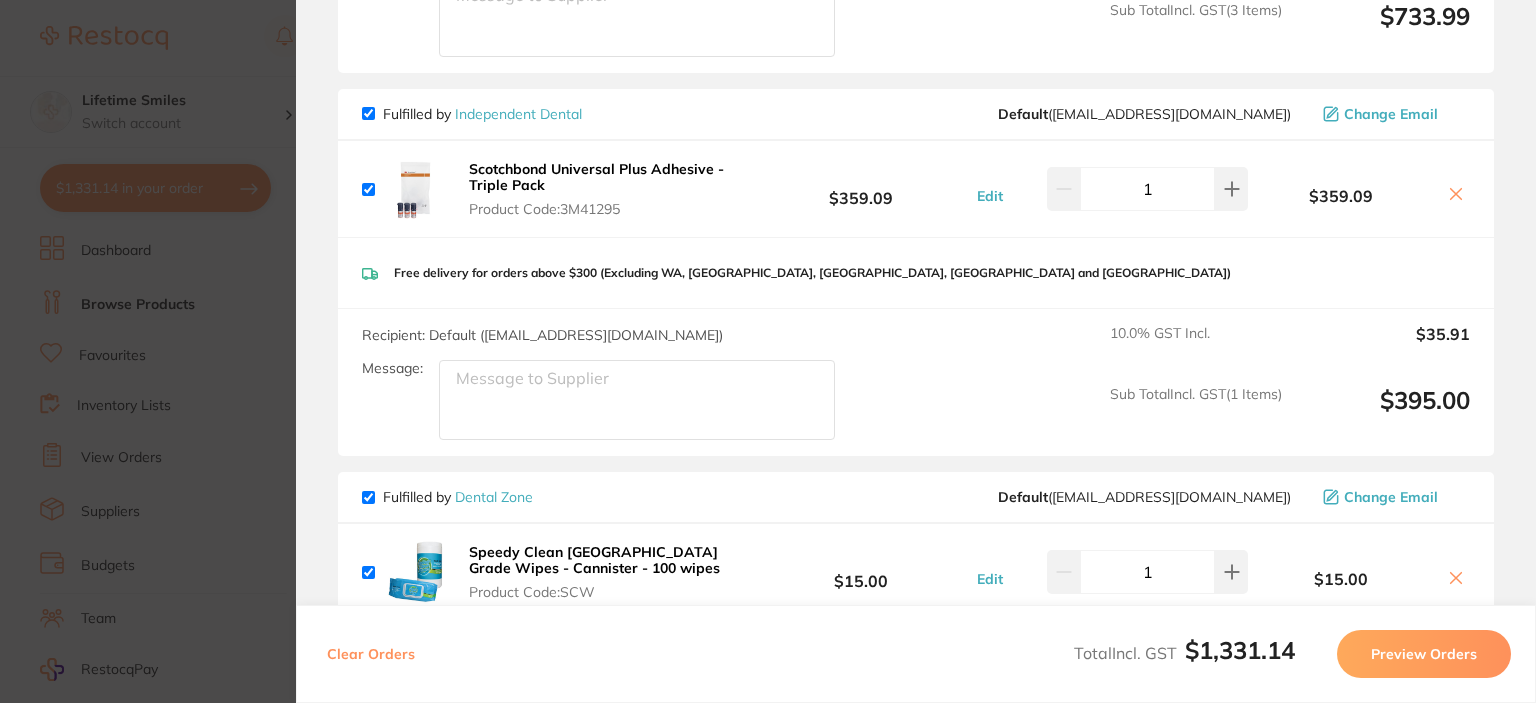 click at bounding box center [368, 113] 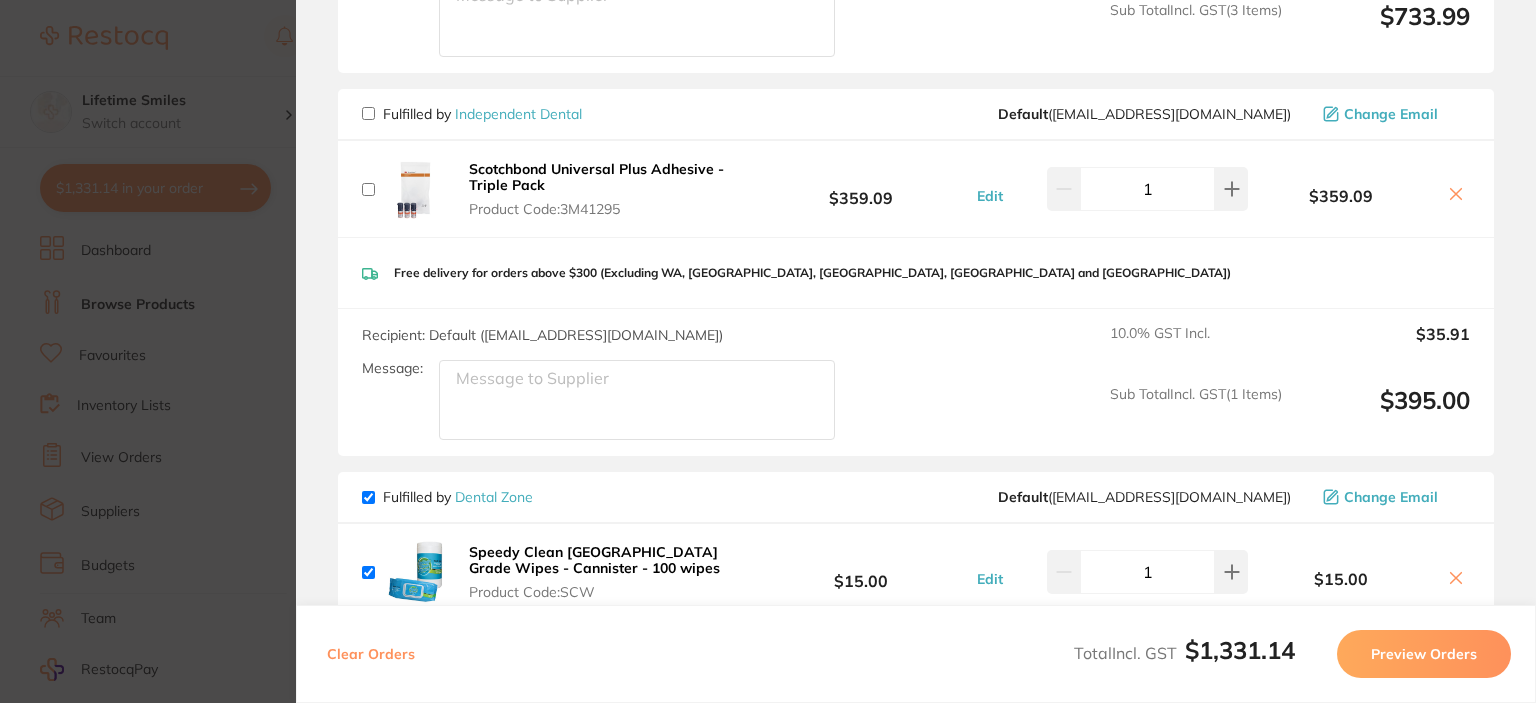 checkbox on "false" 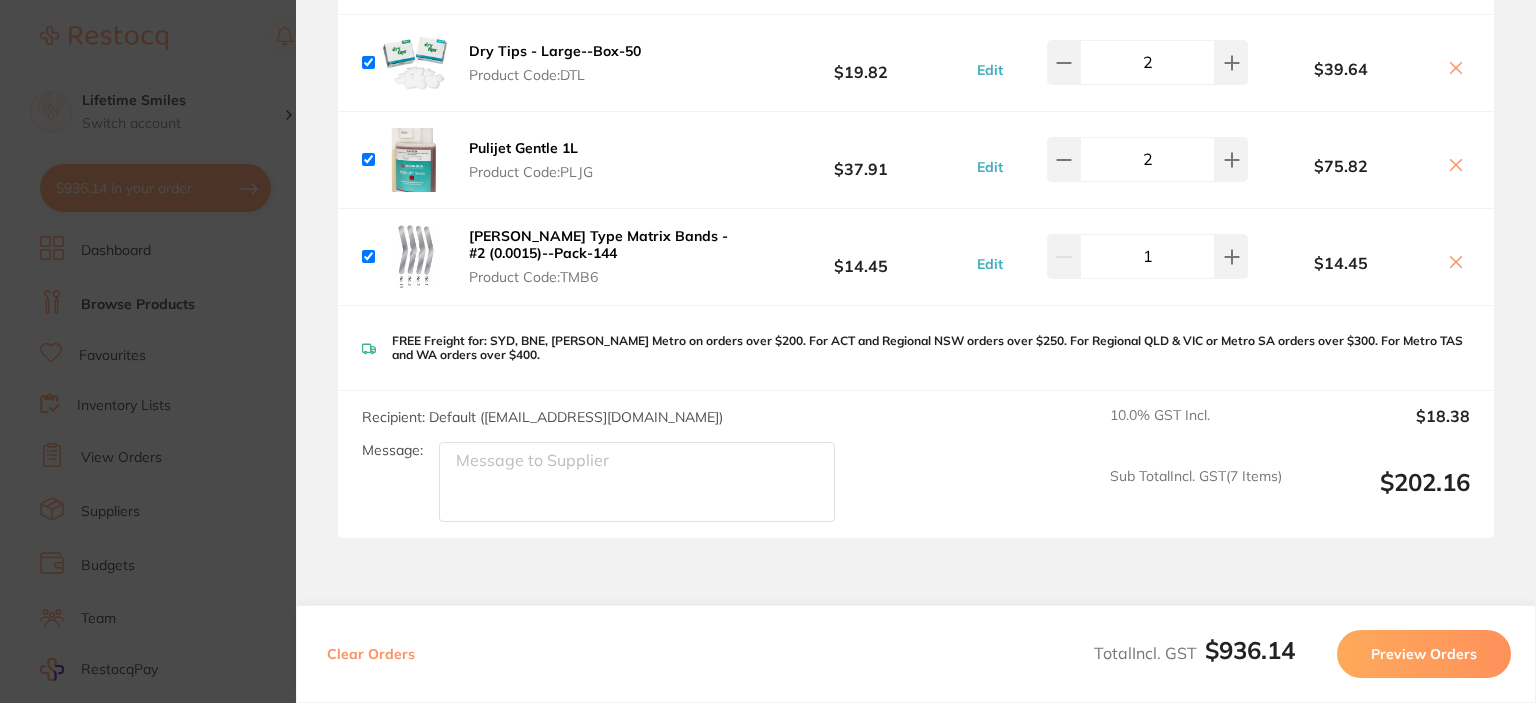 scroll, scrollTop: 1600, scrollLeft: 0, axis: vertical 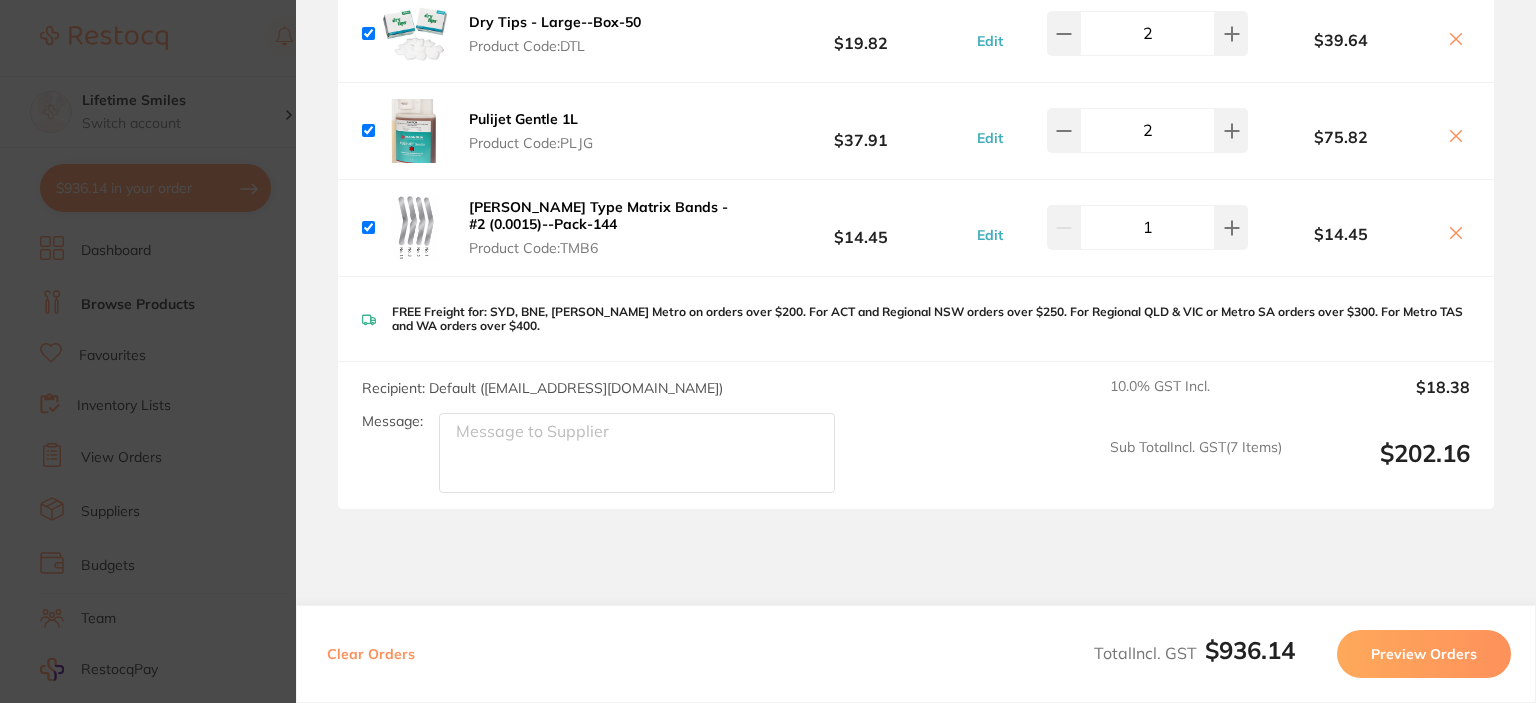 click on "Preview Orders" at bounding box center (1424, 654) 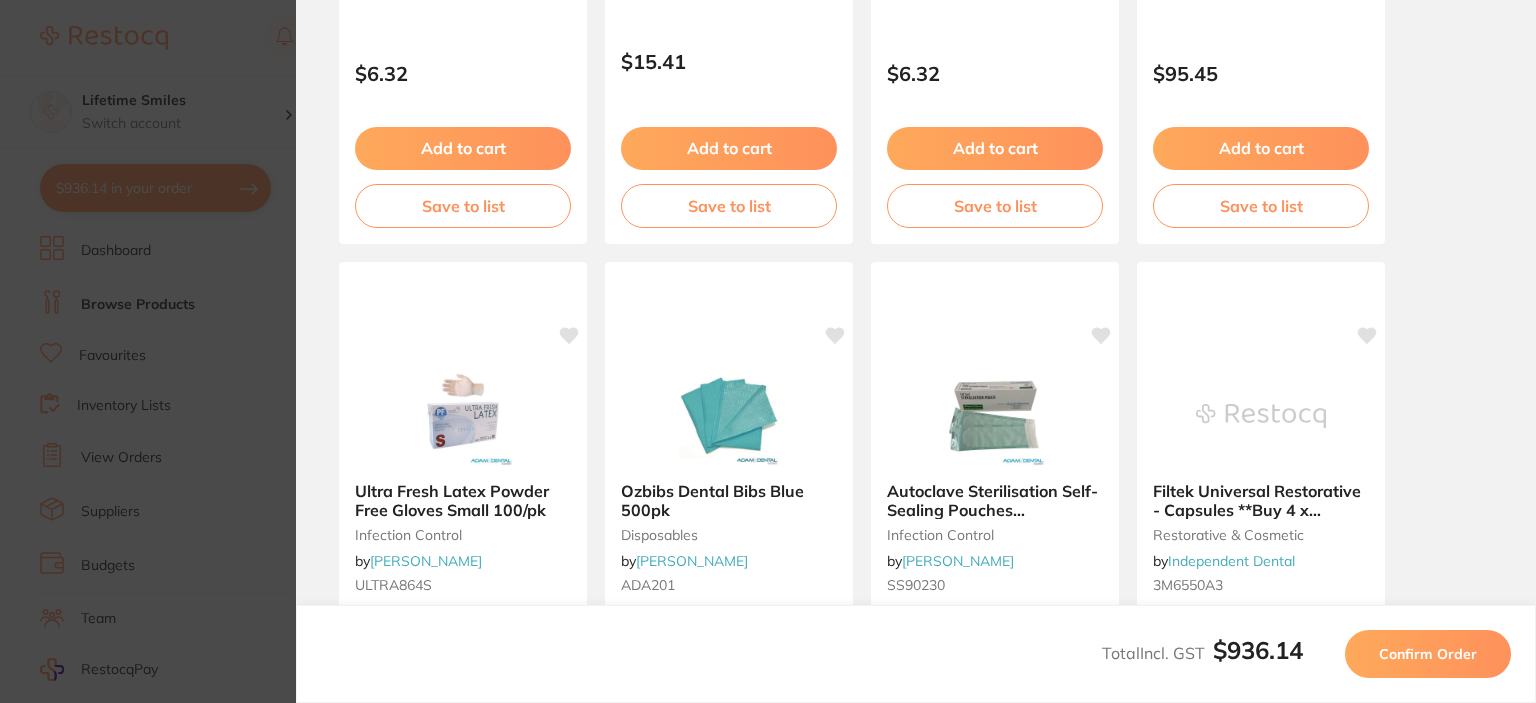 scroll, scrollTop: 0, scrollLeft: 0, axis: both 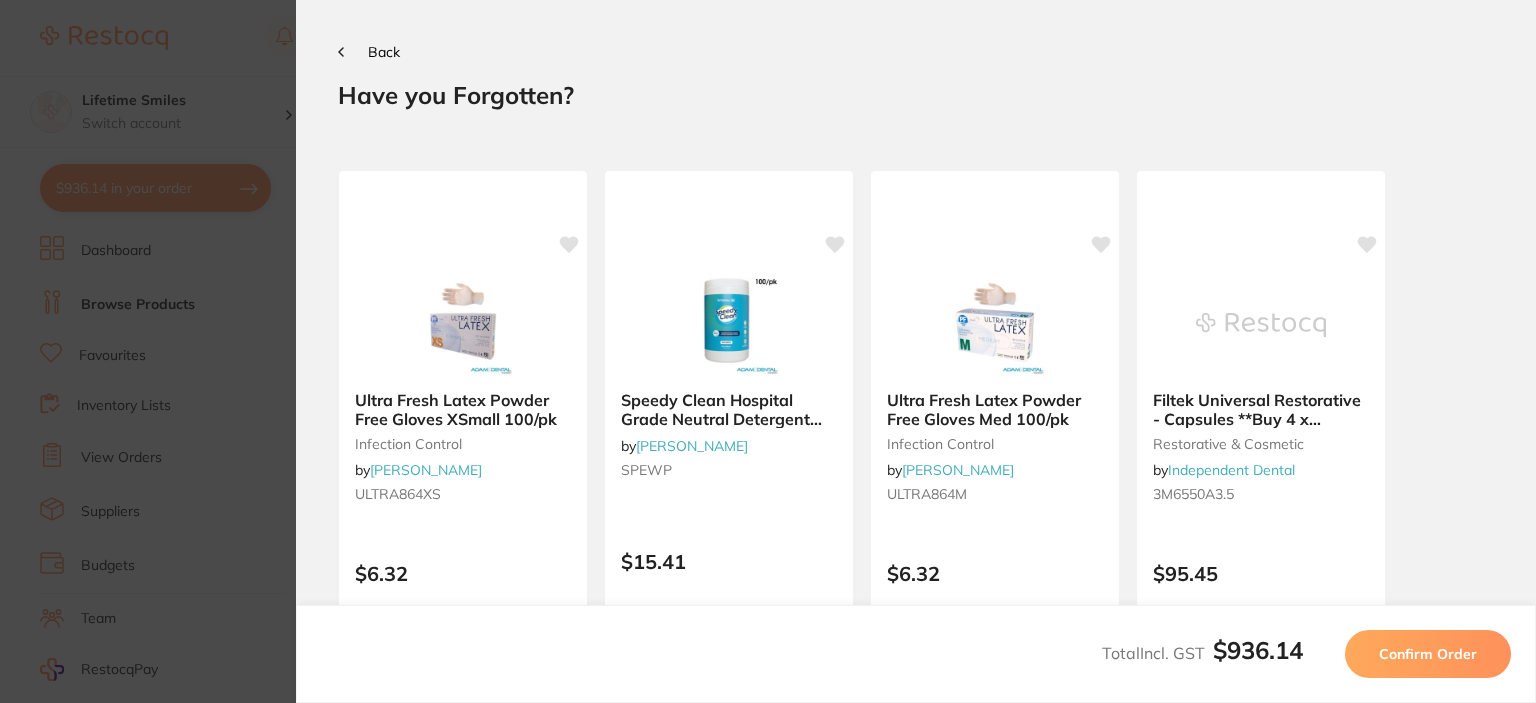 click on "Total  Incl. GST $936.14 Confirm Order" at bounding box center (916, 654) 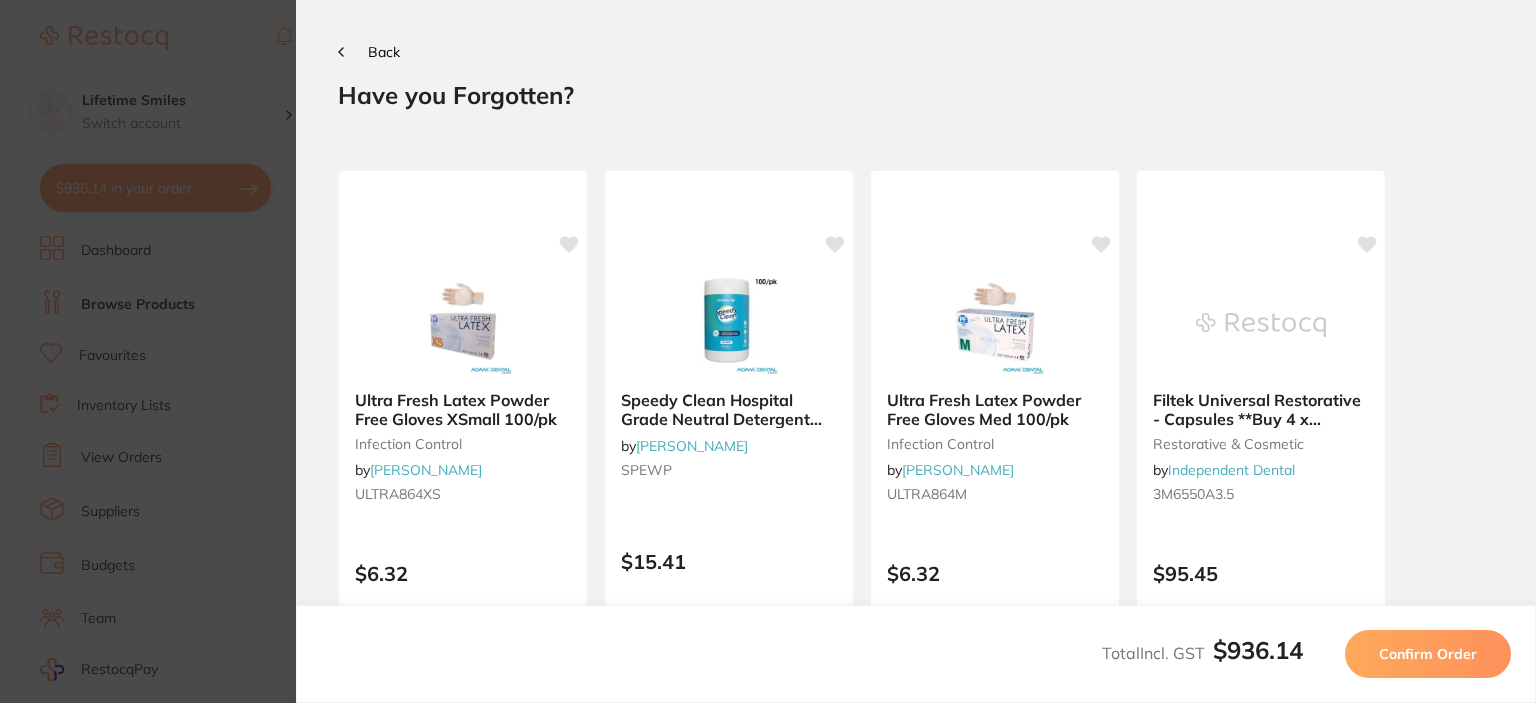 click on "Confirm Order" at bounding box center [1428, 654] 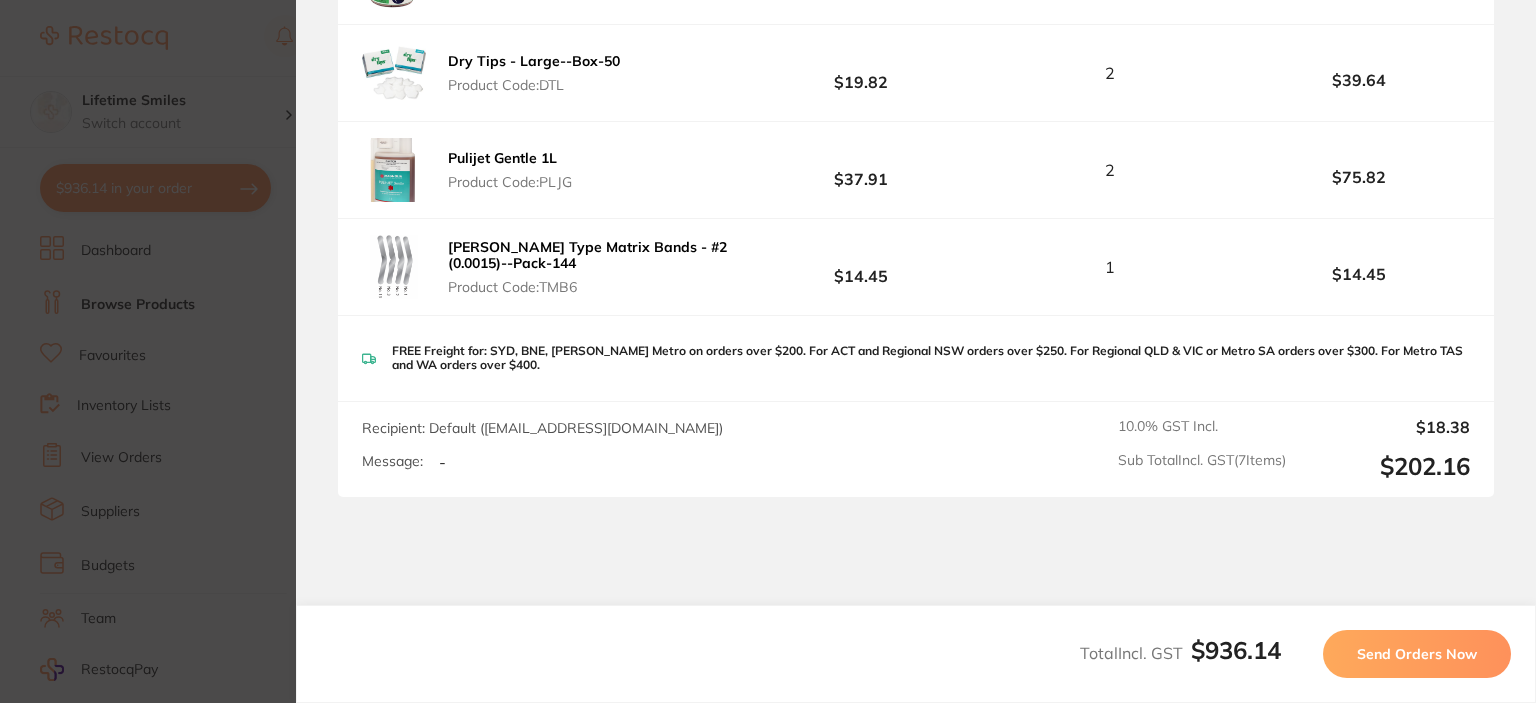 scroll, scrollTop: 1300, scrollLeft: 0, axis: vertical 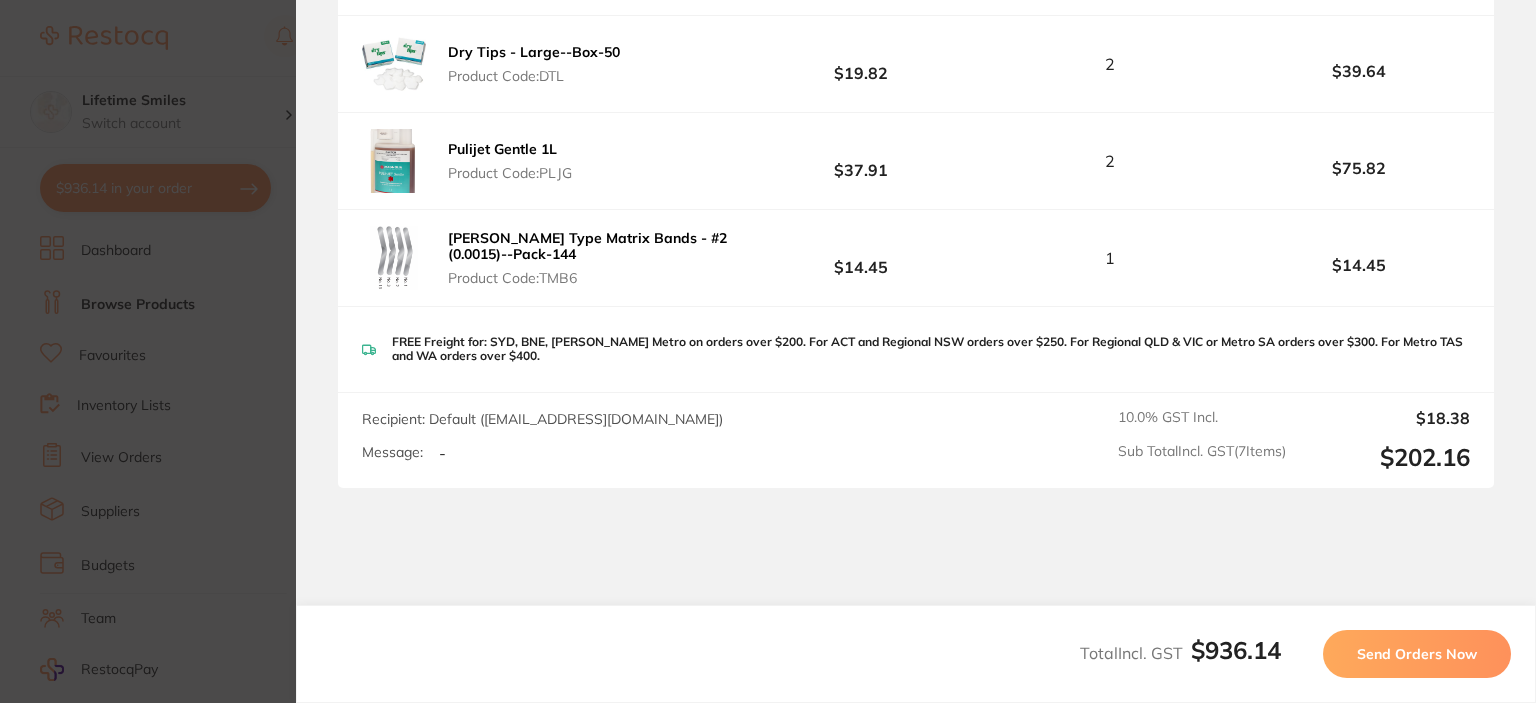 click on "Send Orders Now" at bounding box center (1417, 654) 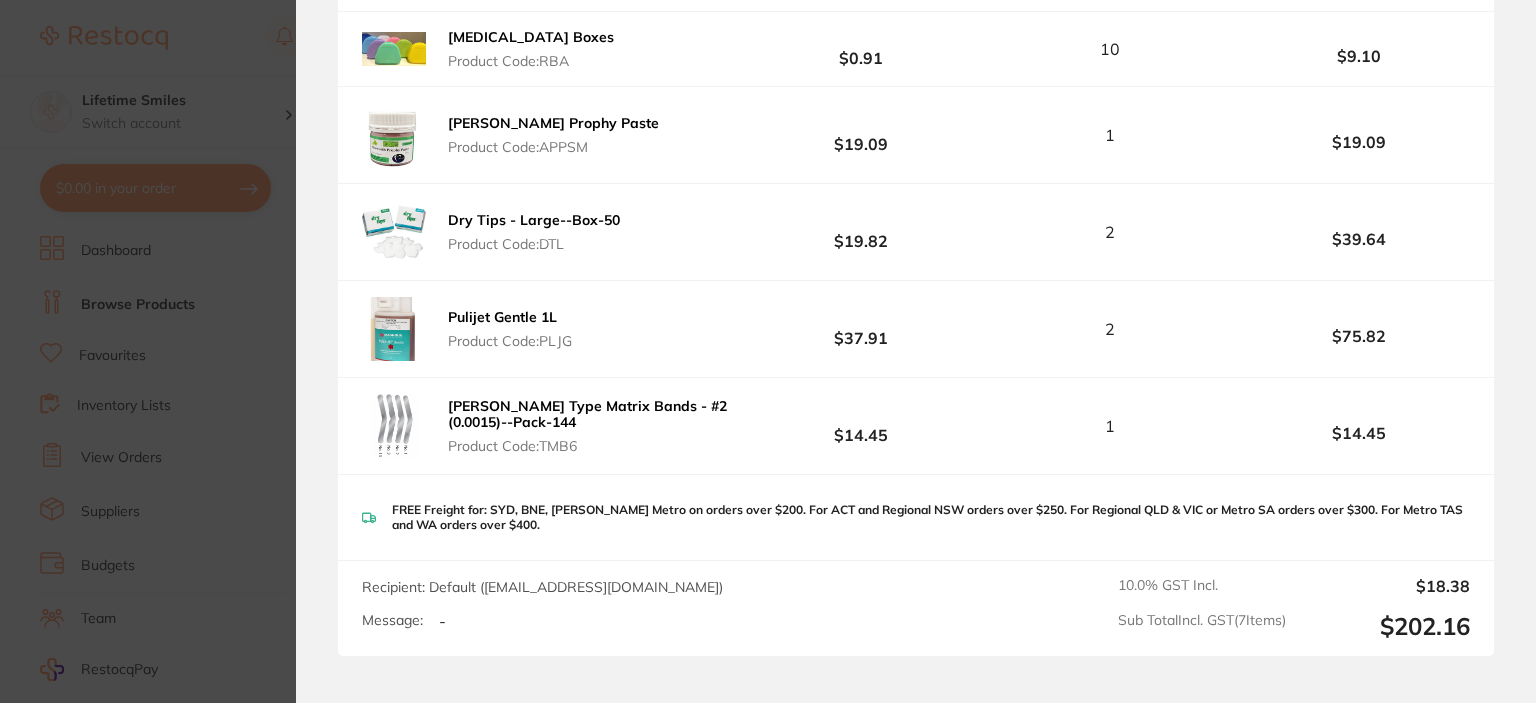 scroll, scrollTop: 1488, scrollLeft: 0, axis: vertical 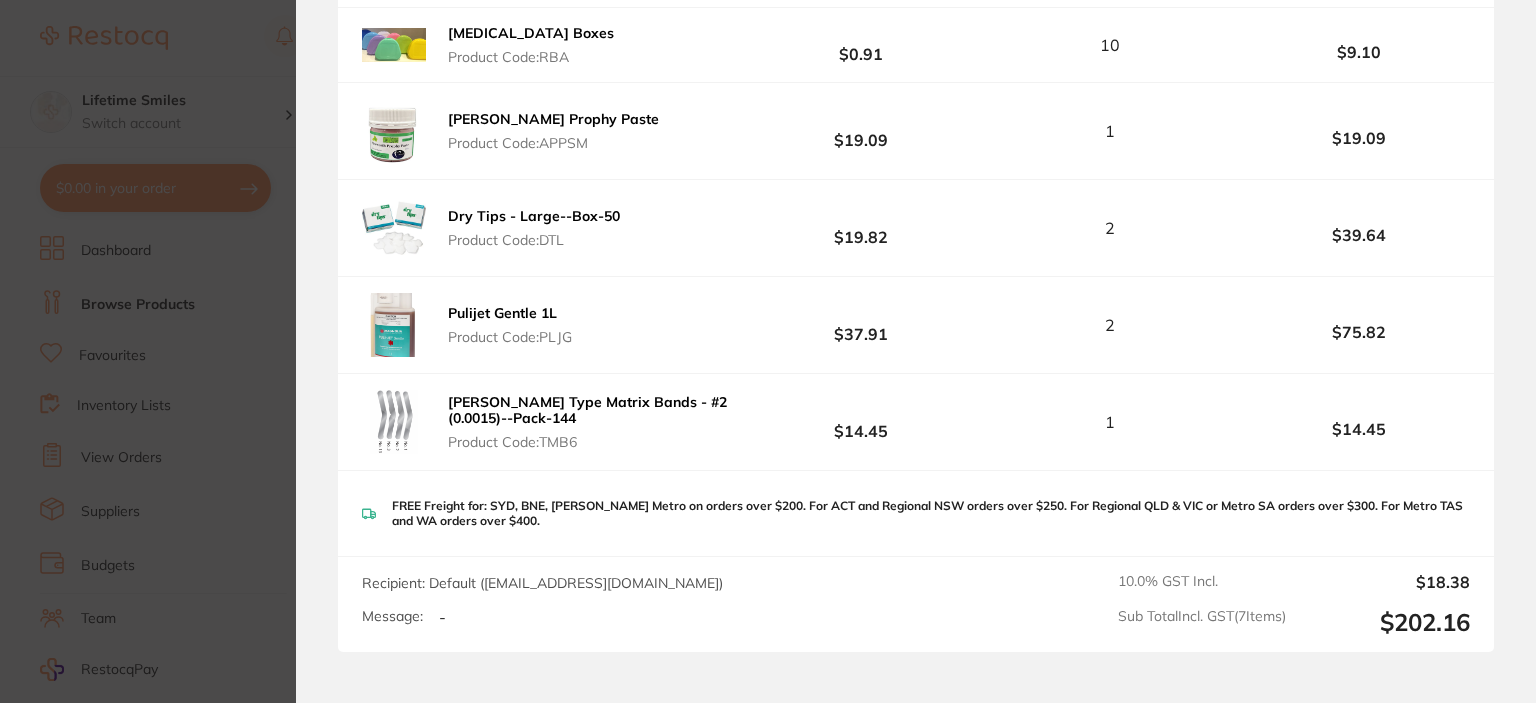 click on "Update RRP Set your pre negotiated price for this item. Item Agreed RRP (excl. GST) --   Update as new default RRP Update RRP Your orders are being processed and we will notify you once we have placed the orders. You may close this window Your orders are confirmed and have been emailed to the suppliers Back to Preview Orders Jul 24 2025, 14:25 Henry Schein Halas # 87280 Dental Zone # 87223 Deliver To Michael Shang ( Lifetime Smiles ) 102/2 Pacific Highway St Leonards 2065  0432219679 info@lifetimesmilesdentistry.com.au Select All Price Quantity Total Fulfilled by   Henry Schein Halas Default ( customer.care@henryschein.com.au ) Change Email   EMS Night Cleaner for AirFlow Units - 800ml Bottle   Product Code:  EMS-DV154     $30.45 1 $30.45   3M RelyX Universal Resin Cement - Value Pack - A1   Product Code:  TM-56978     $567.27 1 $567.27   Kuraray KATANA Cleaner - 4ml Bottle   Product Code:  KY-282406     $69.54 1 $69.54   EMS Night Cleaner for AirFlow Units - 800ml Bottle   Product Code:  EMS-DV154     $30.45" at bounding box center [768, 351] 